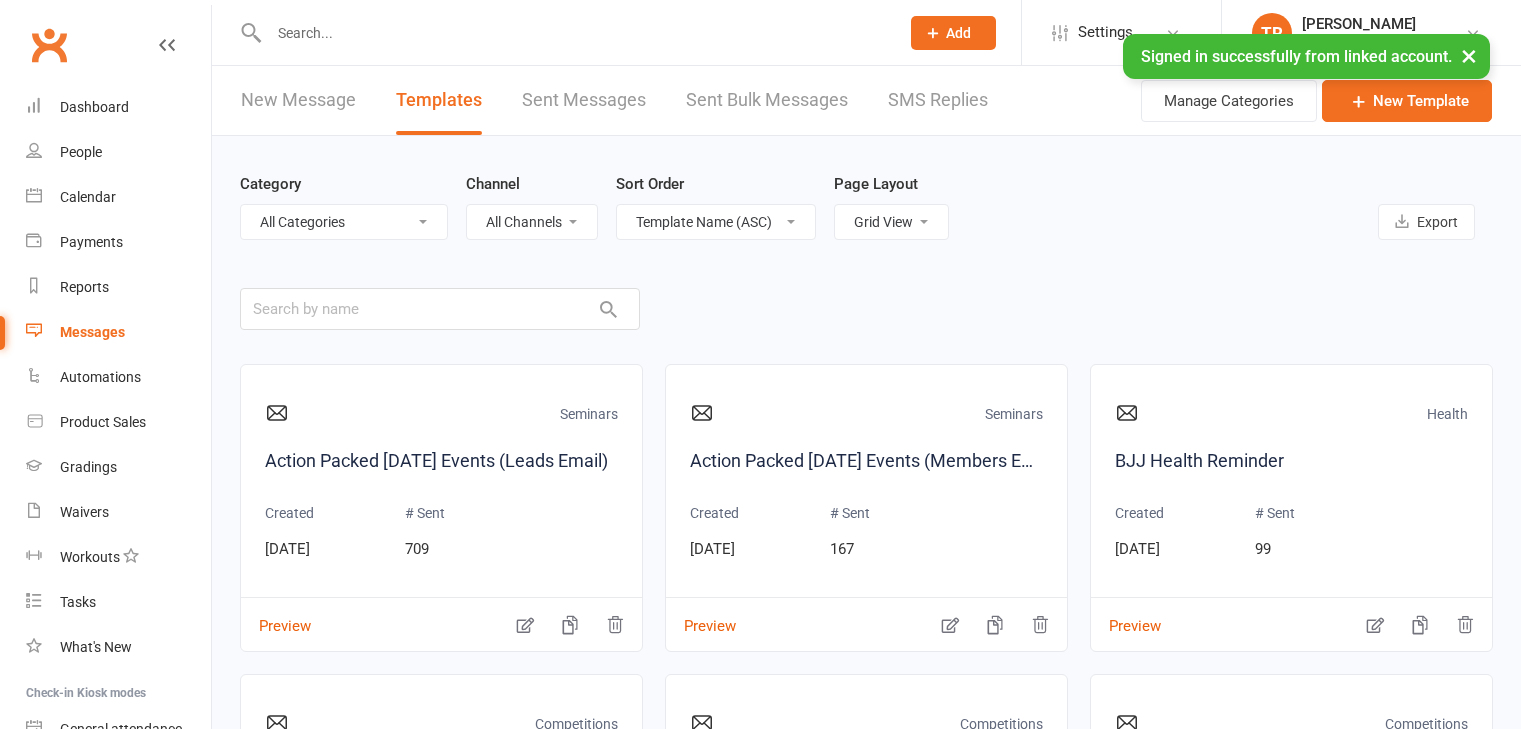 select on "grid" 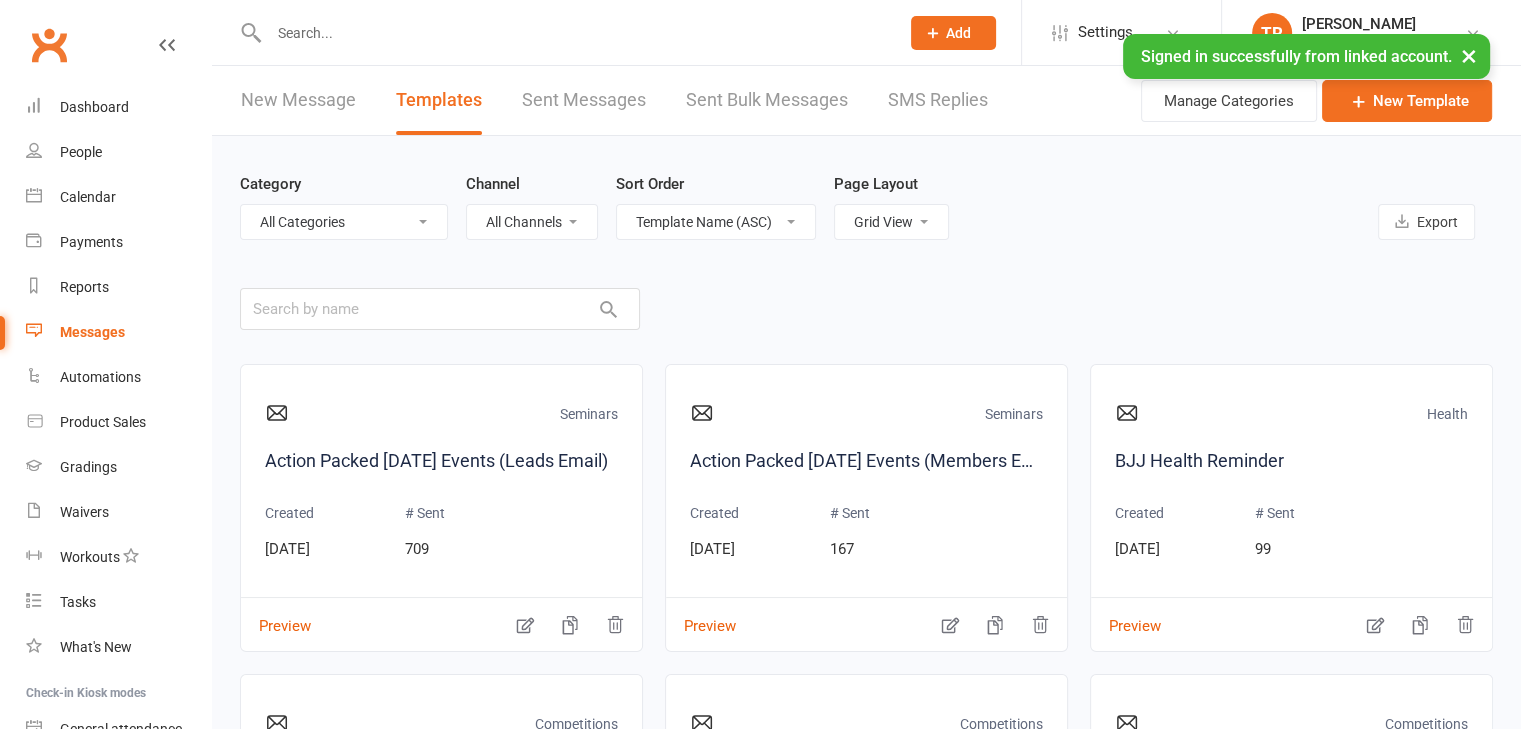 scroll, scrollTop: 0, scrollLeft: 0, axis: both 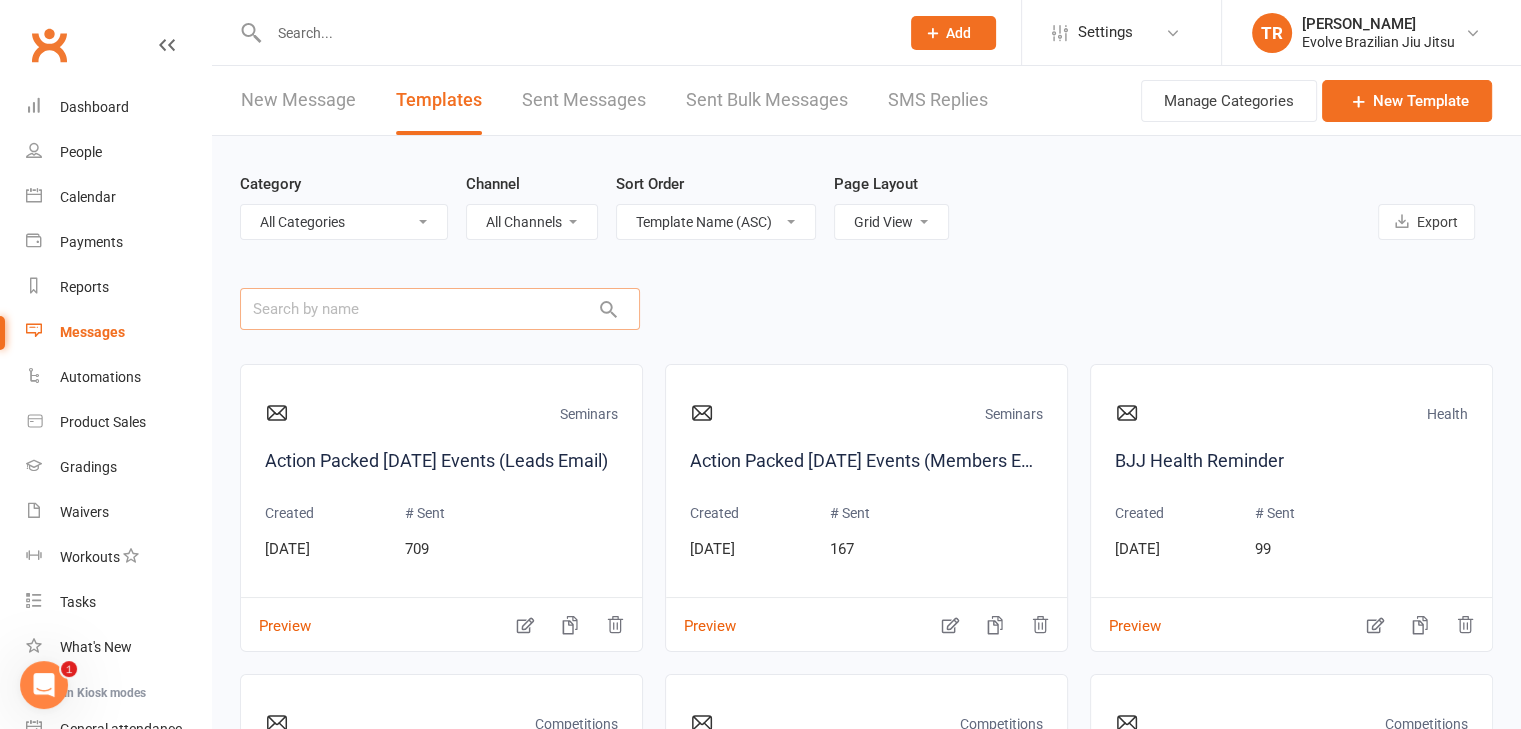 click at bounding box center (440, 309) 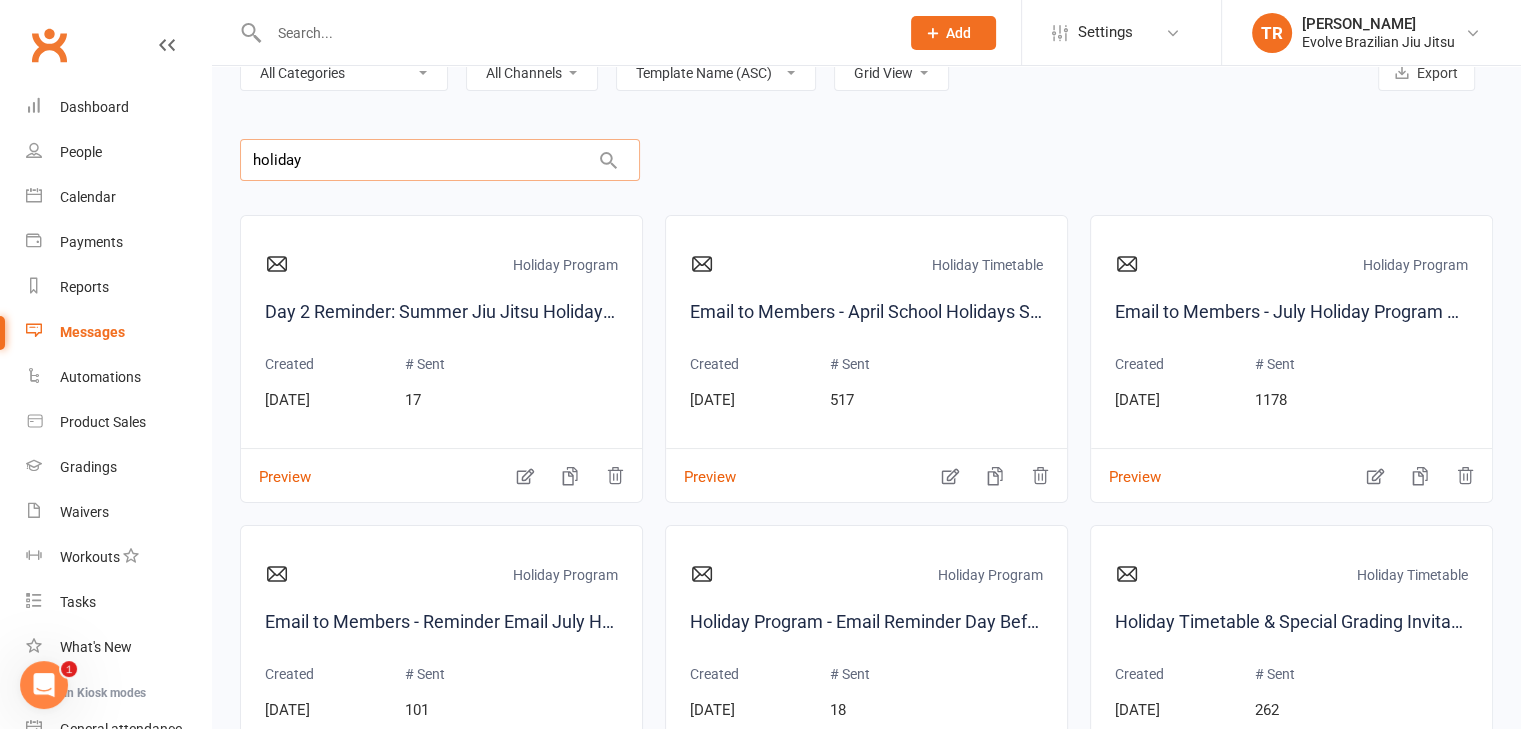 scroll, scrollTop: 150, scrollLeft: 0, axis: vertical 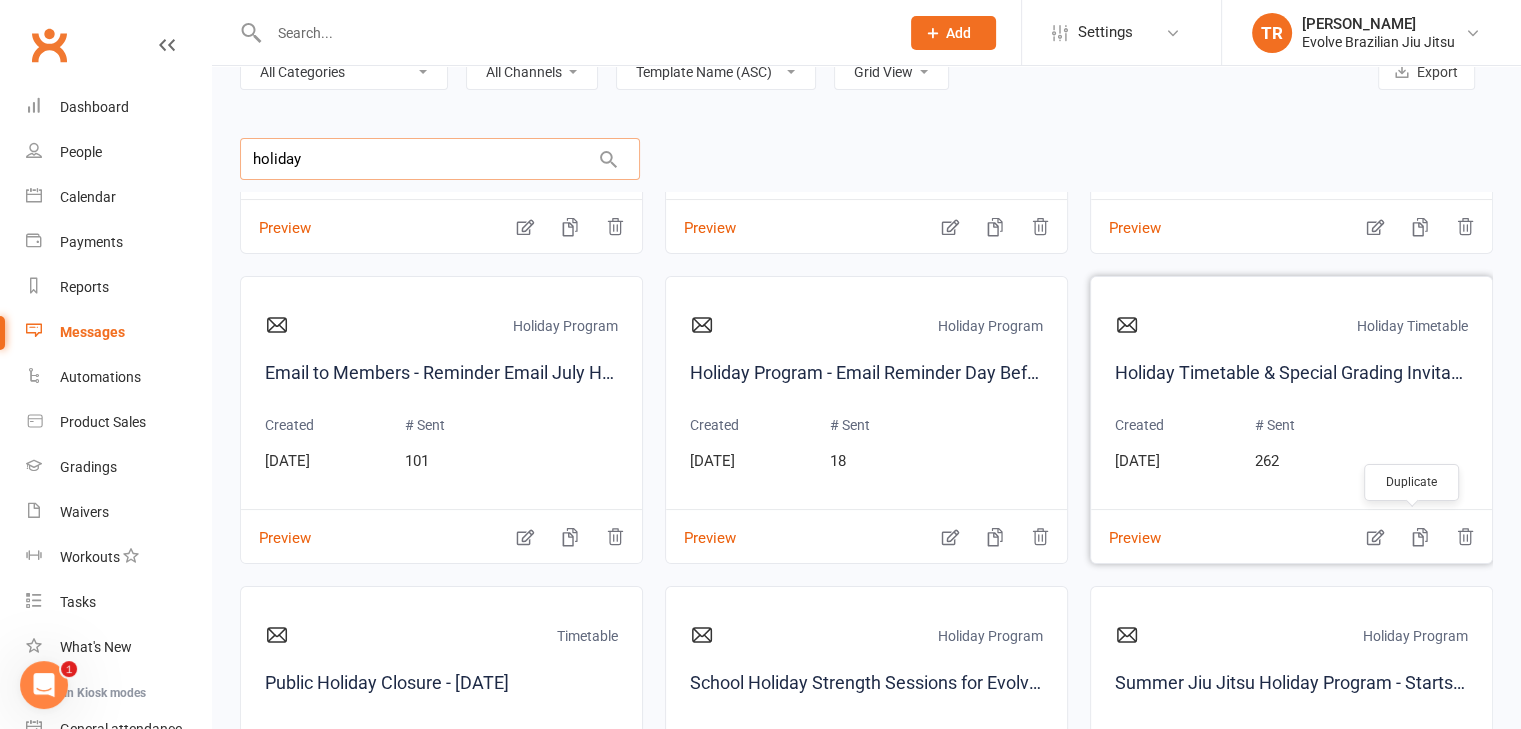 type on "holiday" 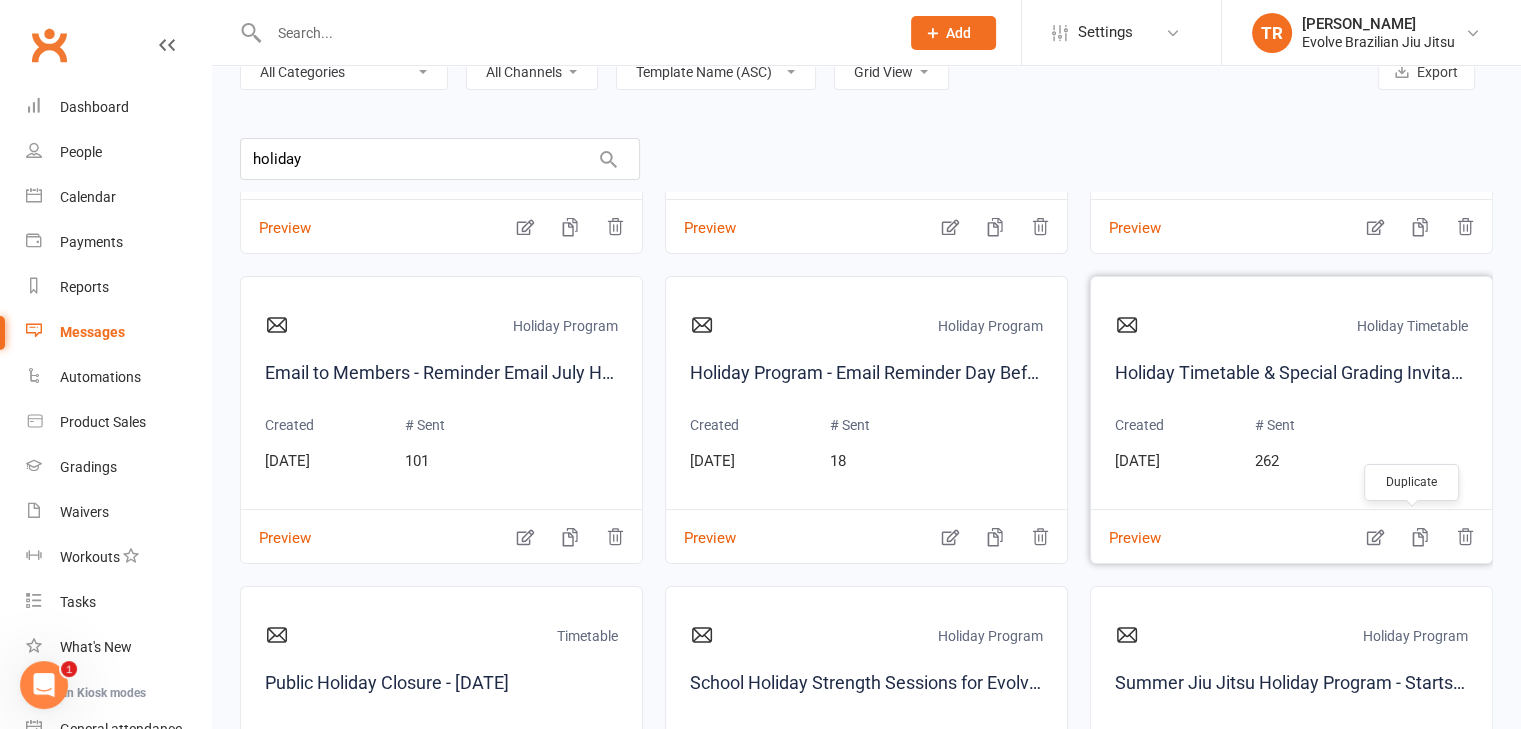 click 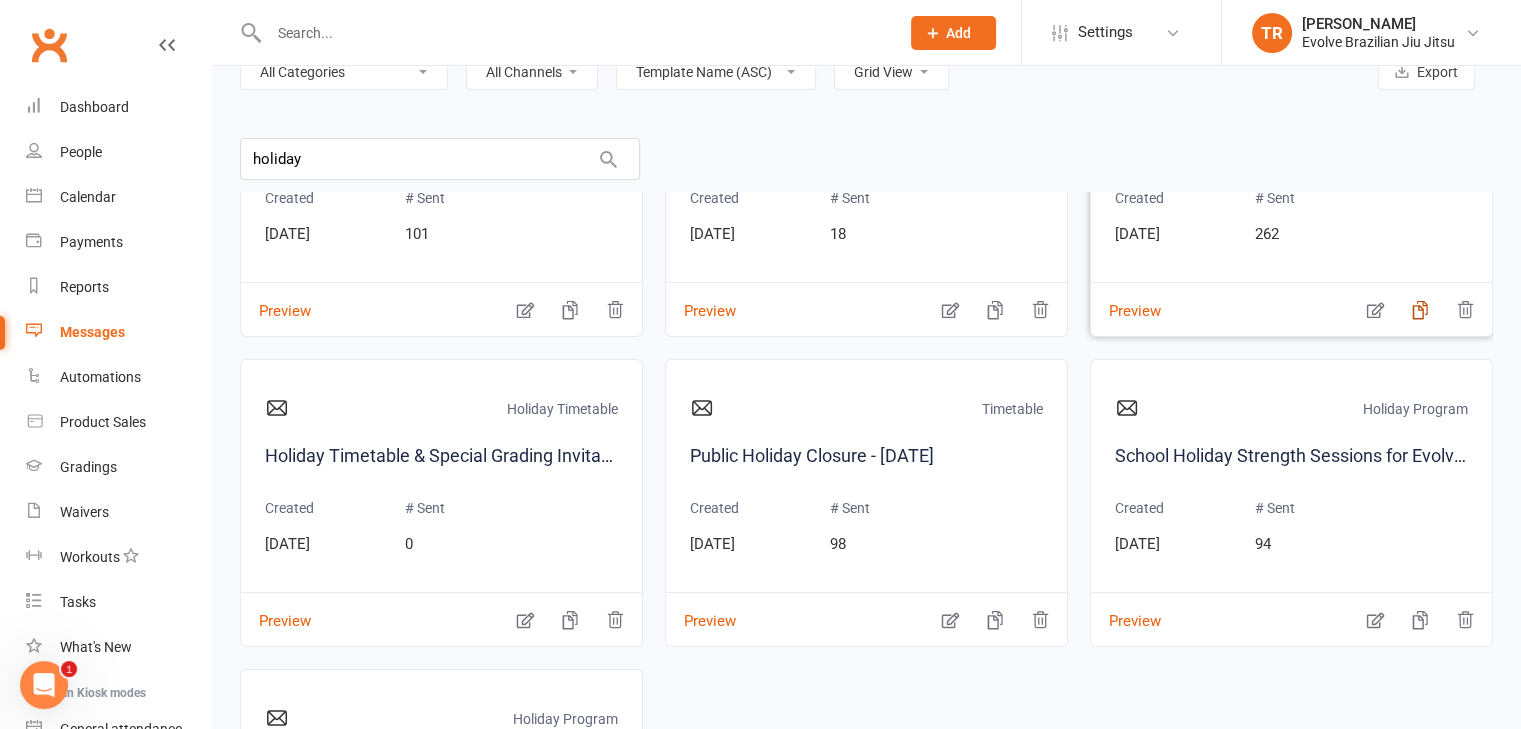 scroll, scrollTop: 476, scrollLeft: 0, axis: vertical 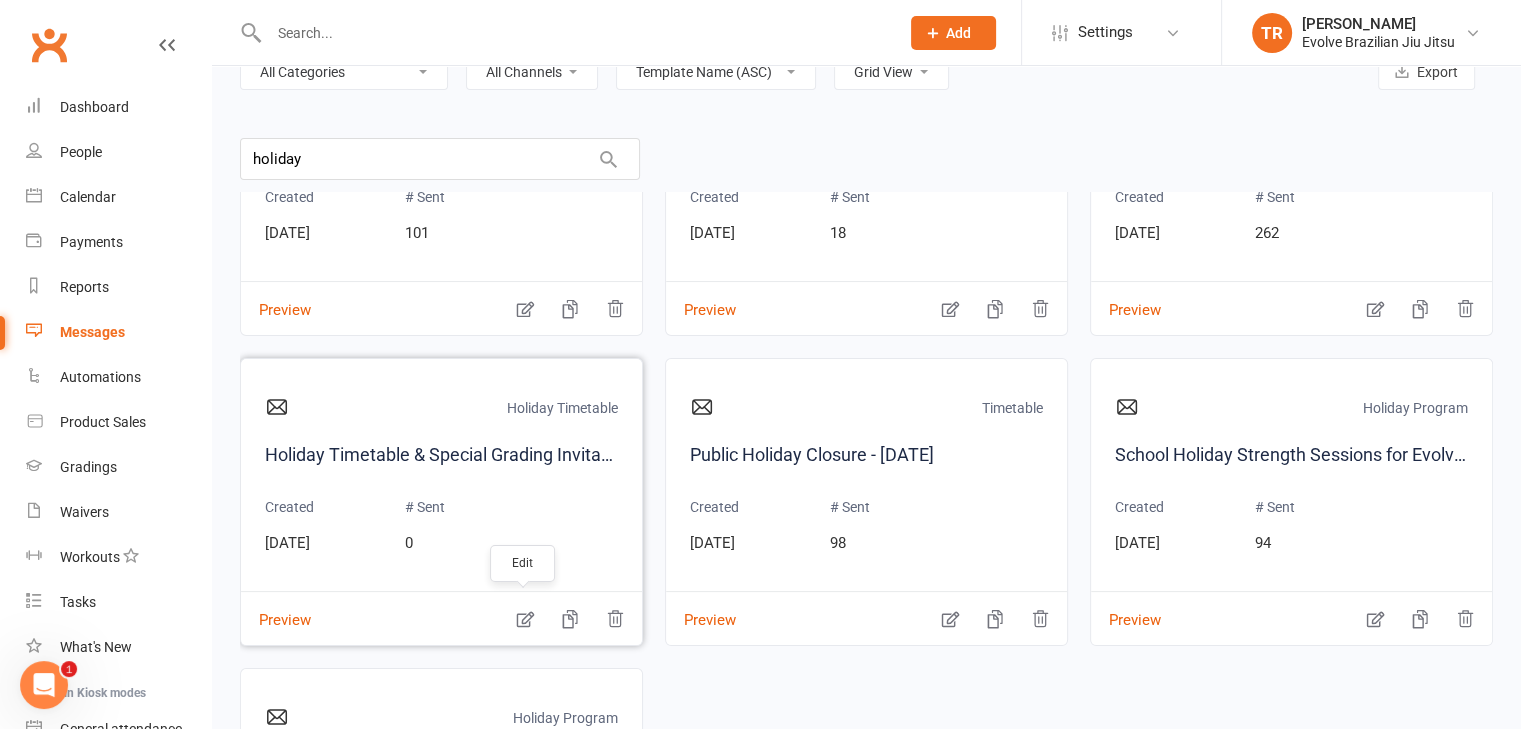 click 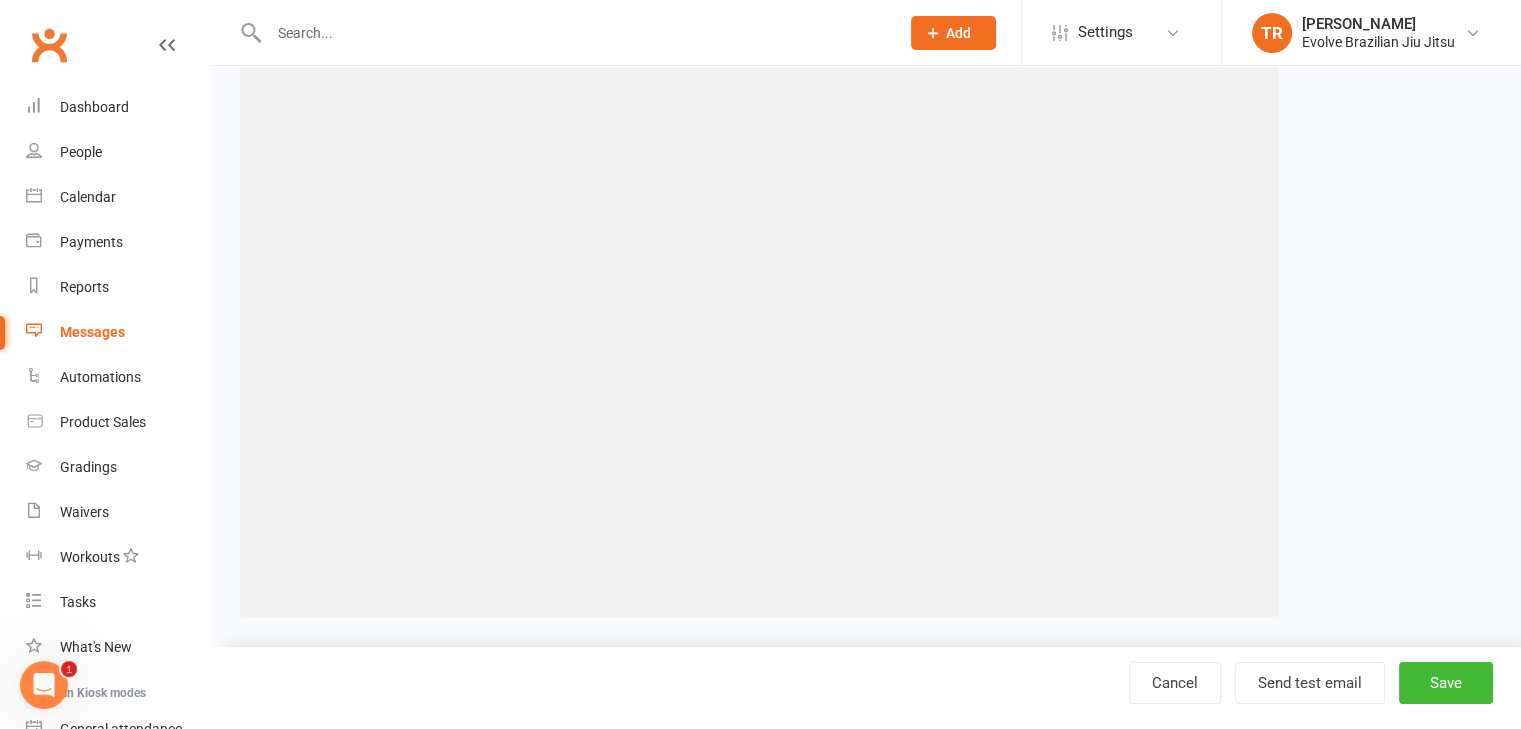 scroll, scrollTop: 0, scrollLeft: 0, axis: both 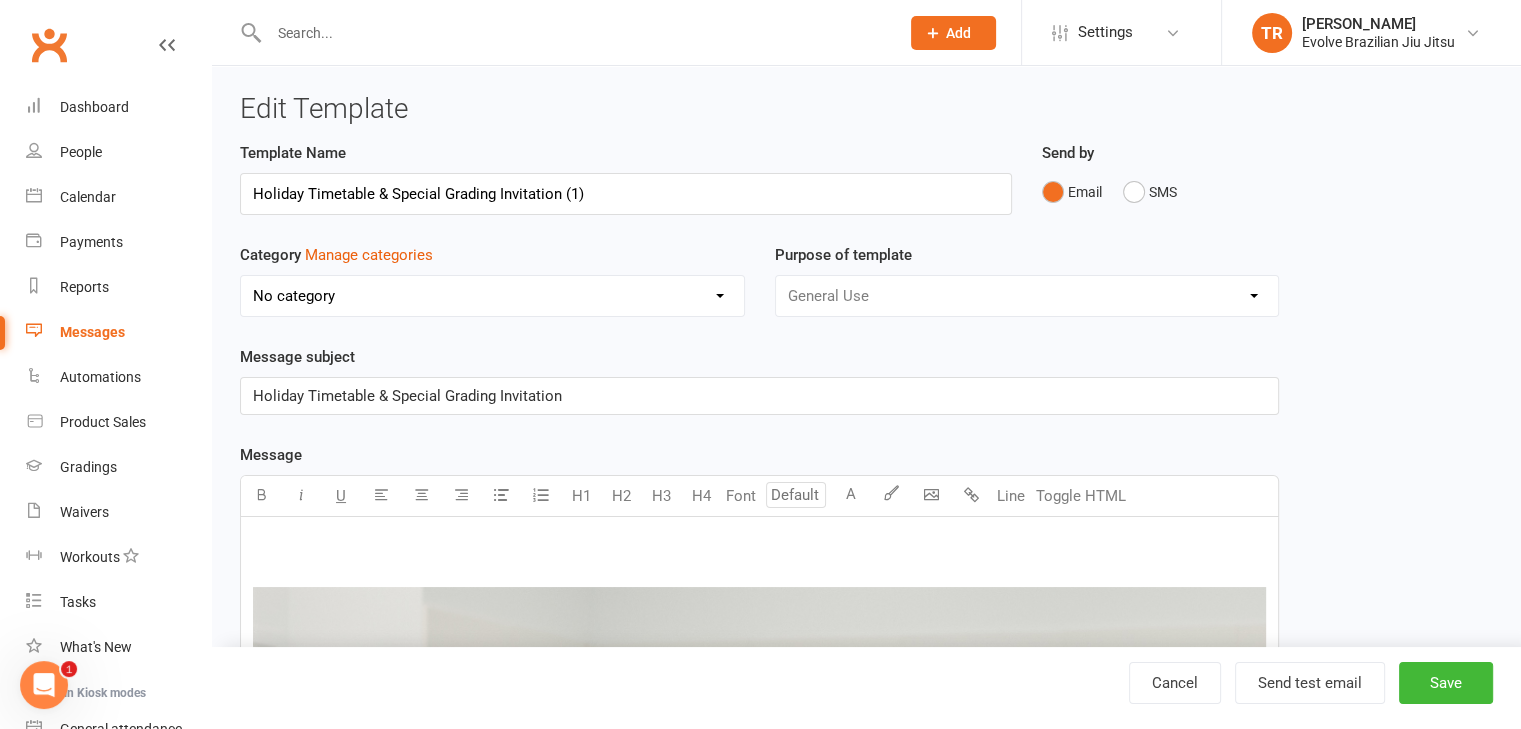 select on "11854" 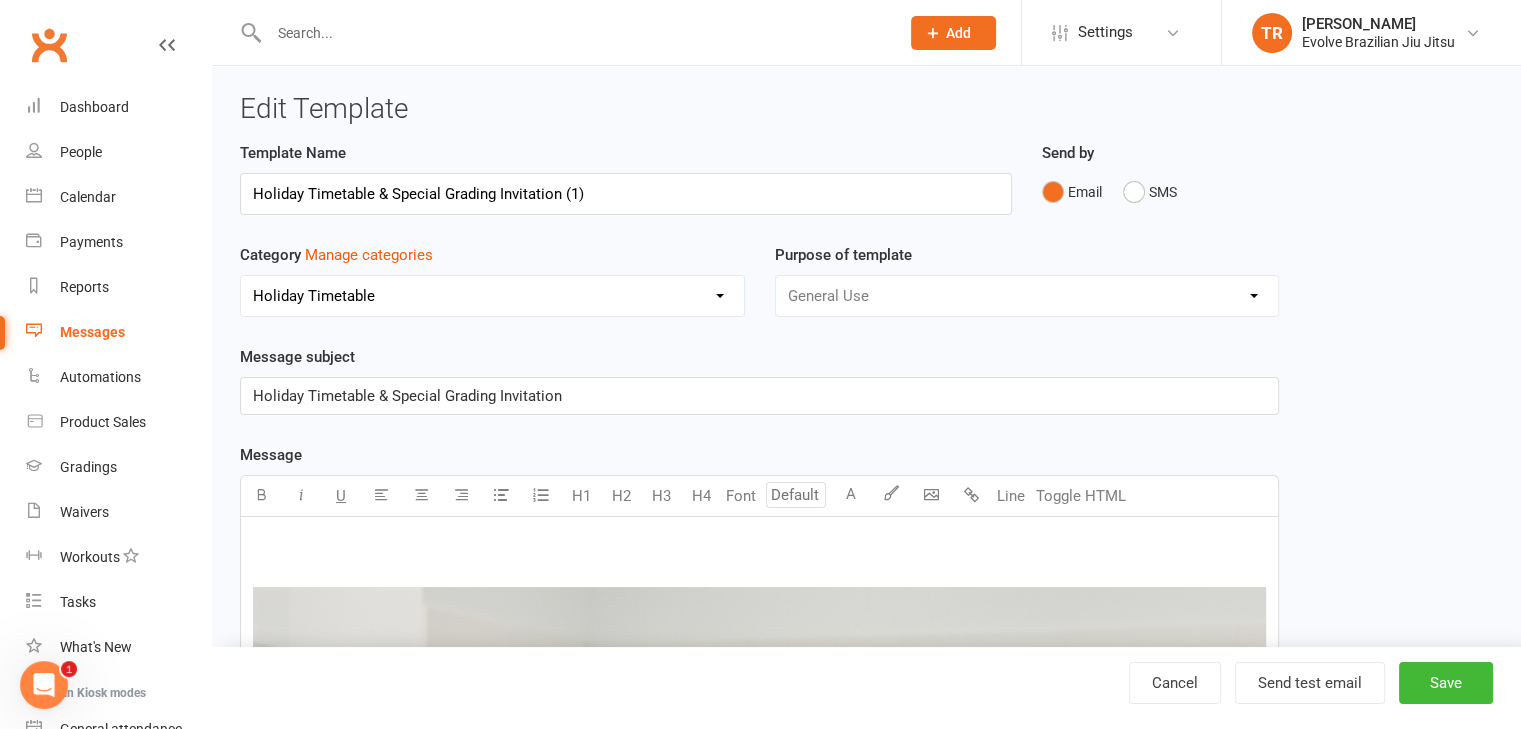 click on "Holiday Timetable & Special Grading Invitation (1)" at bounding box center [626, 194] 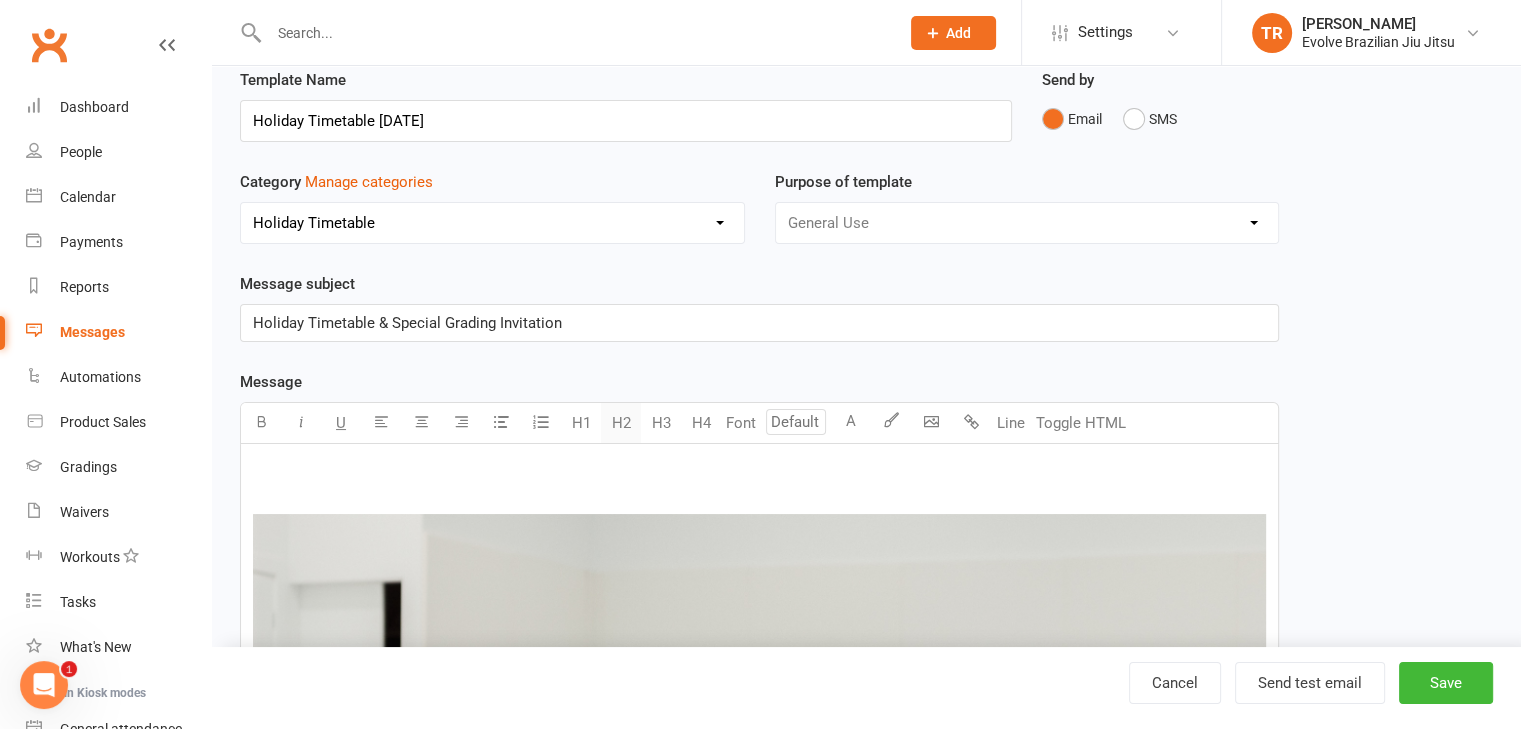 scroll, scrollTop: 74, scrollLeft: 0, axis: vertical 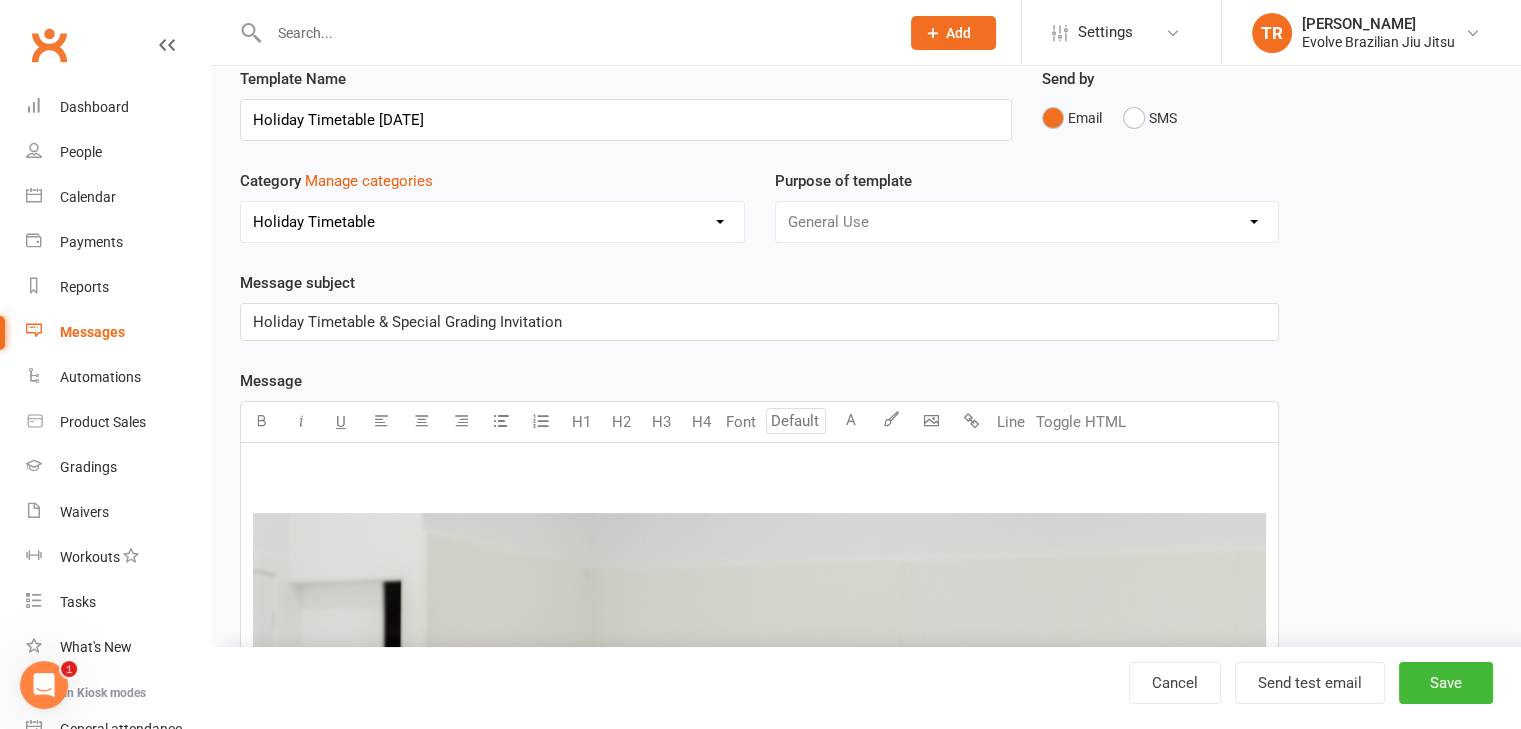 type on "Holiday Timetable [DATE]" 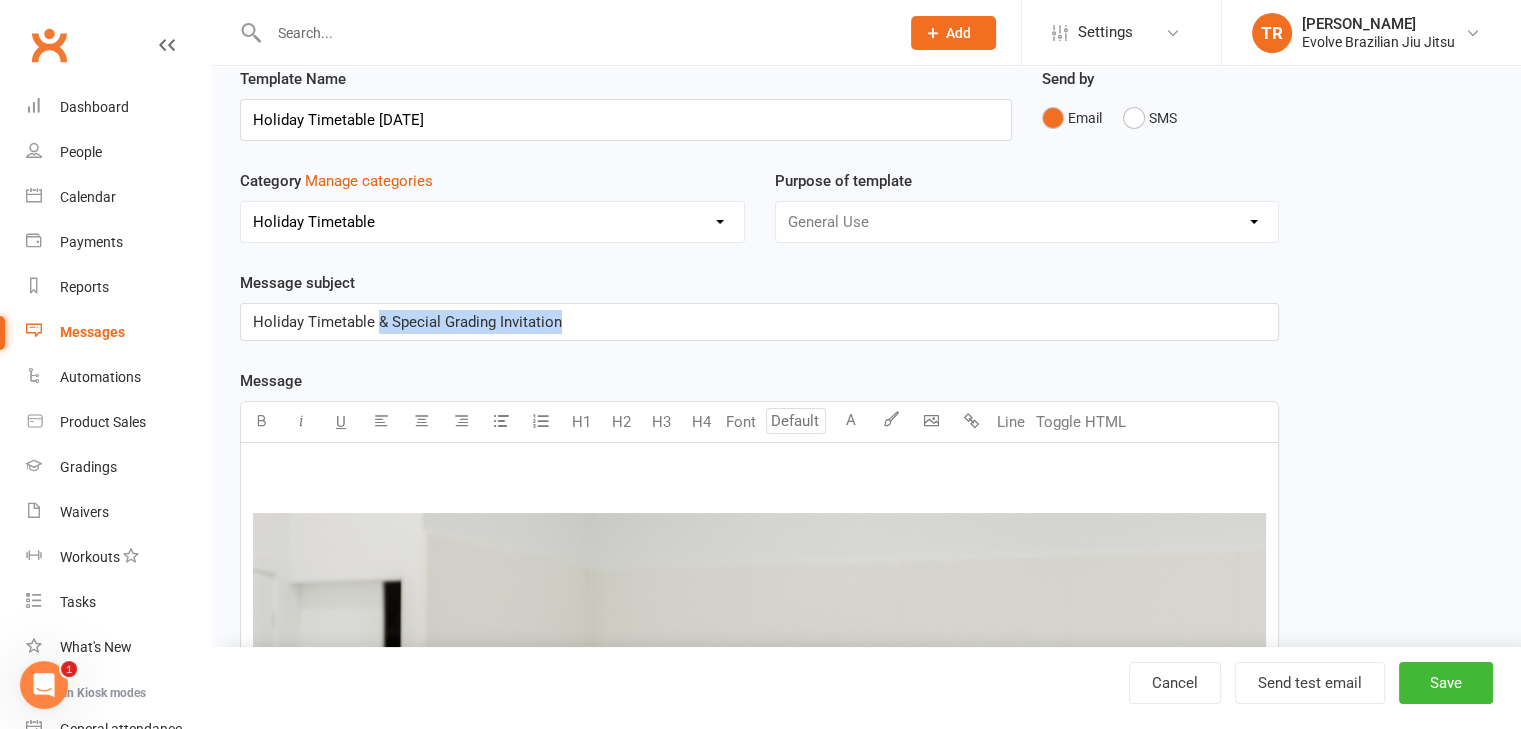 drag, startPoint x: 378, startPoint y: 317, endPoint x: 691, endPoint y: 322, distance: 313.03995 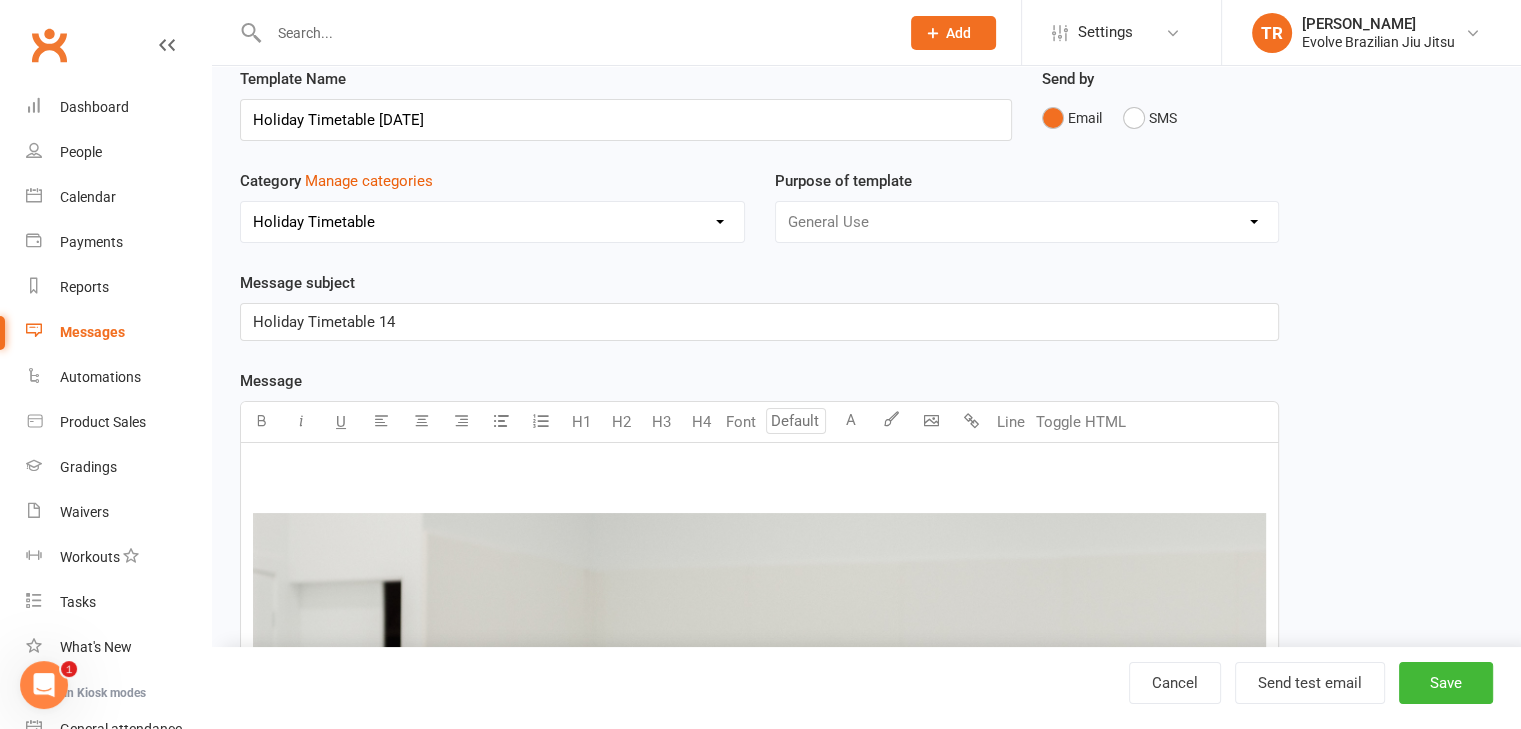 type 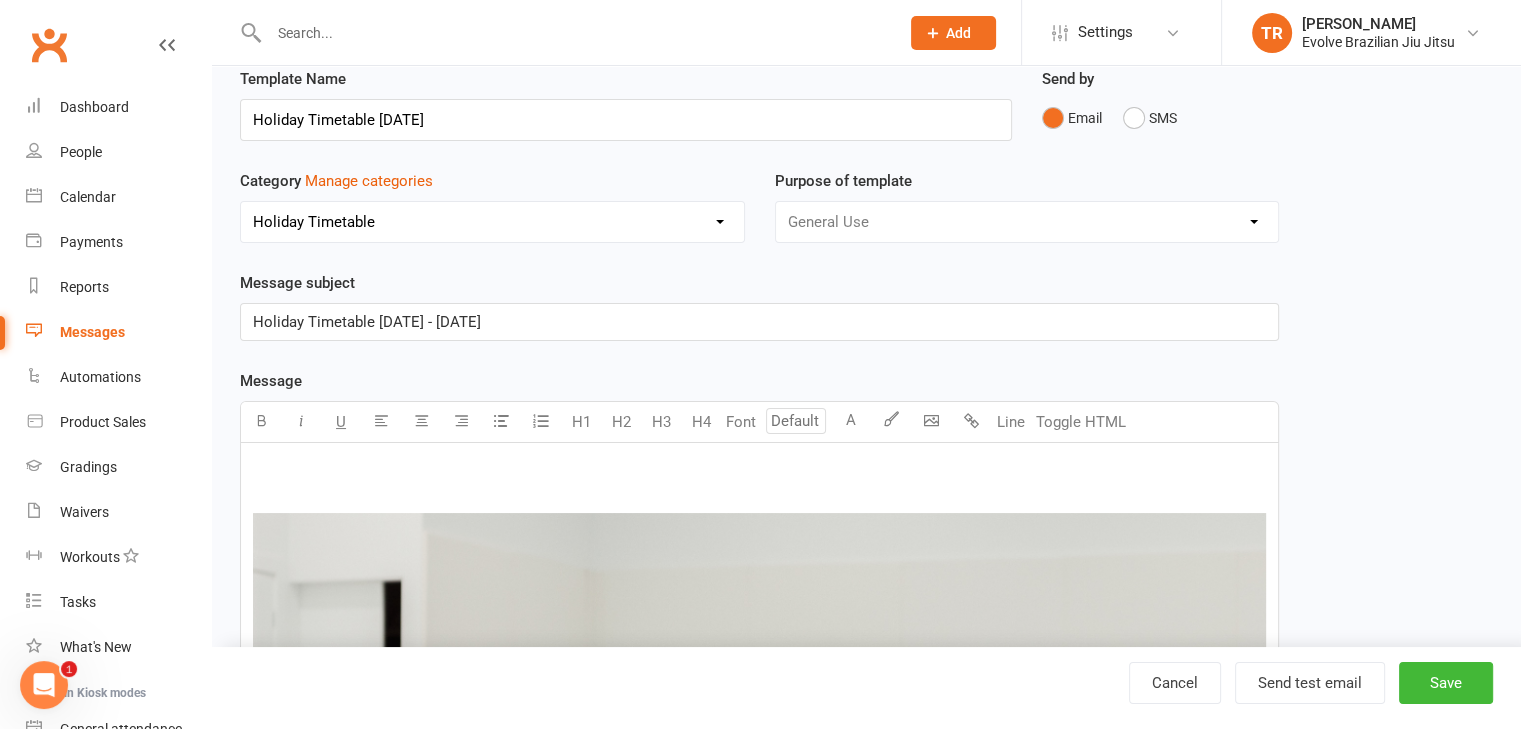 click on "Template Name Holiday Timetable [DATE] Send by Email SMS Category   Manage categories No category Competitions Default Events General Health Holiday Program Holiday Timetable Leads Member Policies News & Media Payment Details Referral Program Seminars Team Event Timetable Update details Youth Strength Sessions Purpose of template General Use Grading Events Message subject Holiday Timetable [DATE] - [DATE] Message U H1 H2 H3 H4 Font A Line Toggle HTML     ﻿   Hi Team,   I hope you are well. We wanted to update you on our Holiday Timetable for the next two weeks and invite our young members and parents to attend a special grading [DATE].  Throughout the school holidays we are running all our scheduled programs. Our Kids (4-7 years) and K ids & Teens (8-14 years) classes will run together at 4:30pm [DATE] to [DATE] and 4pm on Fridays. Please take a moment to review the holiday timetable for all the details:   $   Holiday Timetable Click Here  $     Special Grading Invitation Best regards, Select" at bounding box center [866, 1075] 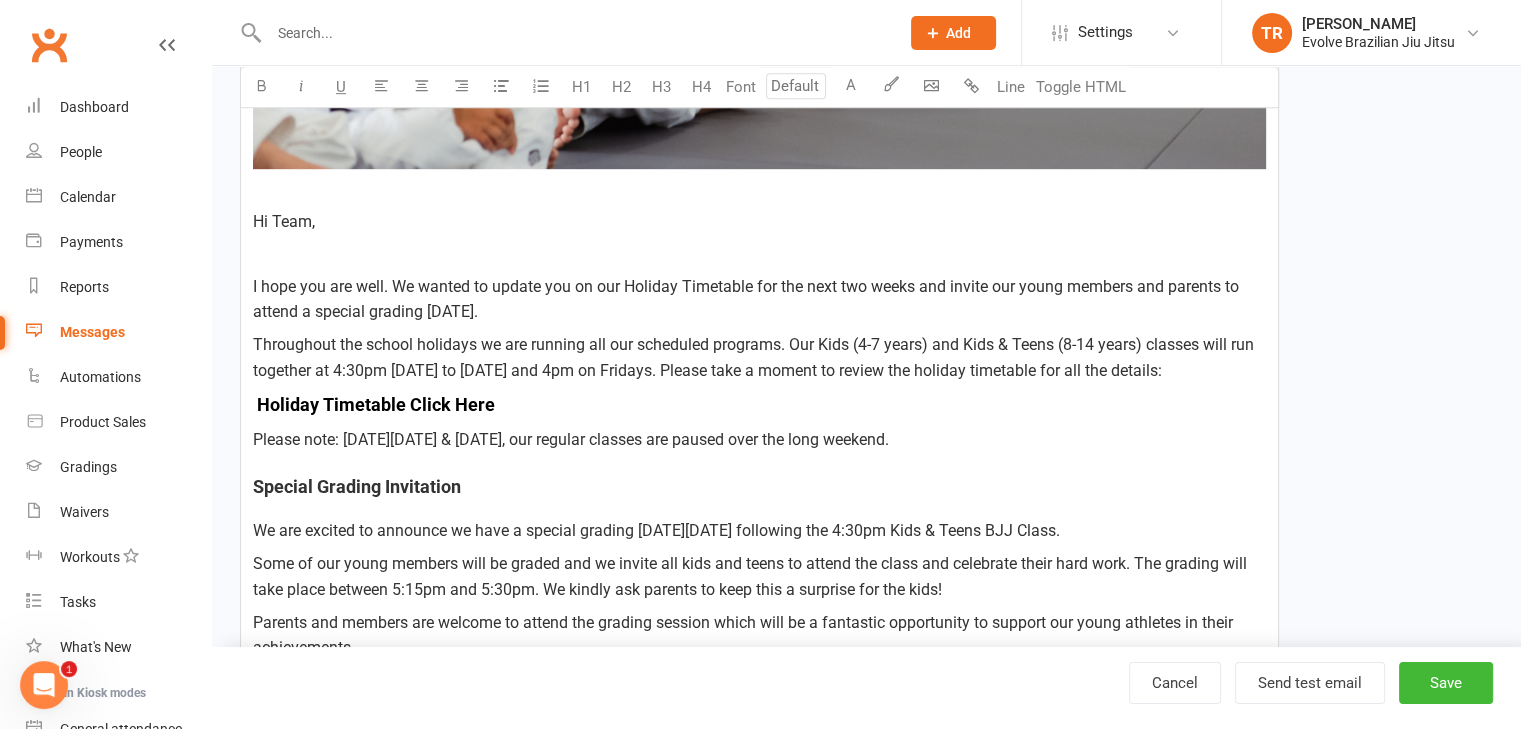 scroll, scrollTop: 1099, scrollLeft: 0, axis: vertical 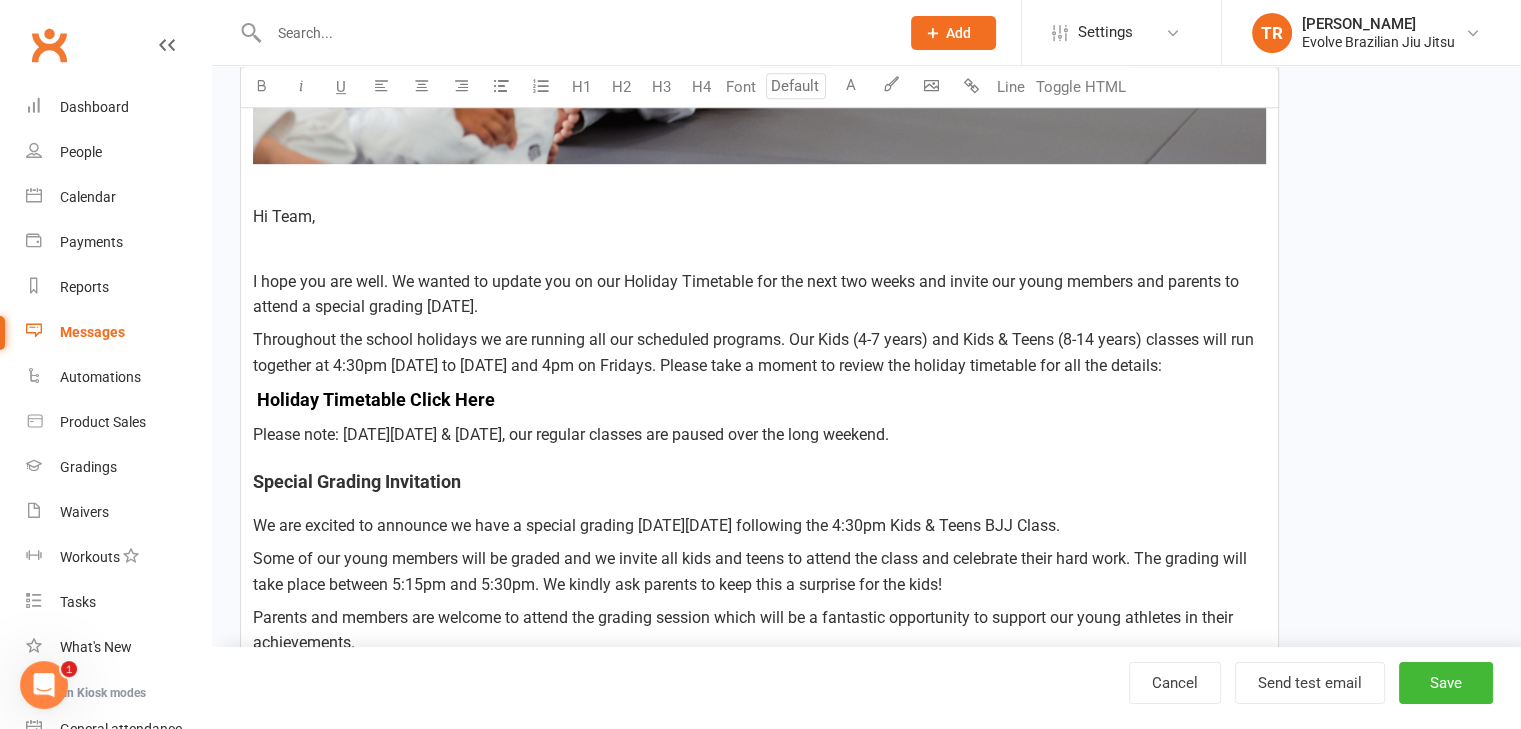 click at bounding box center [759, 249] 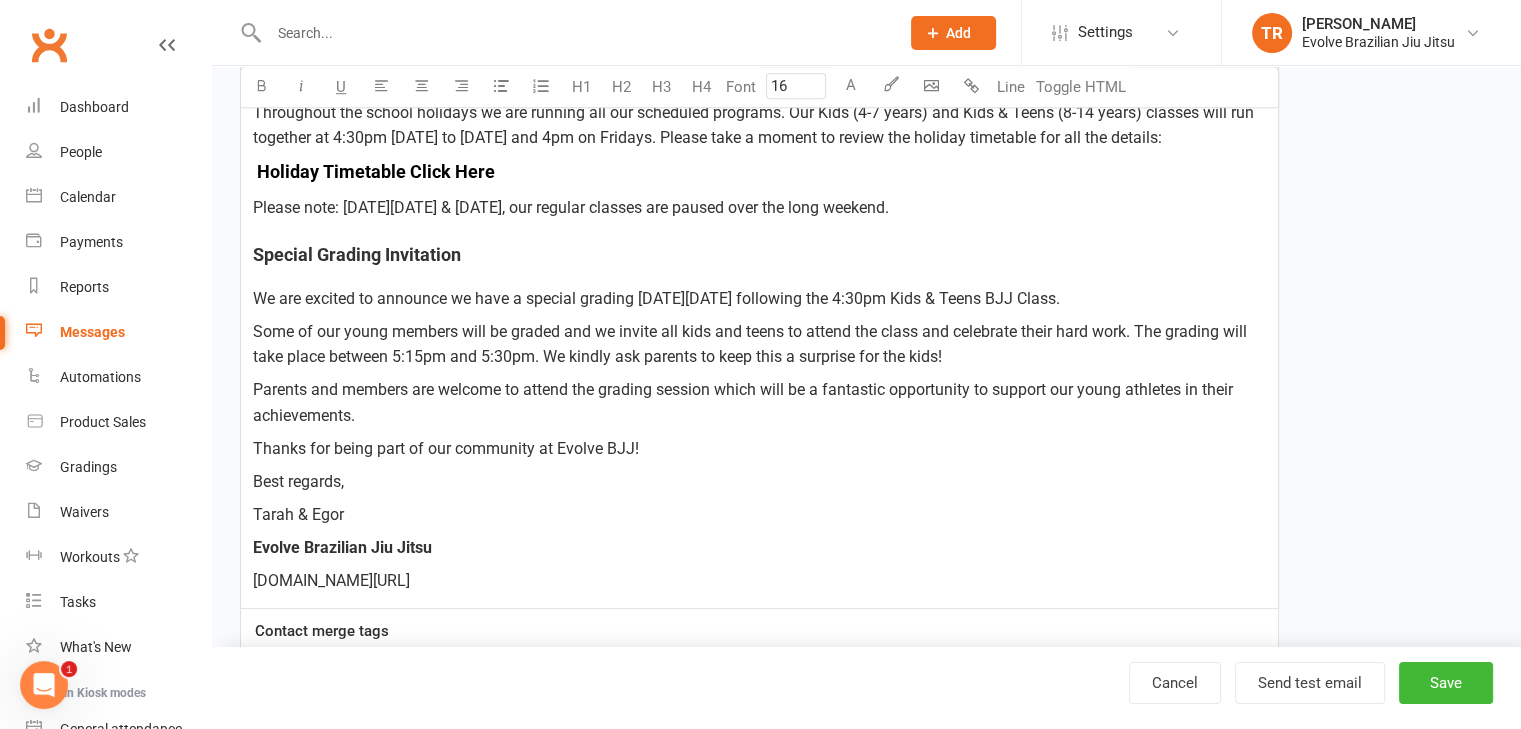 scroll, scrollTop: 1201, scrollLeft: 0, axis: vertical 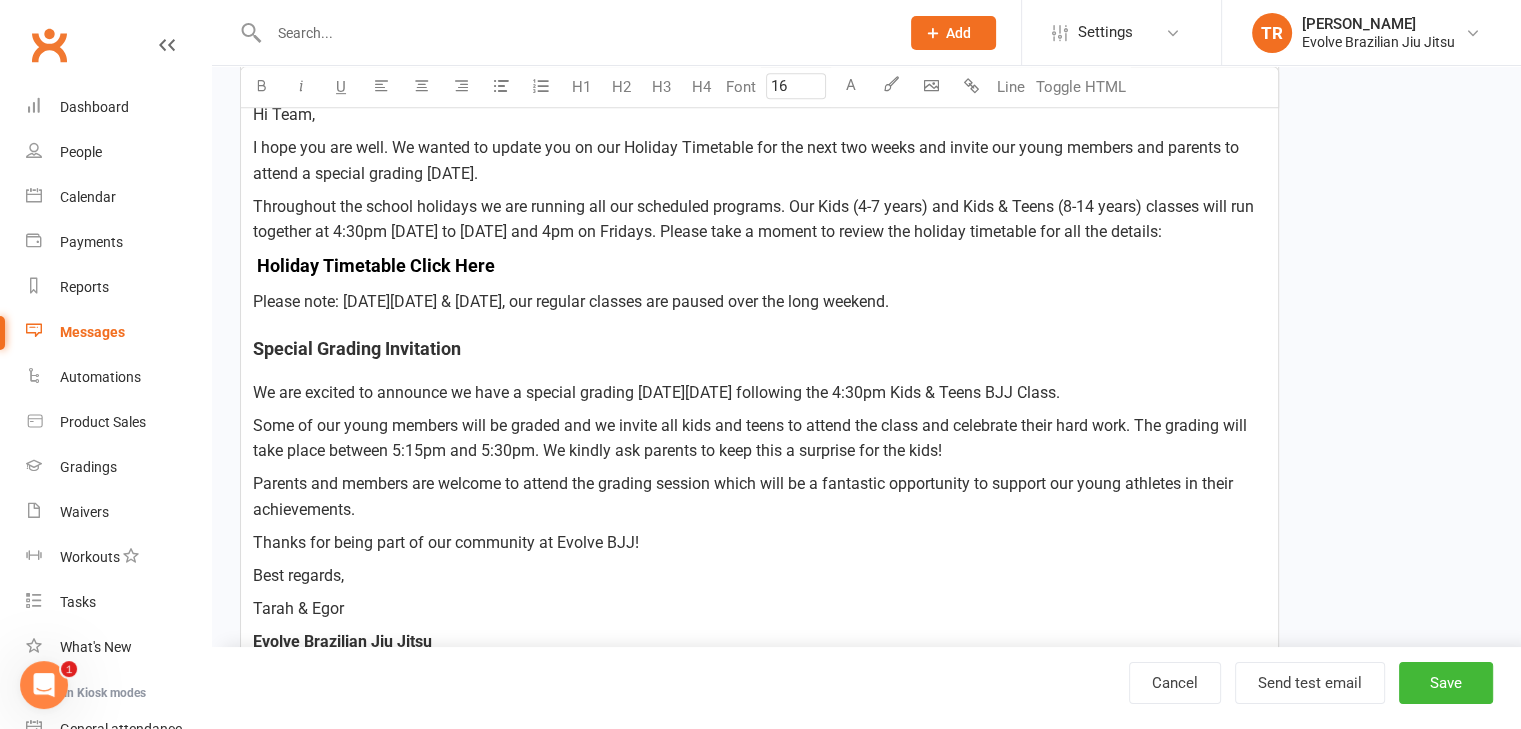 click on "Parents and members are welcome to attend the grading session which will be a fantastic opportunity to support our young athletes in their achievements." at bounding box center (759, 496) 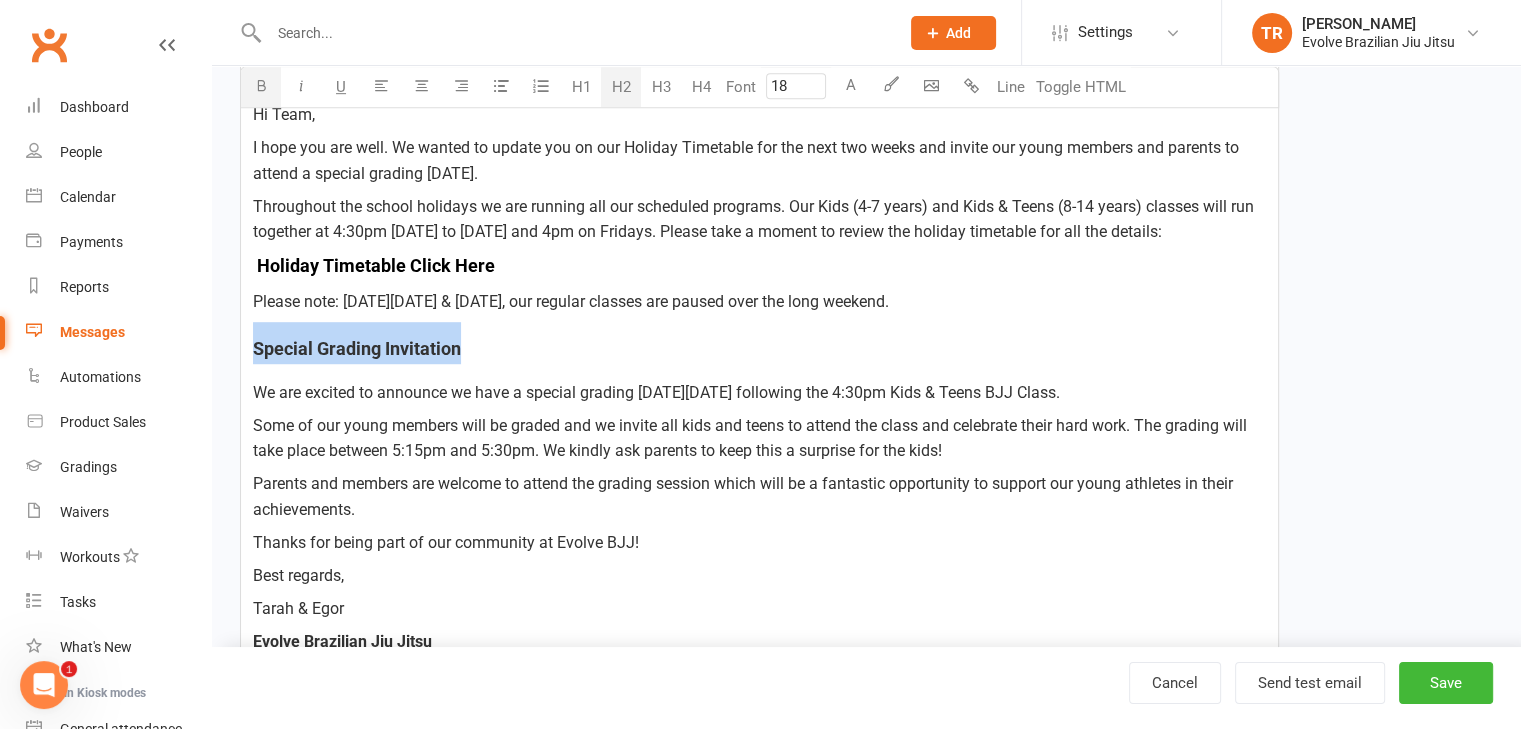 drag, startPoint x: 463, startPoint y: 345, endPoint x: 253, endPoint y: 351, distance: 210.0857 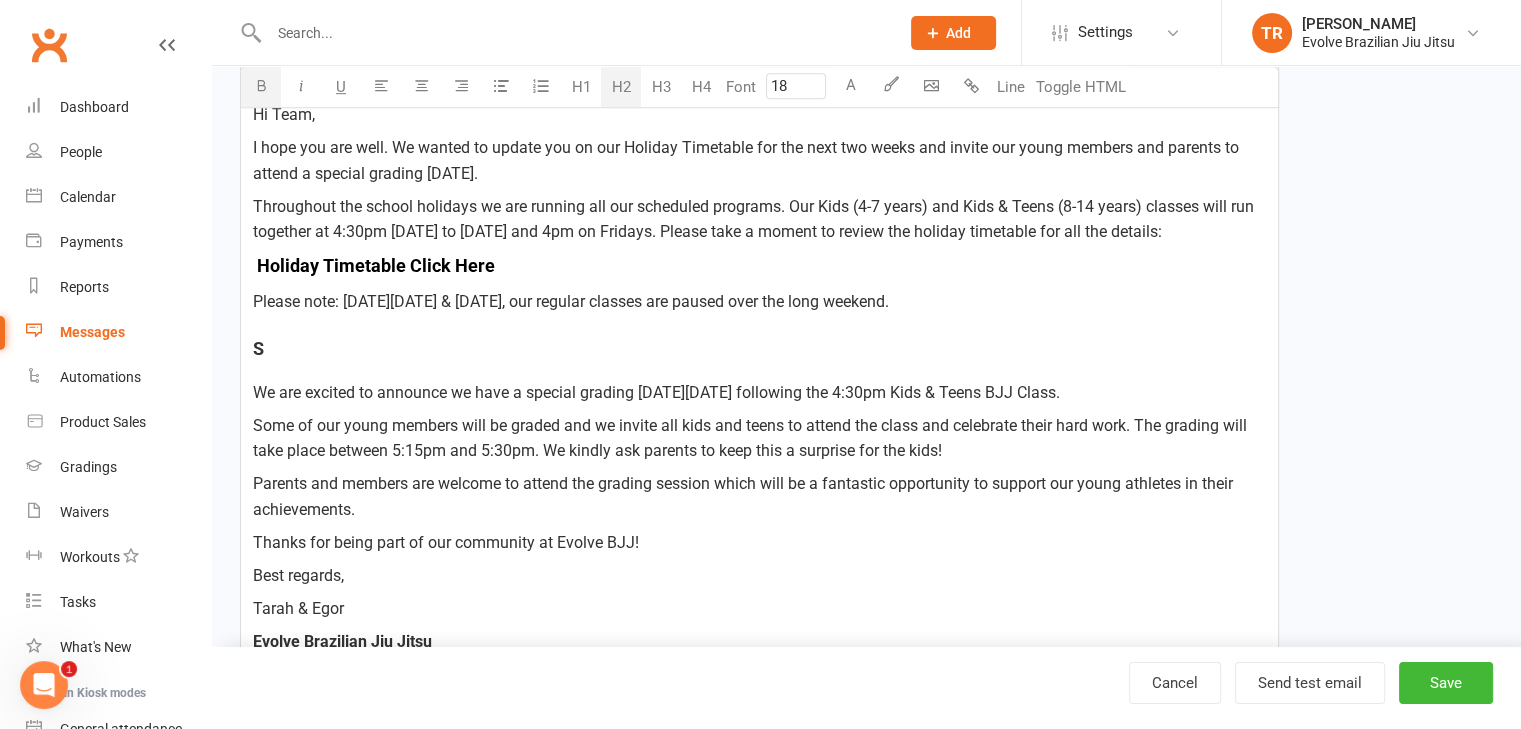 type 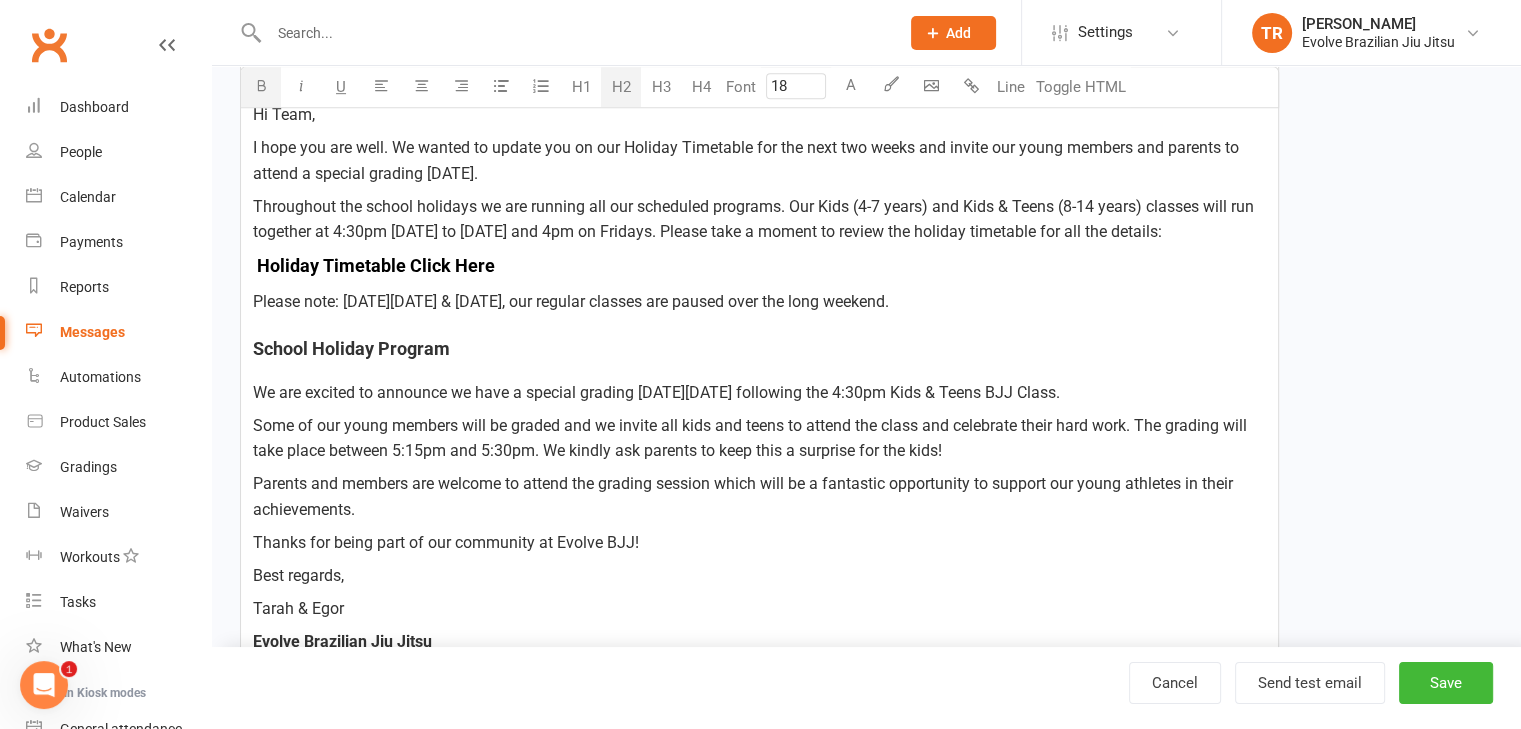 click on "School Holiday Program" at bounding box center (351, 348) 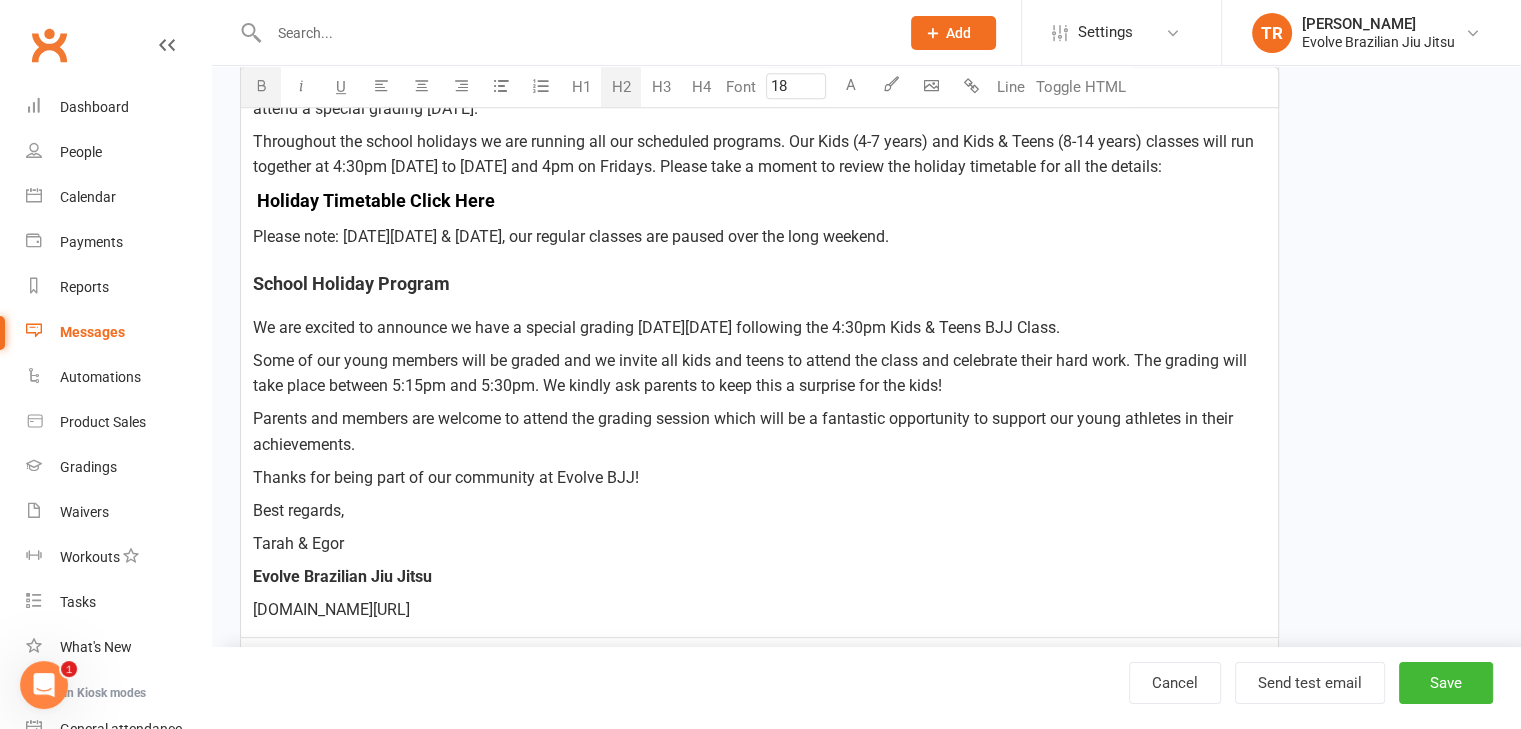 scroll, scrollTop: 1267, scrollLeft: 0, axis: vertical 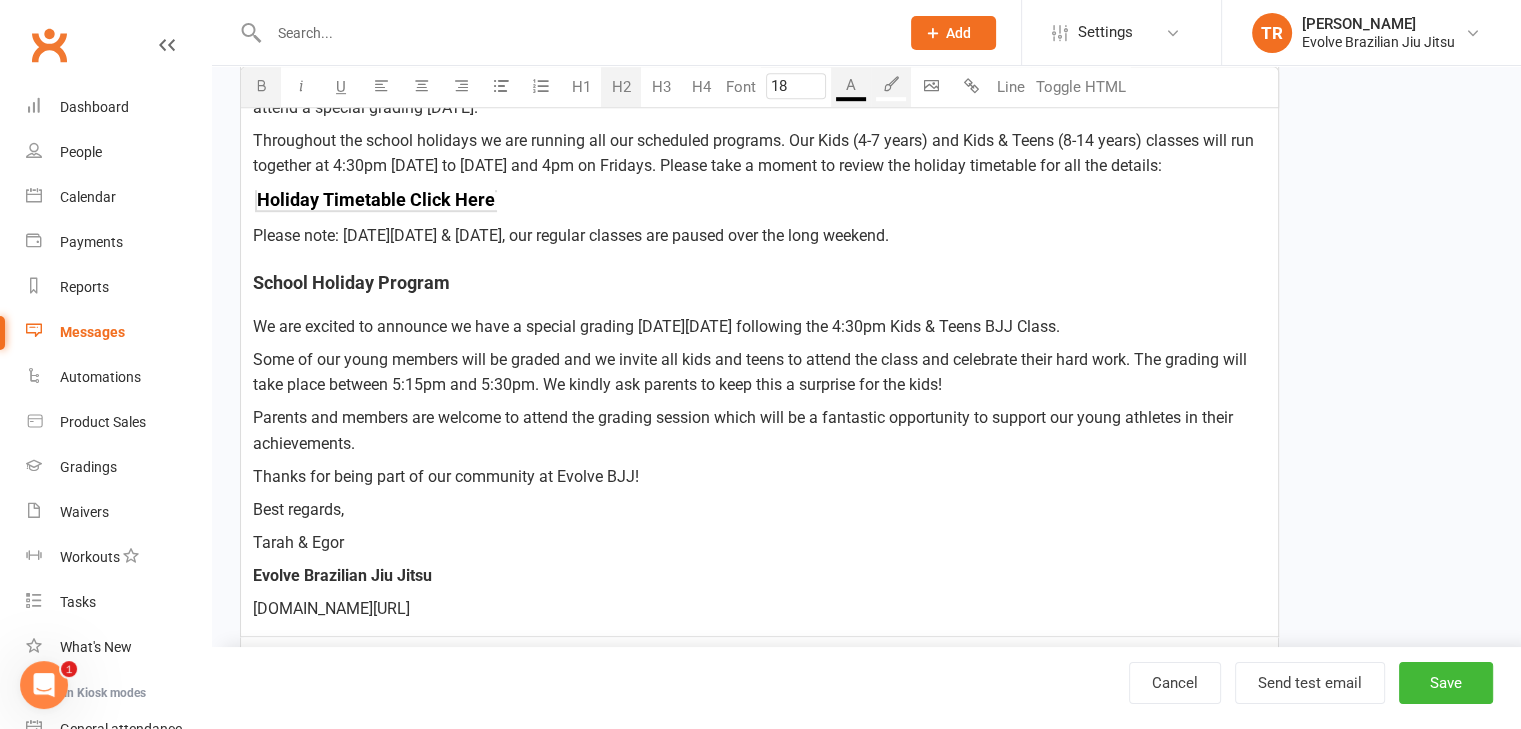 type on "16" 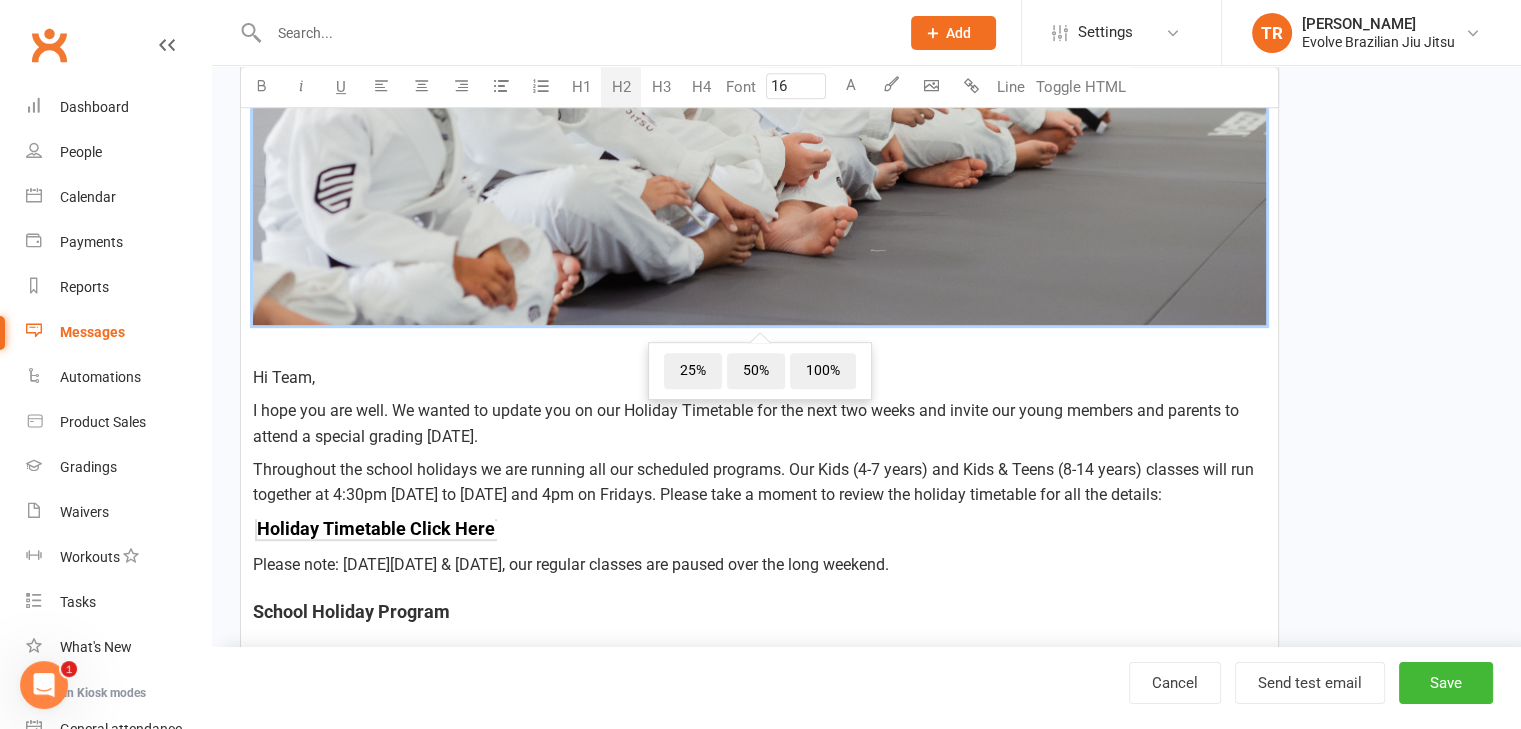 scroll, scrollTop: 783, scrollLeft: 0, axis: vertical 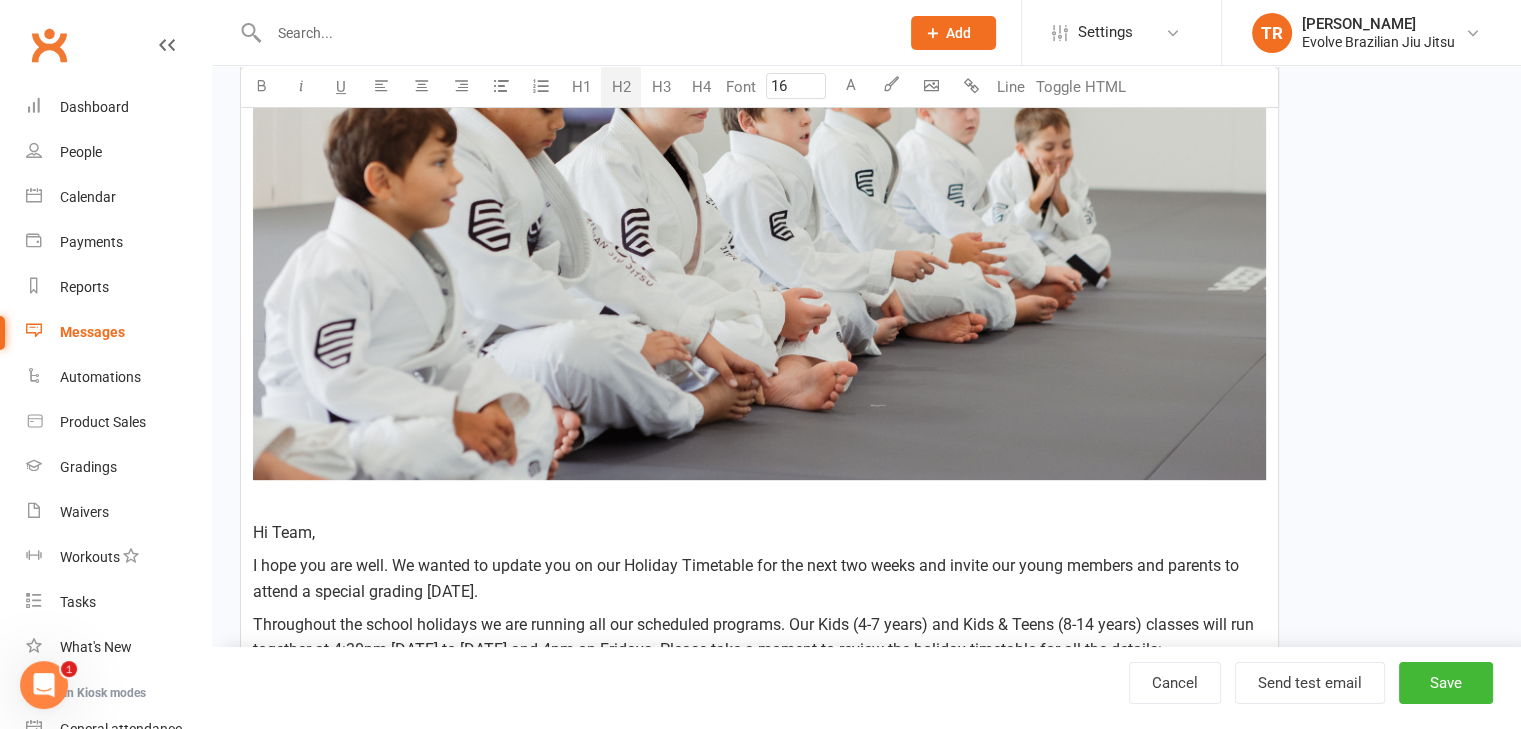 drag, startPoint x: 654, startPoint y: 478, endPoint x: 256, endPoint y: 540, distance: 402.8002 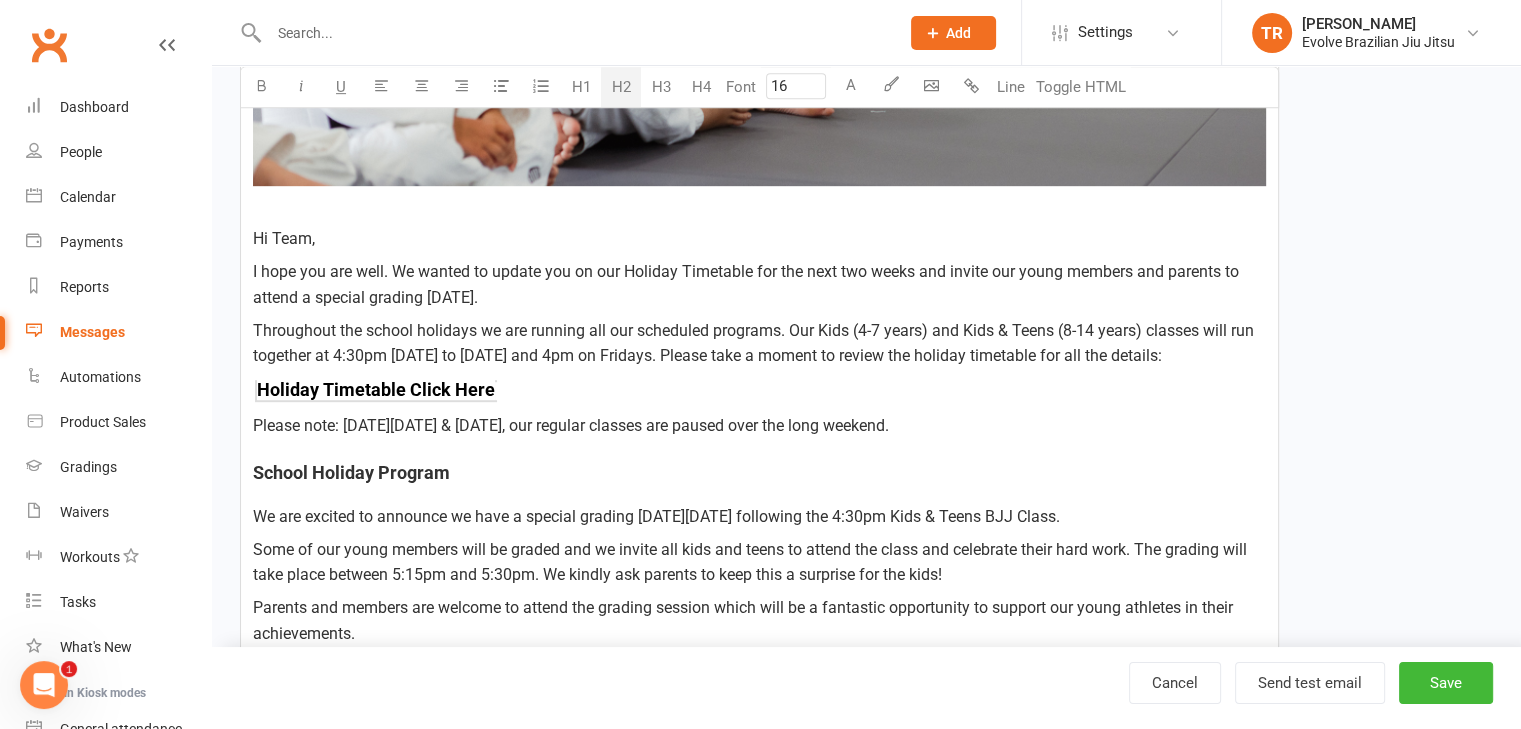scroll, scrollTop: 1078, scrollLeft: 0, axis: vertical 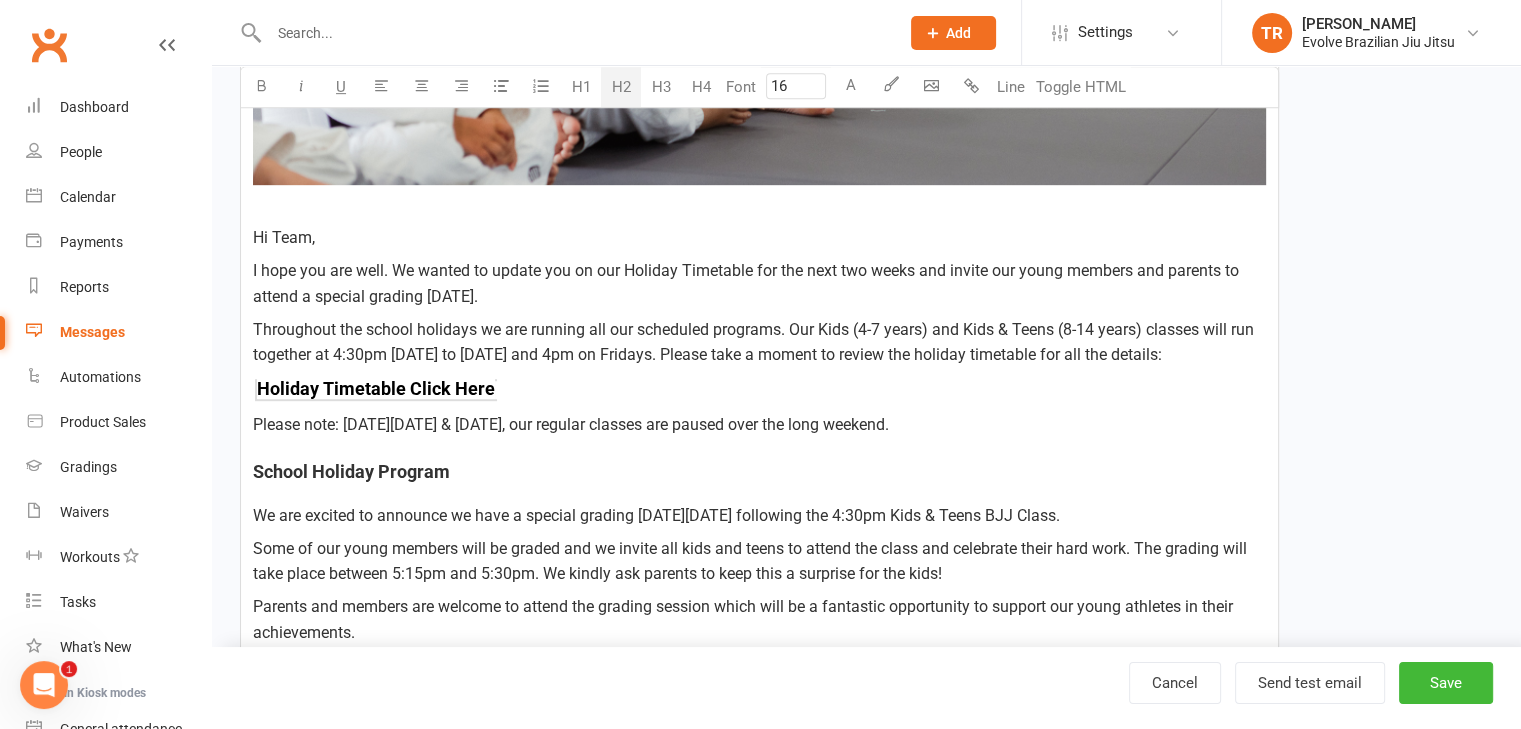 click on "Please note: [DATE][DATE] & [DATE], our regular classes are paused over the long weekend." at bounding box center [571, 424] 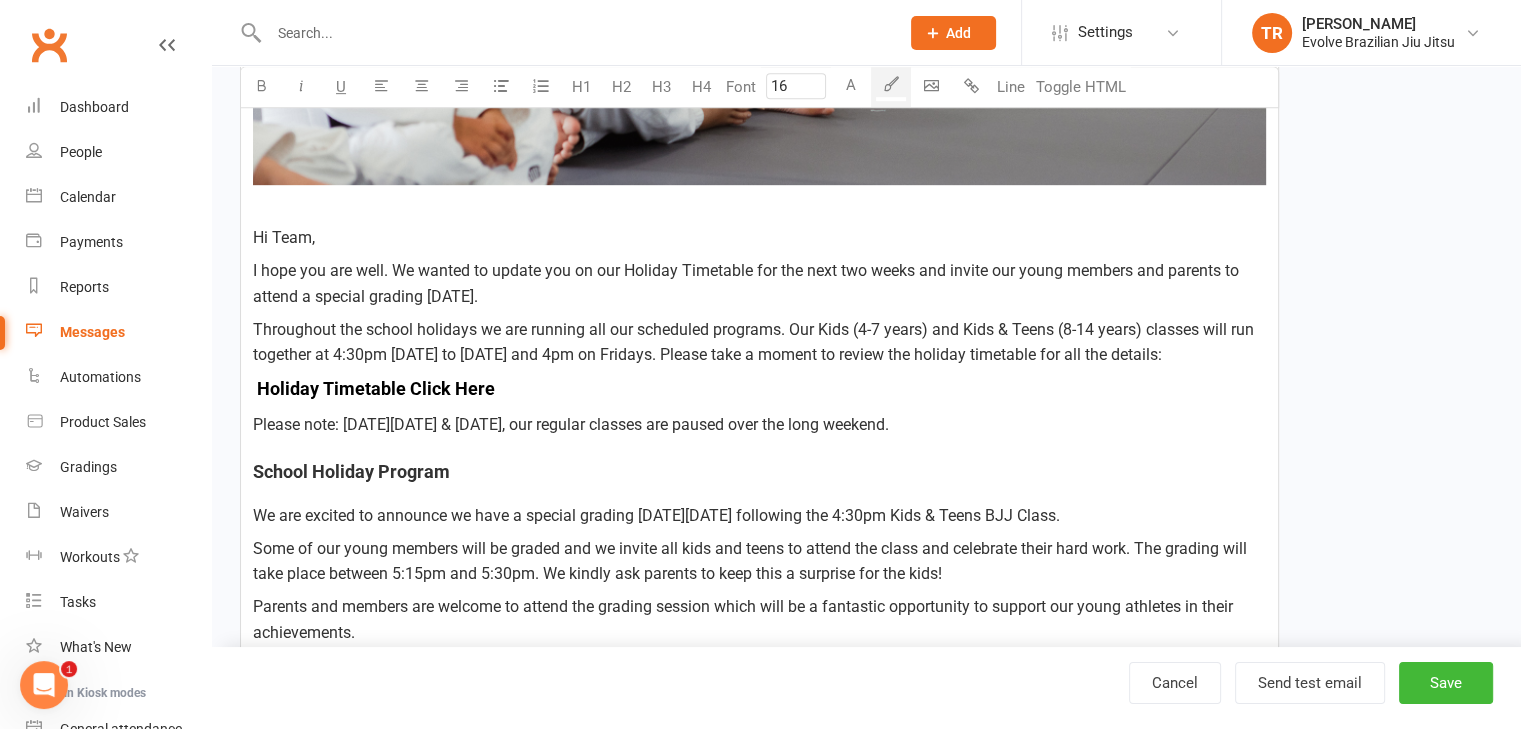 click on "Throughout the school holidays we are running all our scheduled programs. Our Kids (4-7 years) and K ids & Teens (8-14 years) classes will run together at 4:30pm [DATE] to [DATE] and 4pm on Fridays. Please take a moment to review the holiday timetable for all the details:" at bounding box center [759, 342] 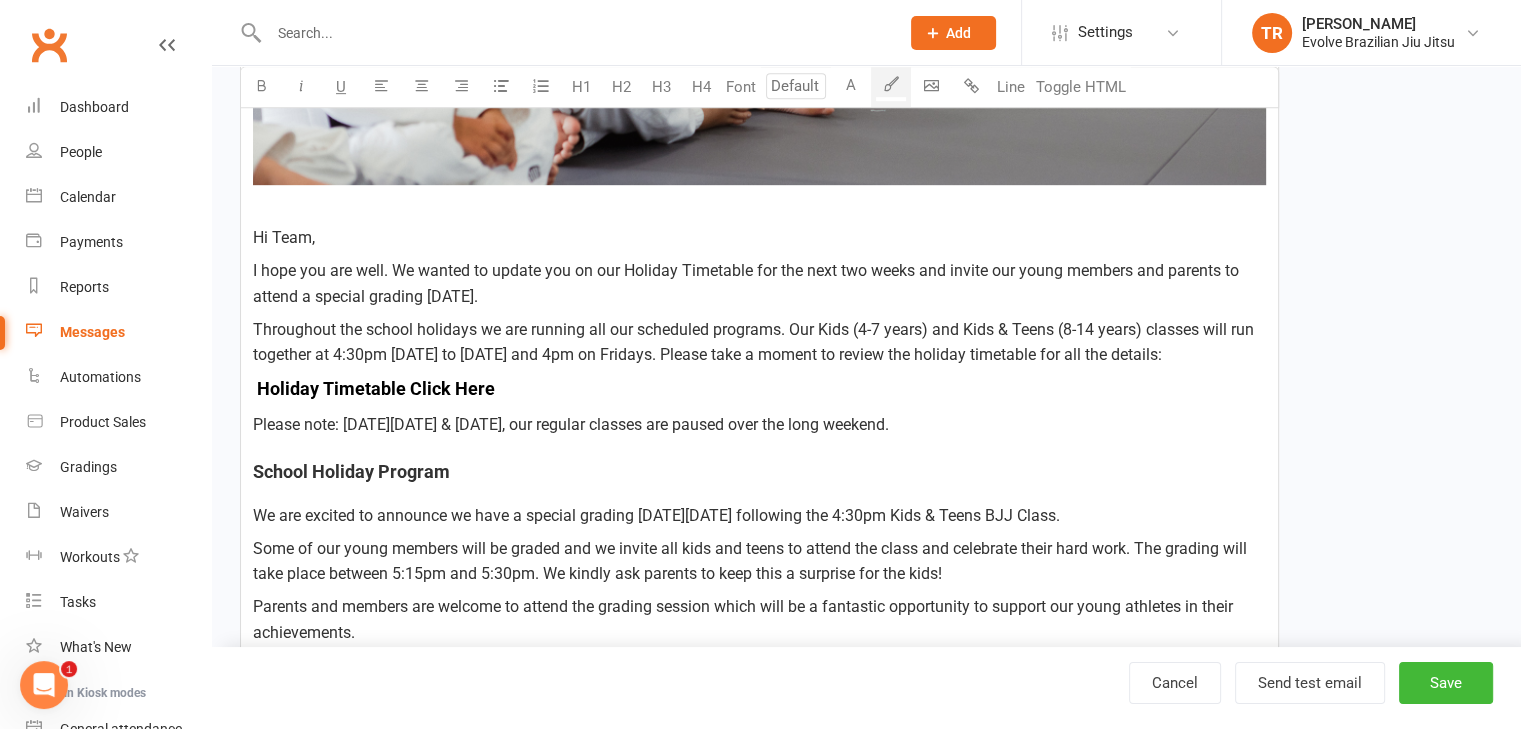 type on "16" 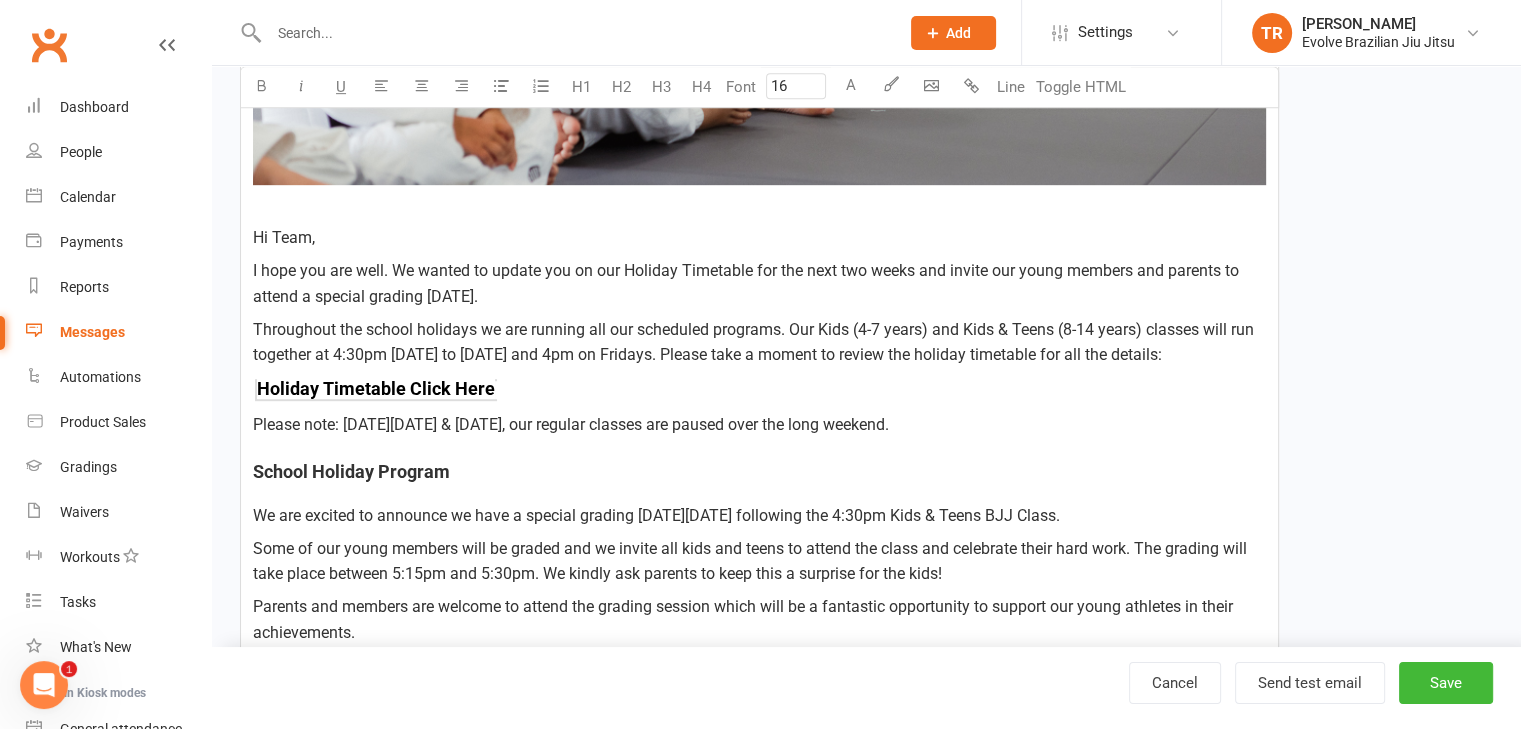 drag, startPoint x: 1148, startPoint y: 422, endPoint x: 245, endPoint y: 325, distance: 908.1949 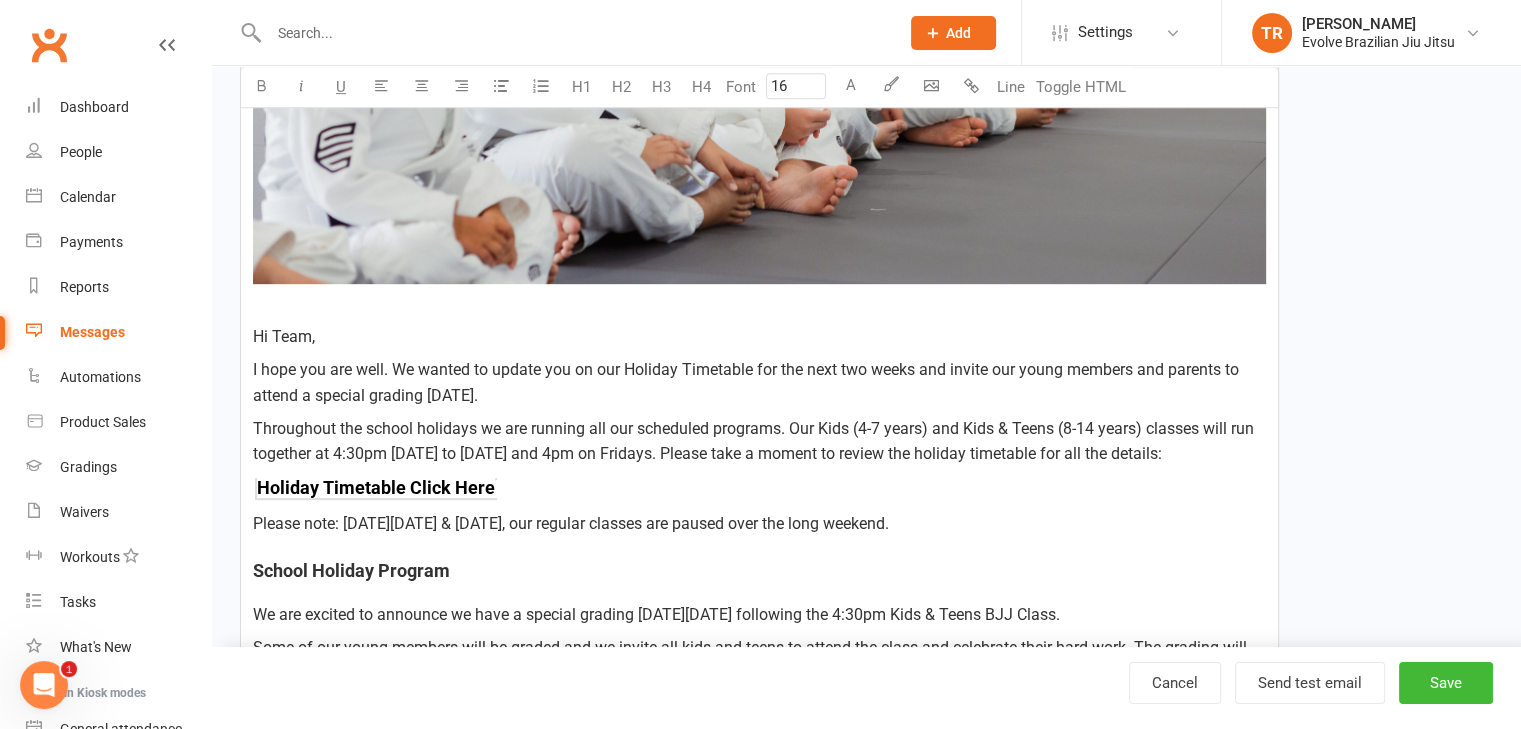 scroll, scrollTop: 977, scrollLeft: 0, axis: vertical 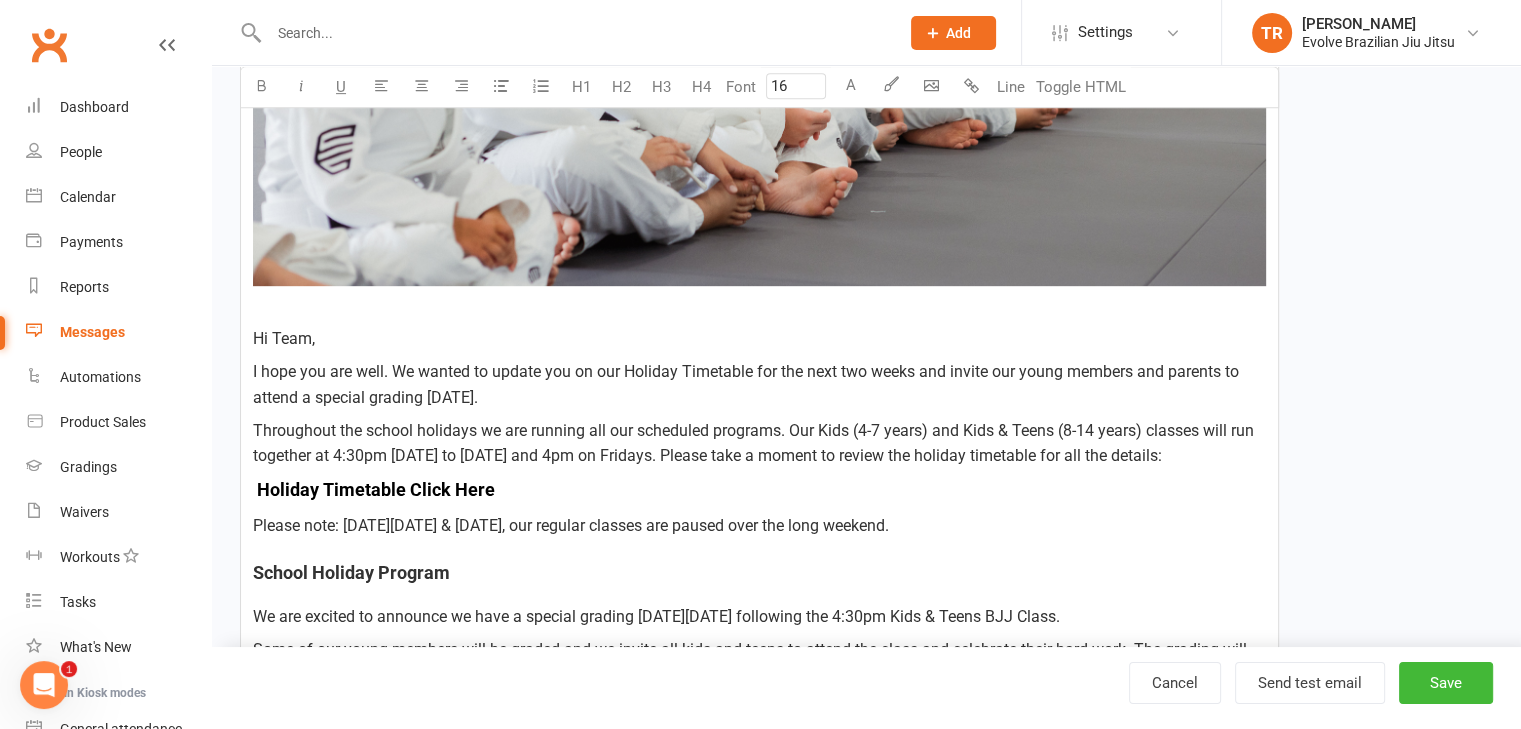 click on "I hope you are well. We wanted to update you on our Holiday Timetable for the next two weeks and invite our young members and parents to attend a special grading [DATE]." at bounding box center (759, 384) 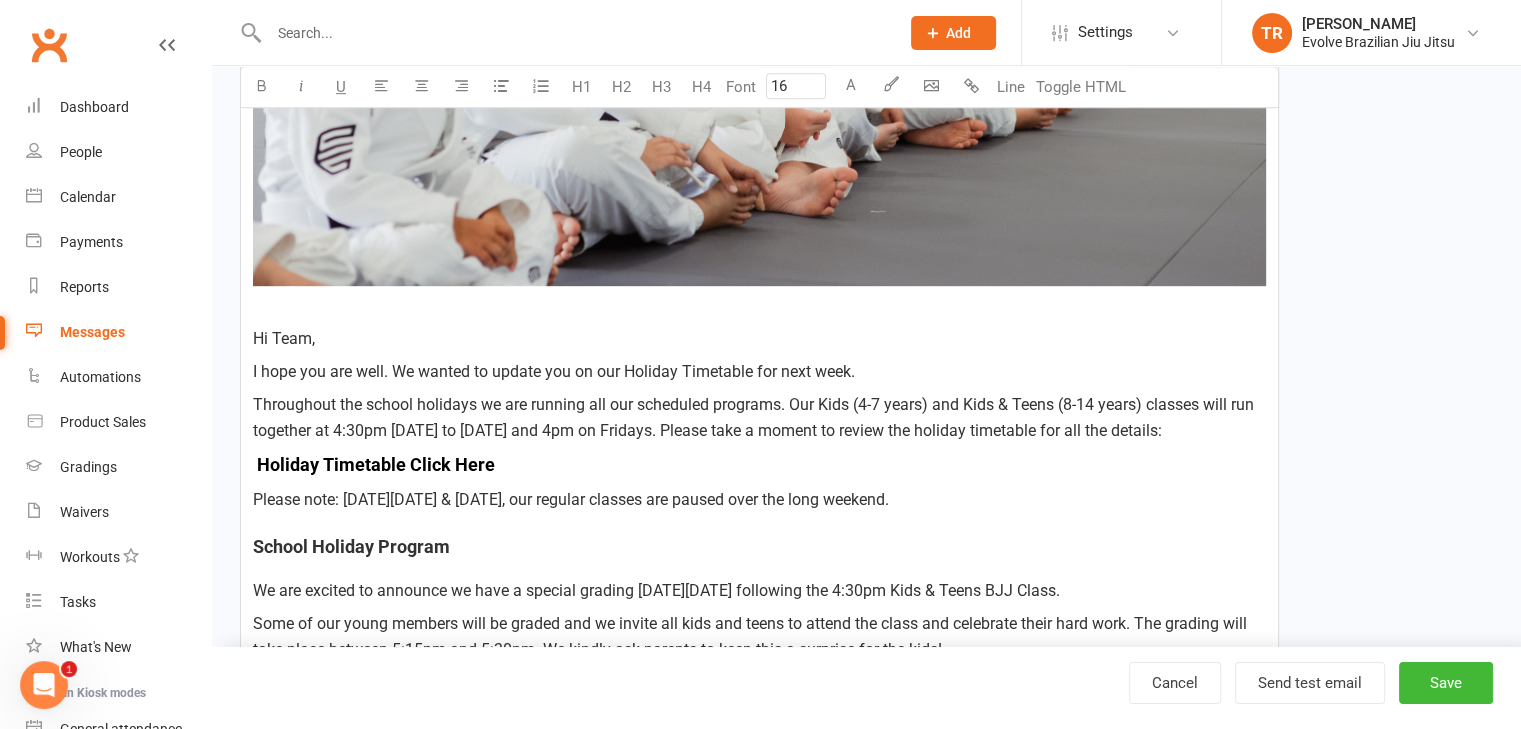 click on "Throughout the school holidays we are running all our scheduled programs. Our Kids (4-7 years) and K" at bounding box center [613, 404] 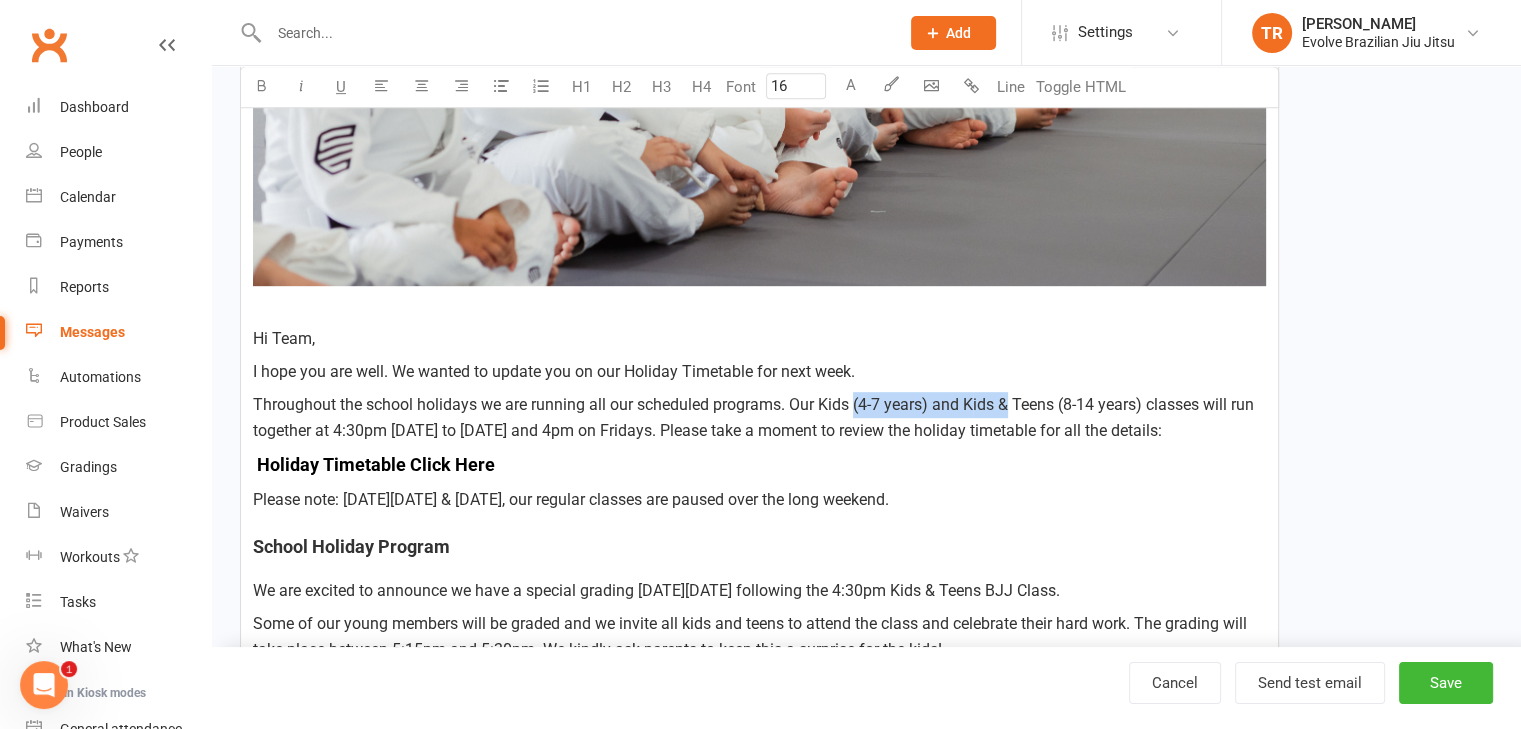 drag, startPoint x: 854, startPoint y: 405, endPoint x: 1006, endPoint y: 404, distance: 152.0033 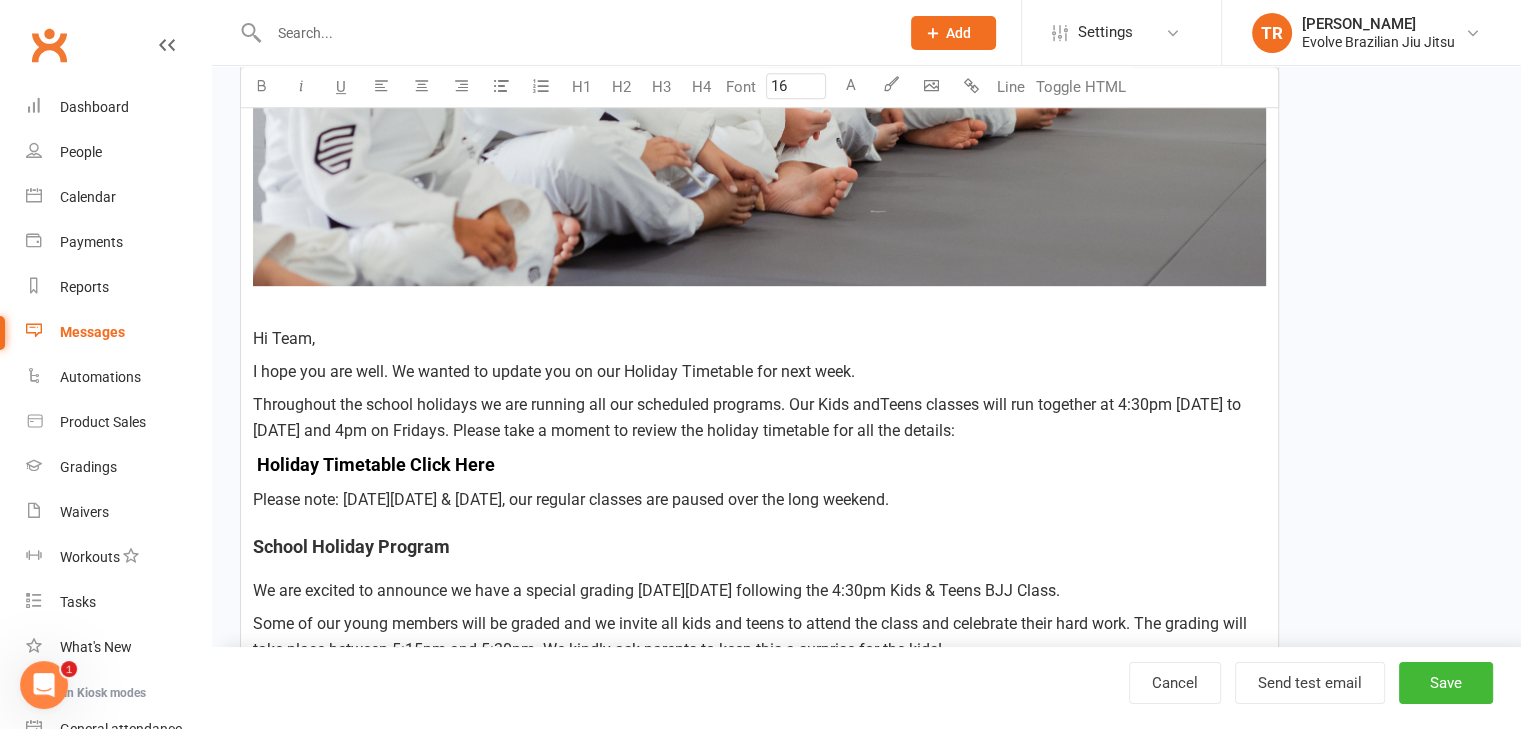 click on "Throughout the school holidays we are running all our scheduled programs. Our Kids and" at bounding box center (566, 404) 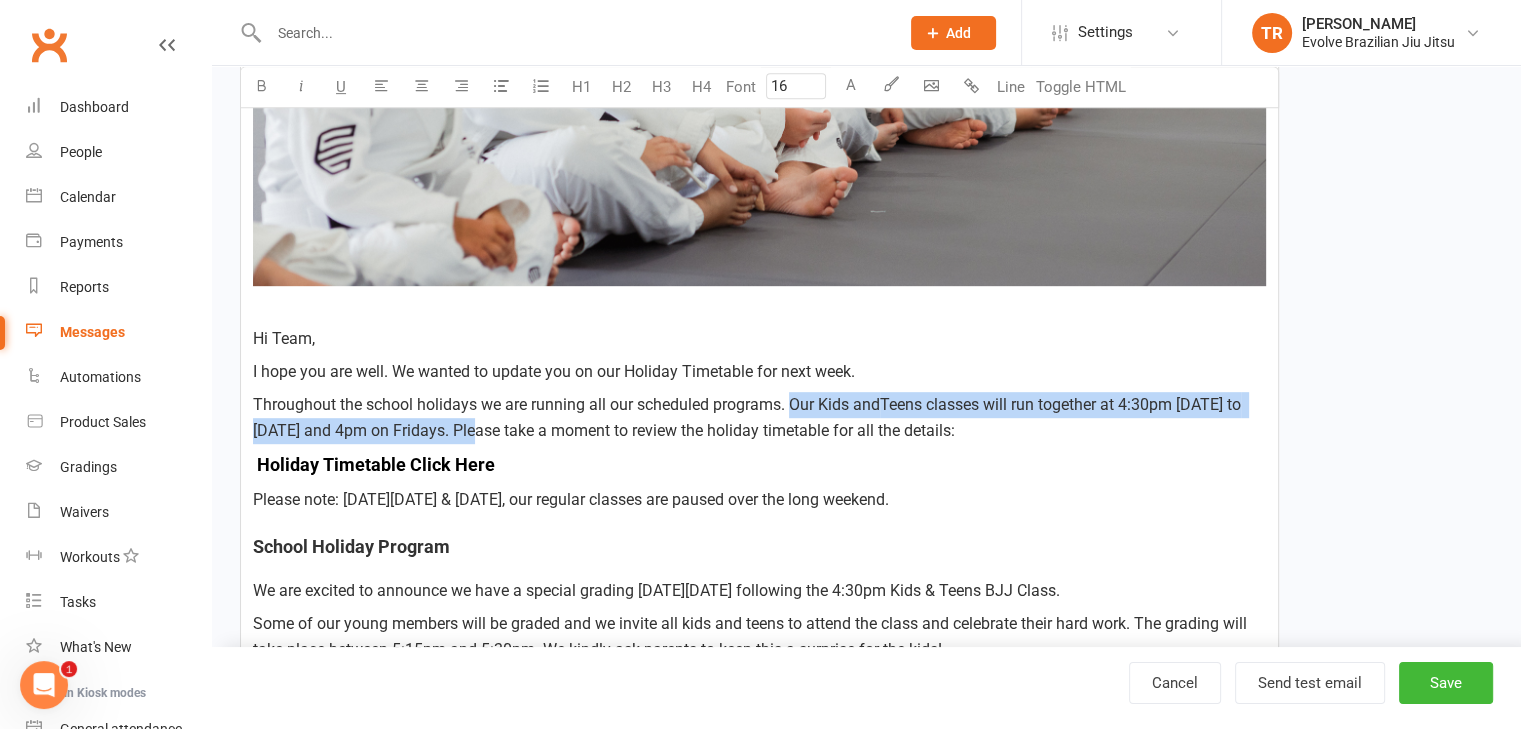 drag, startPoint x: 470, startPoint y: 425, endPoint x: 795, endPoint y: 406, distance: 325.5549 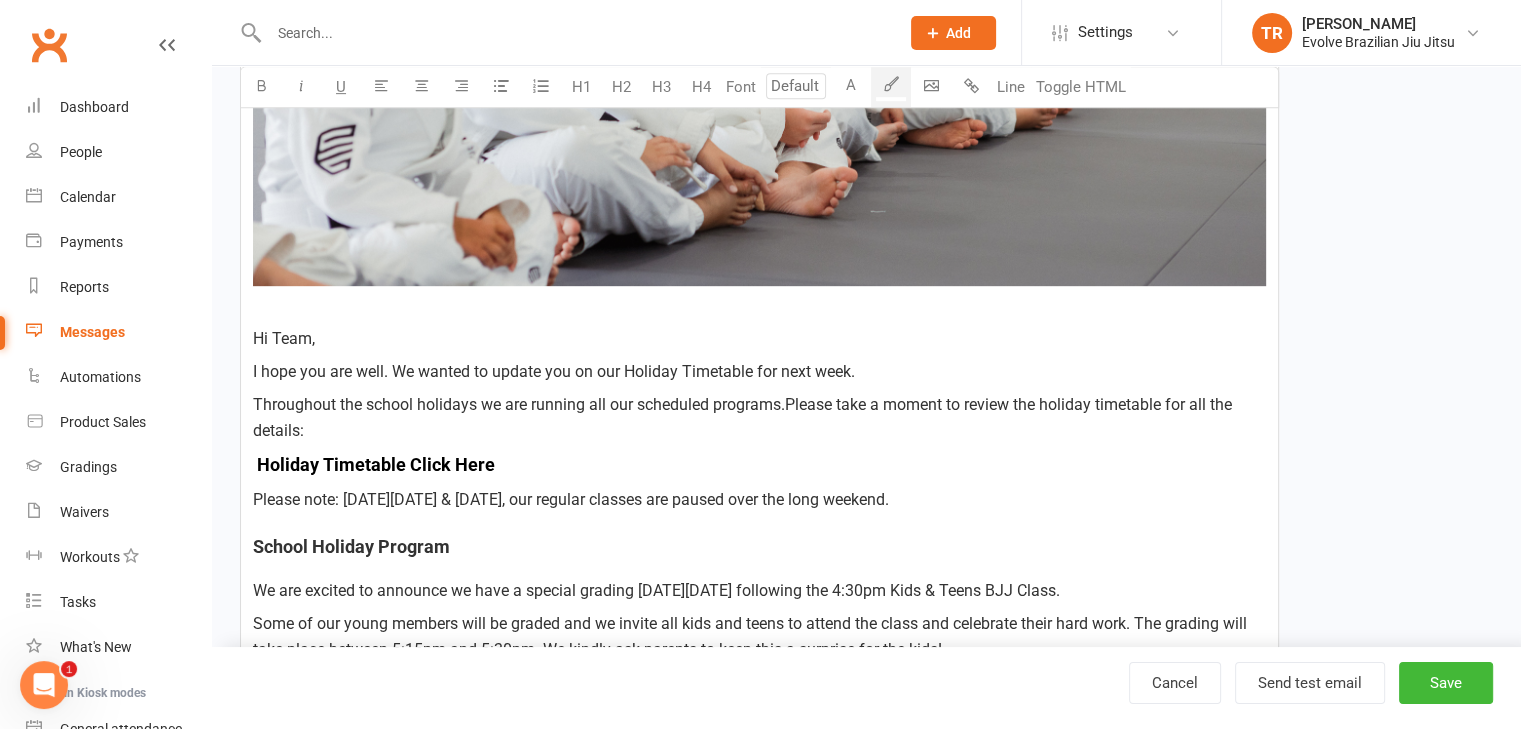 type on "16" 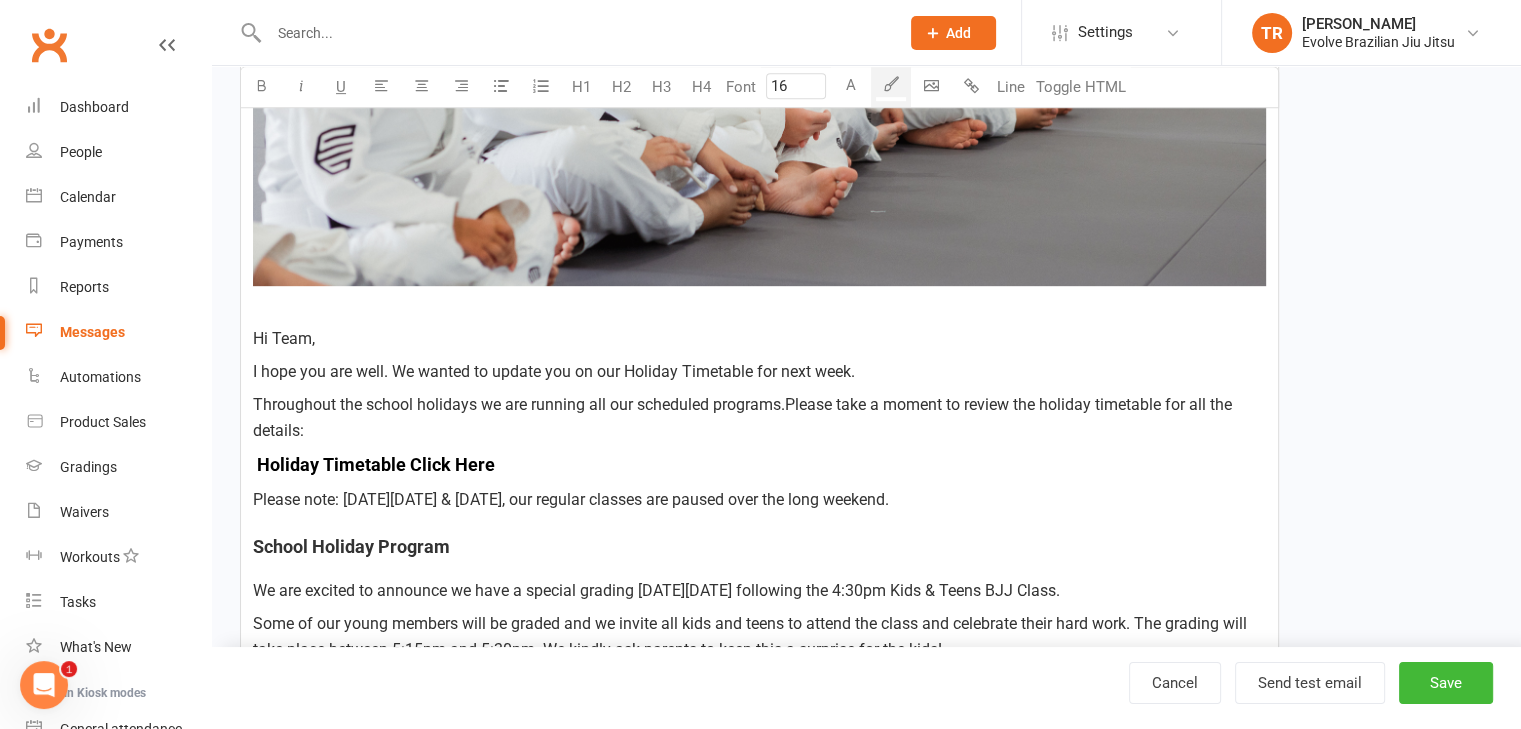 drag, startPoint x: 1132, startPoint y: 501, endPoint x: 246, endPoint y: 507, distance: 886.0203 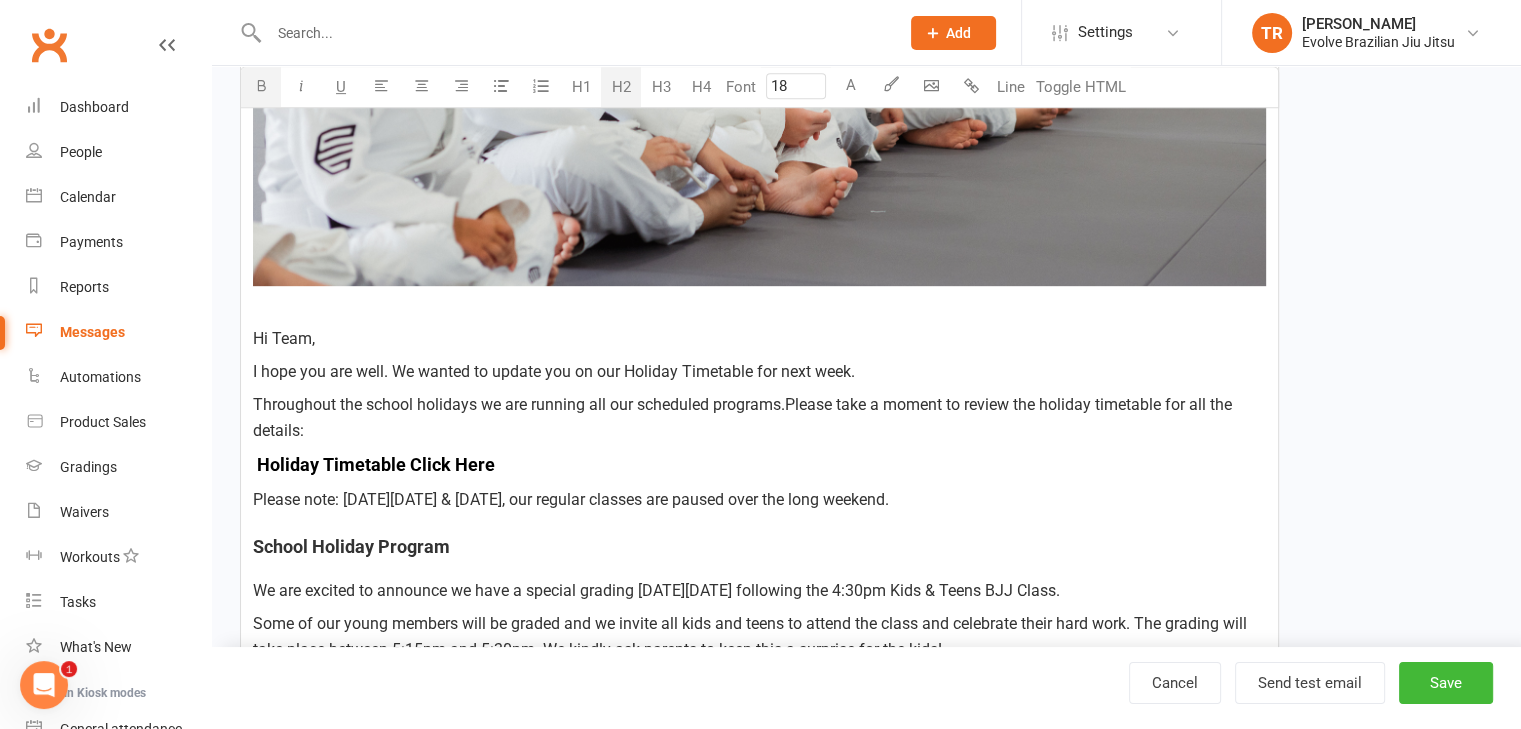 click on "School Holiday Program" at bounding box center (351, 540) 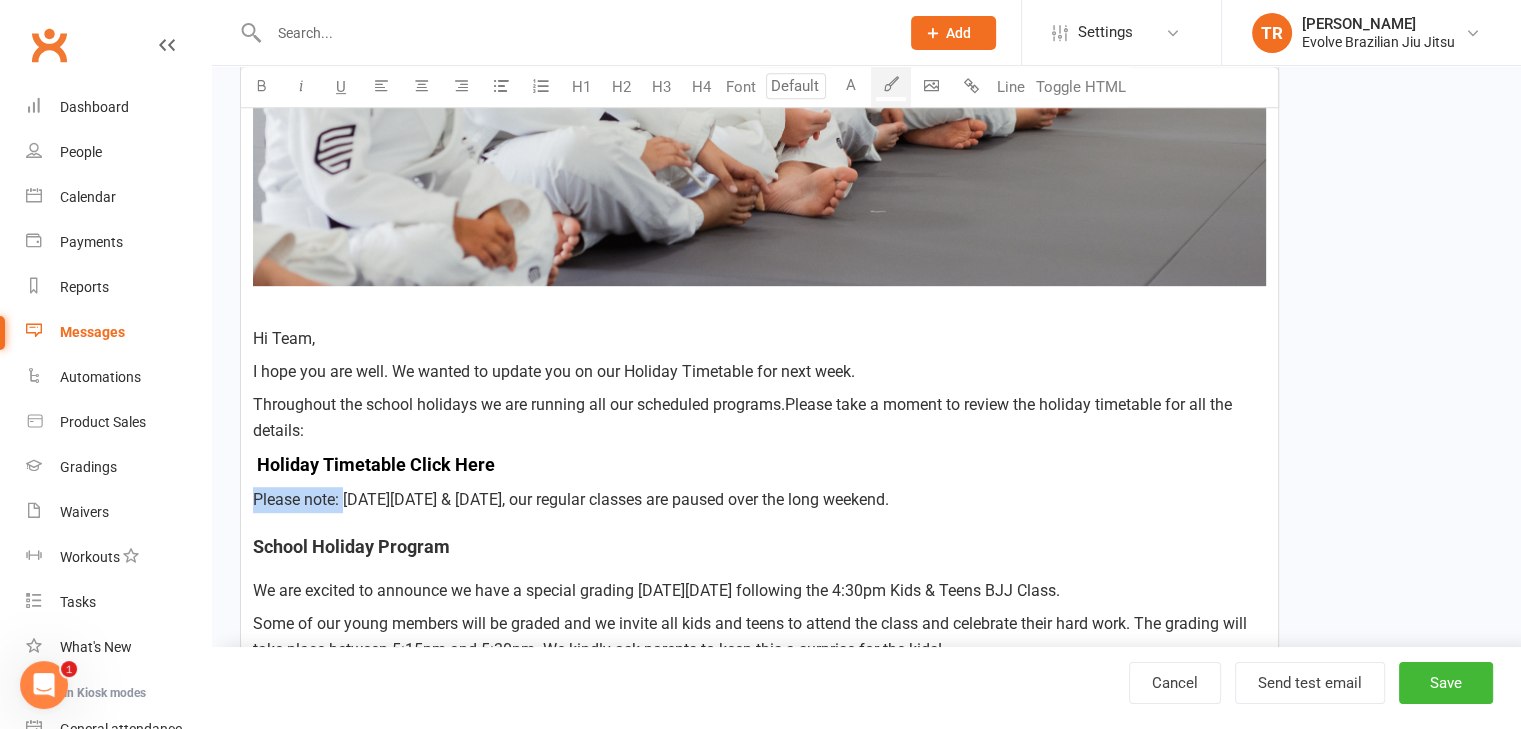 type on "16" 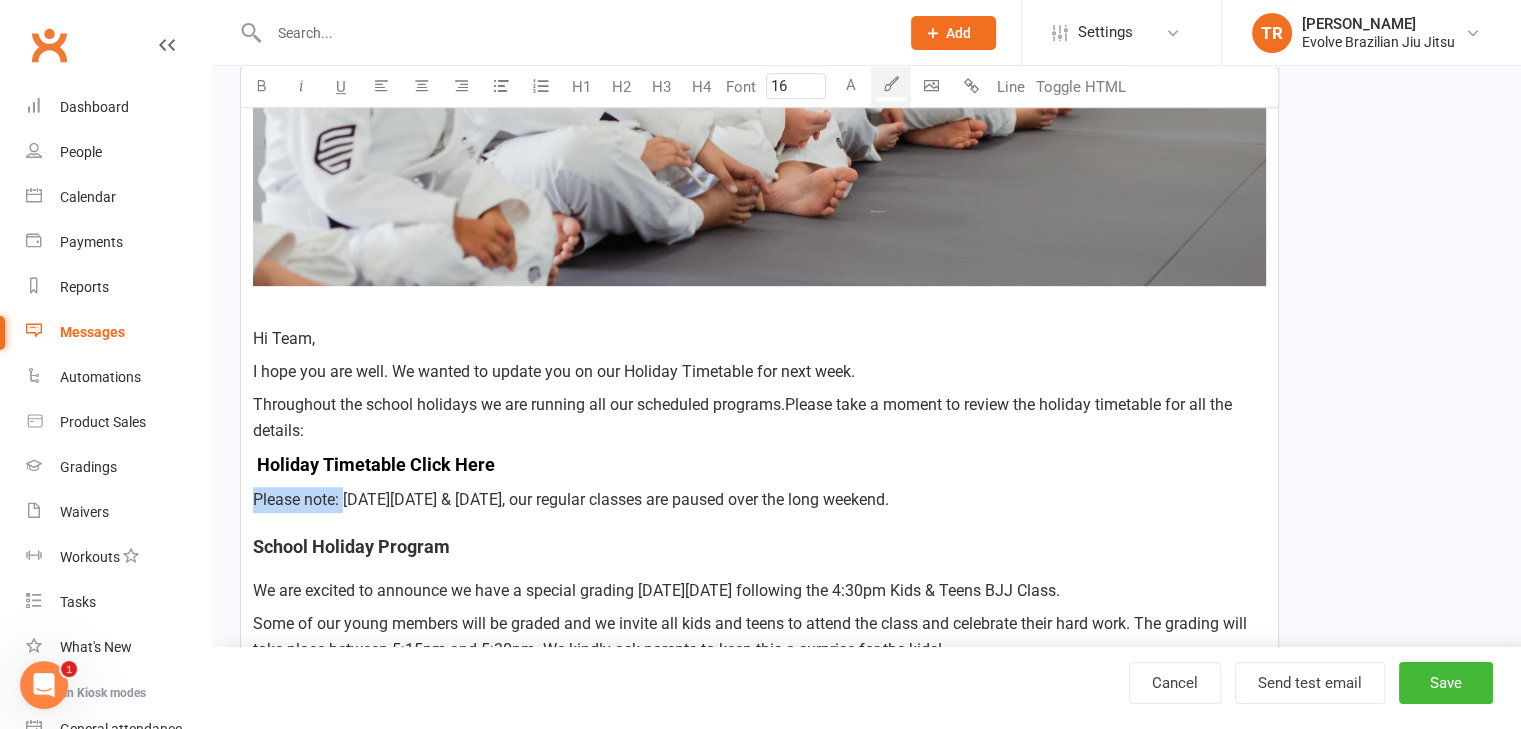 drag, startPoint x: 345, startPoint y: 500, endPoint x: 1118, endPoint y: 505, distance: 773.0162 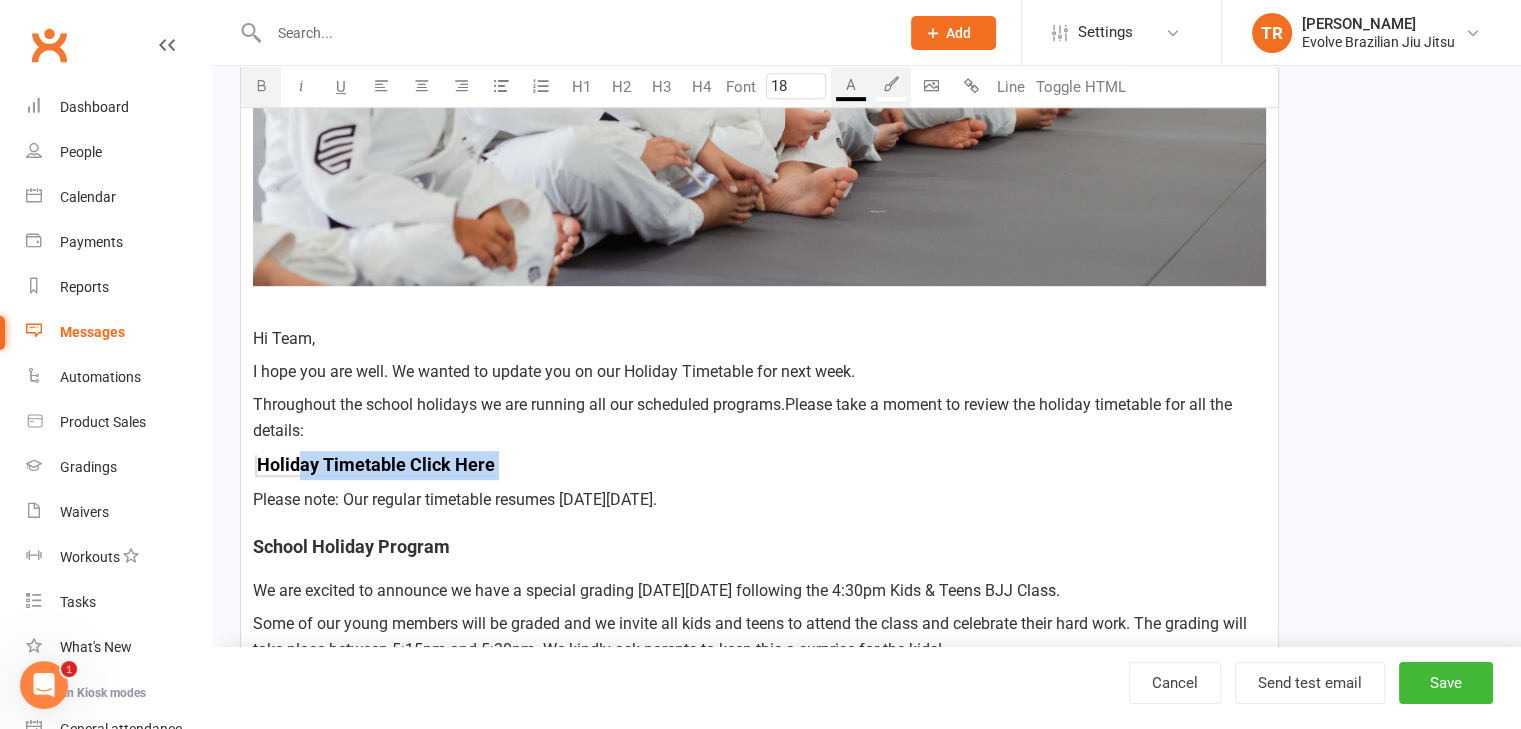 type on "16" 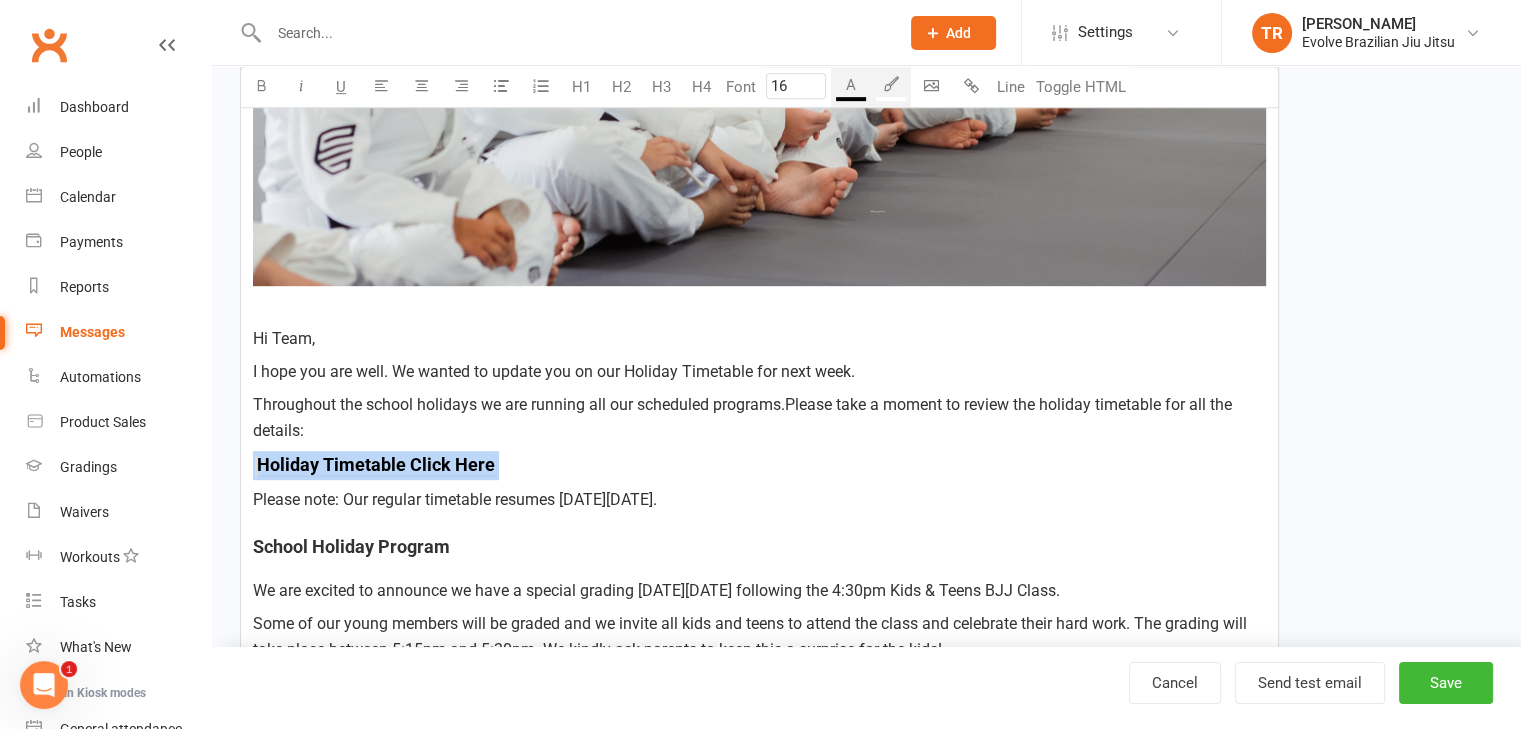 drag, startPoint x: 498, startPoint y: 465, endPoint x: 234, endPoint y: 475, distance: 264.18933 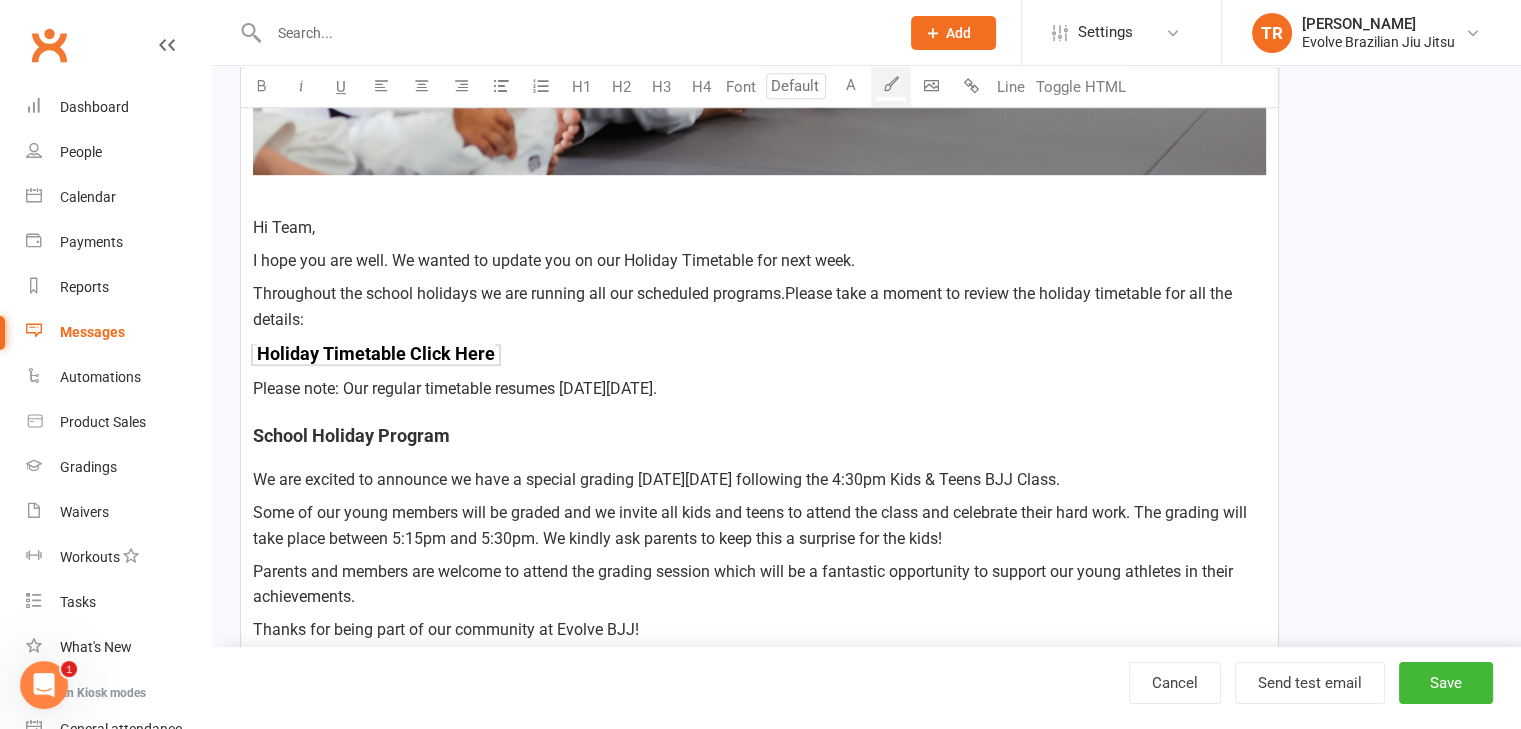 scroll, scrollTop: 1093, scrollLeft: 0, axis: vertical 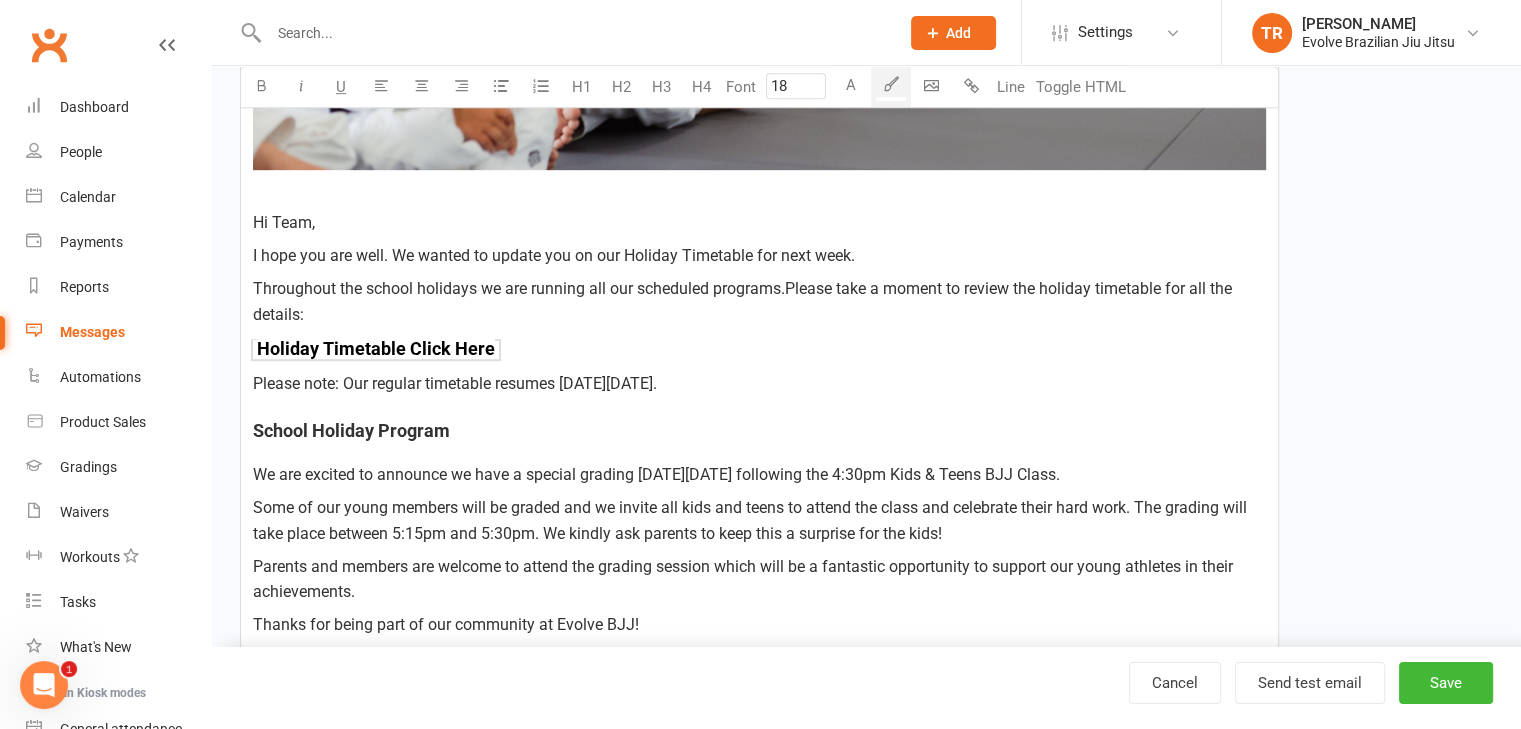 click on "School Holiday Program" at bounding box center (759, 425) 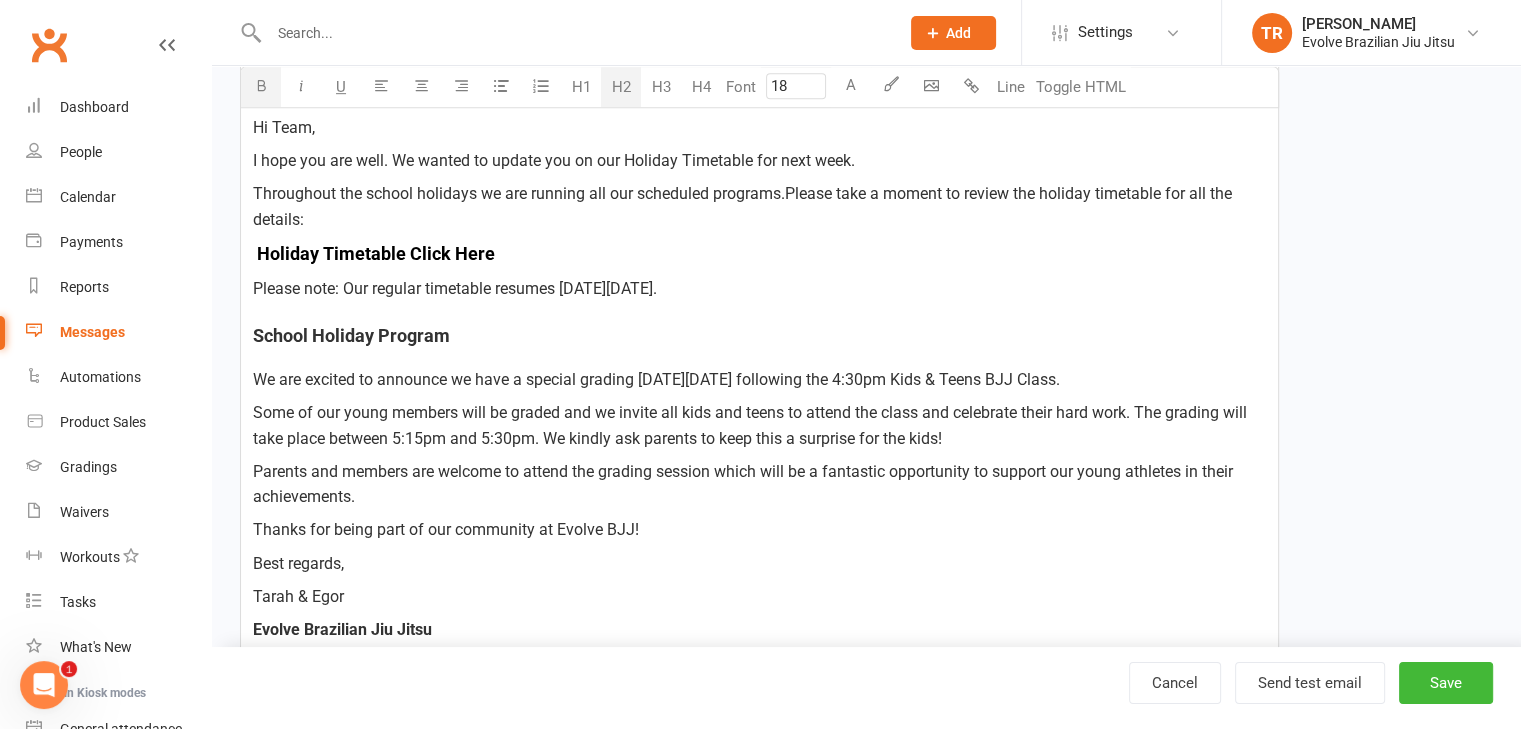 scroll, scrollTop: 1190, scrollLeft: 0, axis: vertical 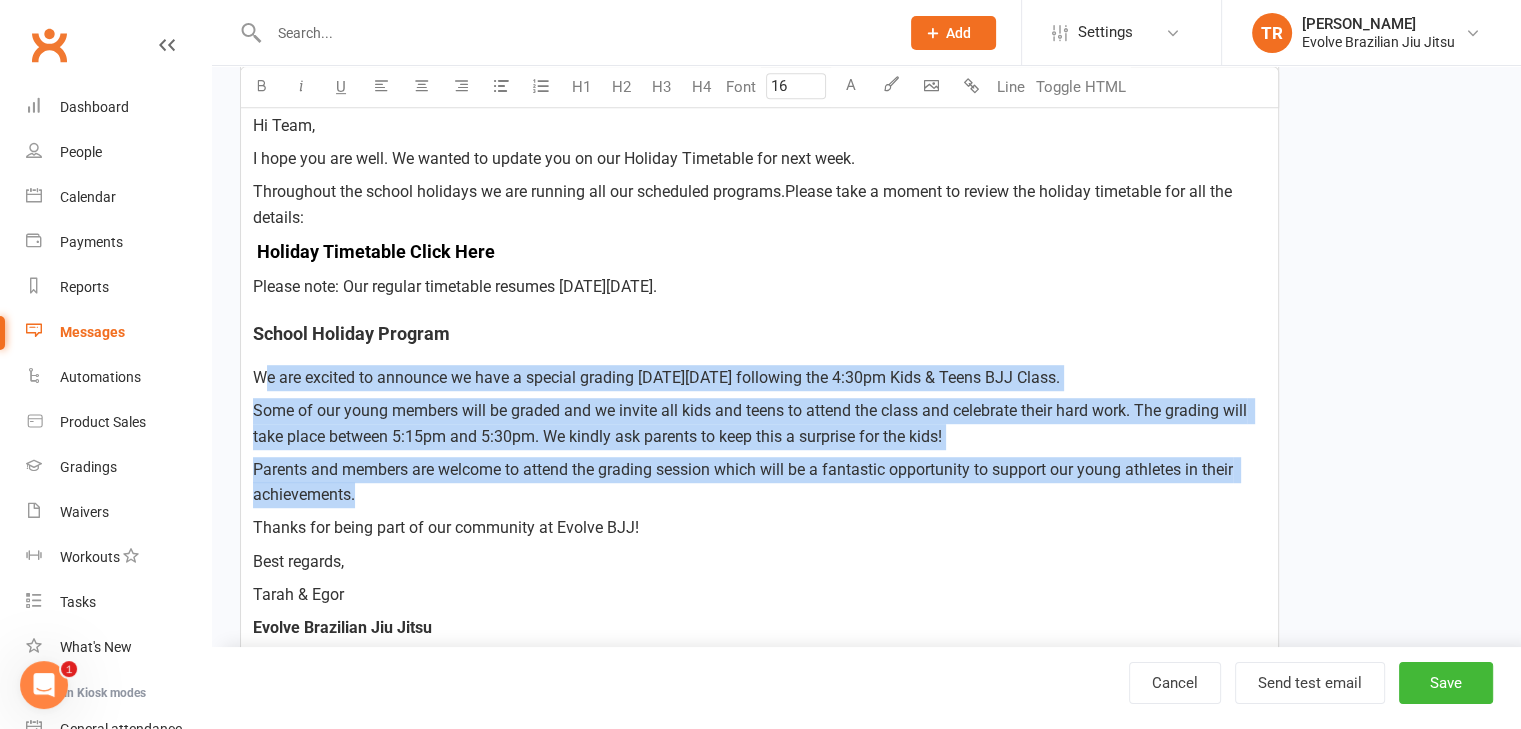 drag, startPoint x: 366, startPoint y: 493, endPoint x: 270, endPoint y: 385, distance: 144.49913 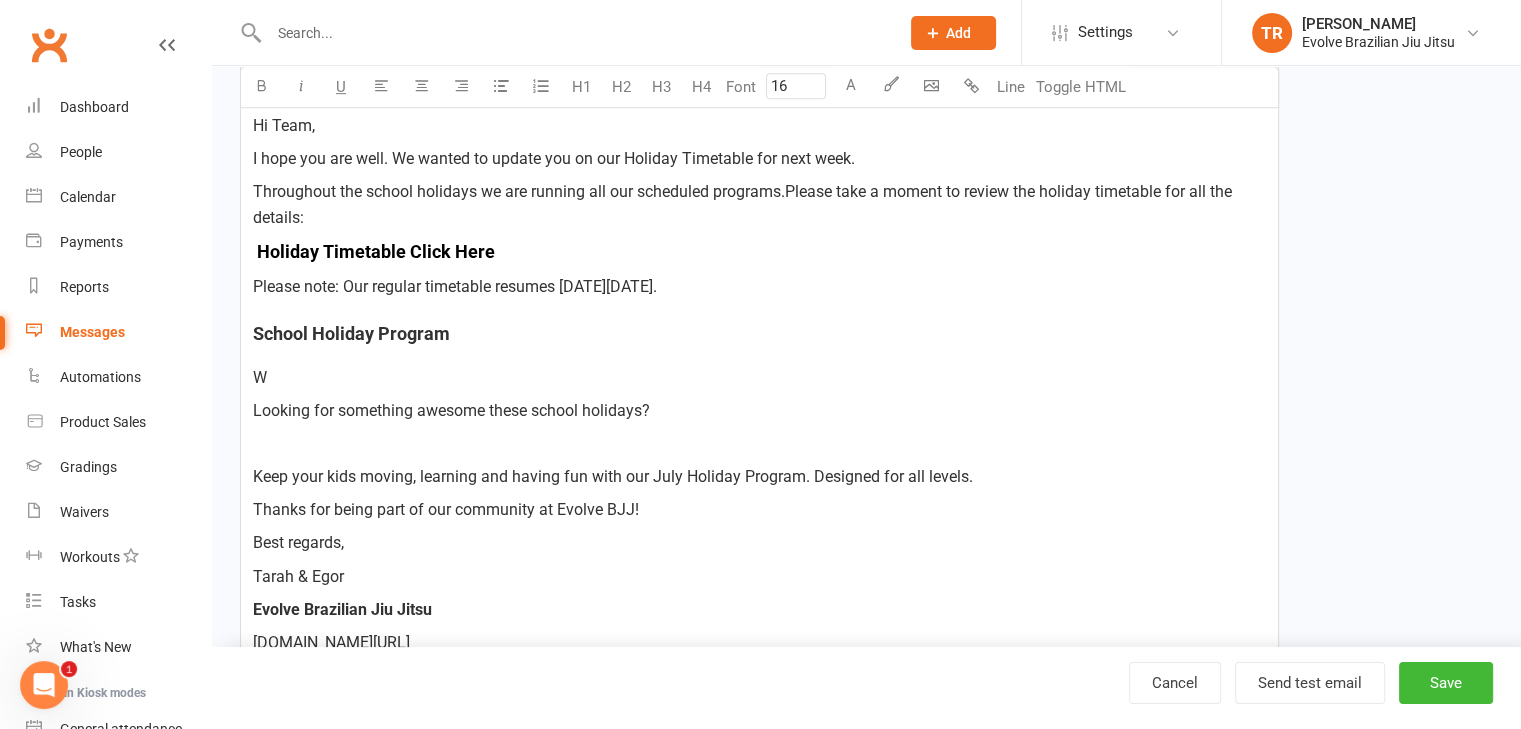 click on "﻿   Hi Team, I hope you are well. We wanted to update you on our Holiday Timetable for next week.  Throughout the school holidays we are running all our scheduled programs.  Please take a moment to review the holiday timetable for all the details: ﻿ $     $   Holiday Timetable Click Here  $     $   ﻿ Please note: Our regular timetable resumes [DATE][DATE].  School Holiday Program W Looking for something awesome these school holidays? ﻿ Keep your kids moving, learning and having fun with our July Holiday Program. Designed for all levels. Thanks for being part of our community at Evolve BJJ!  Best regards, [PERSON_NAME] & Egor Evolve Brazilian Jiu Jitsu [DOMAIN_NAME][URL]" at bounding box center [759, -2] 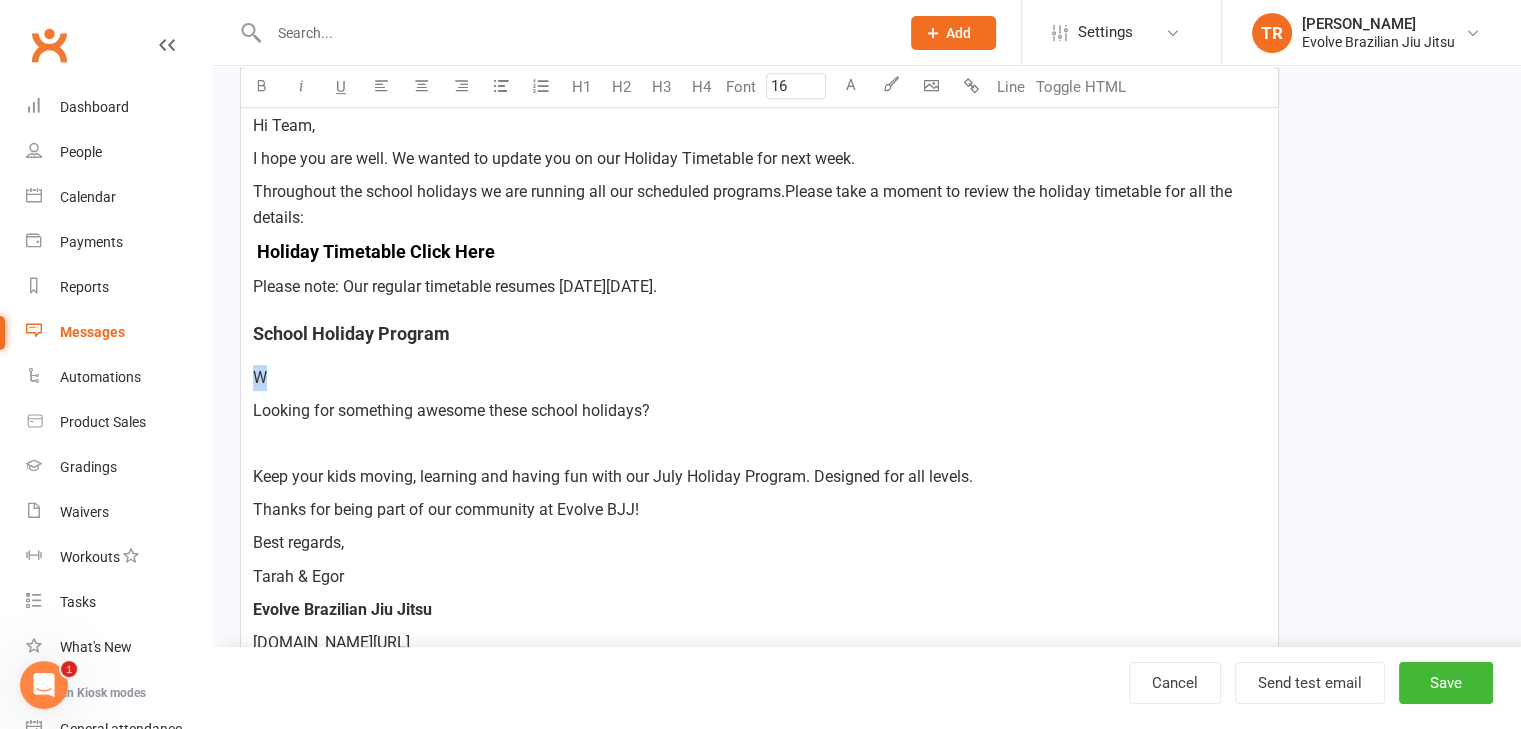 drag, startPoint x: 289, startPoint y: 380, endPoint x: 226, endPoint y: 373, distance: 63.387695 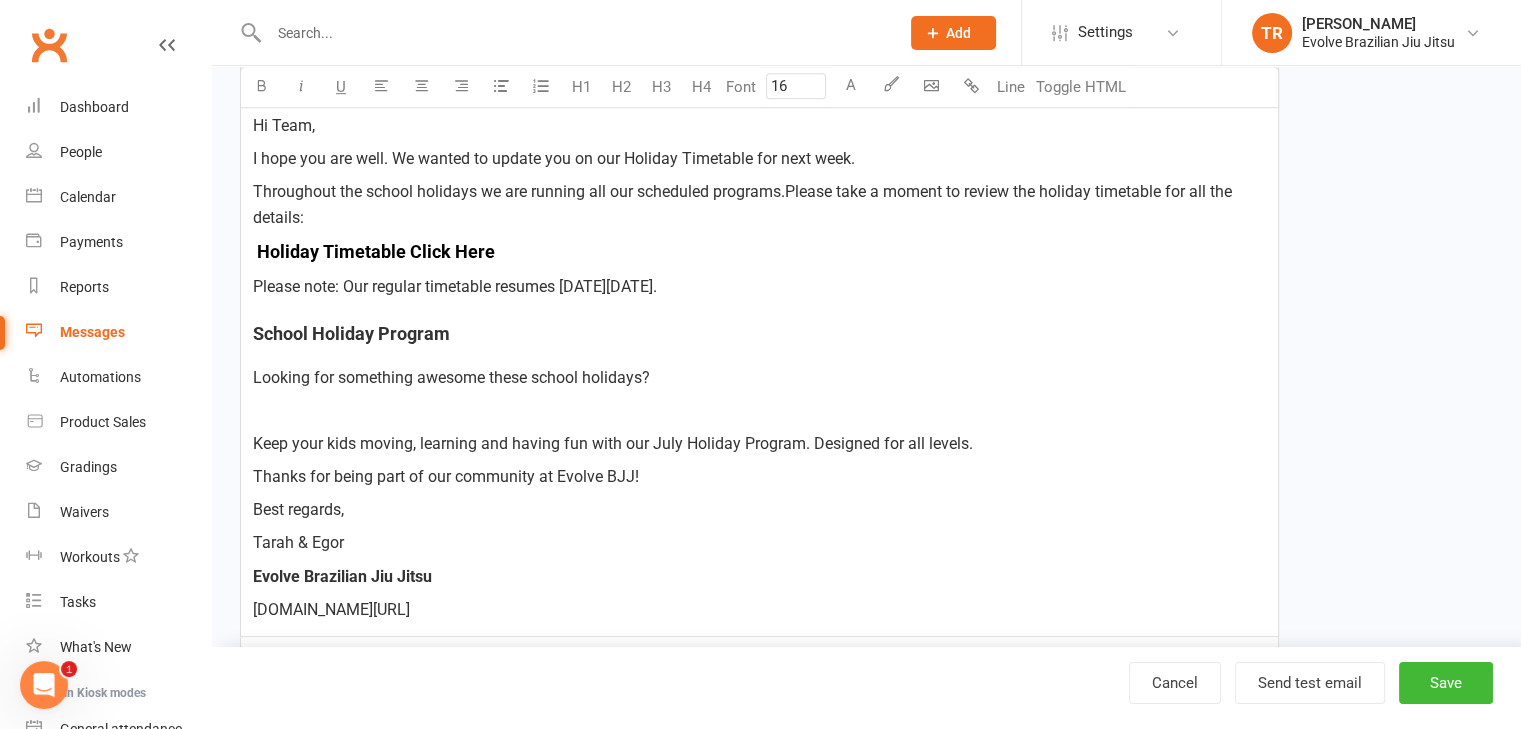 click on "﻿" at bounding box center [759, 411] 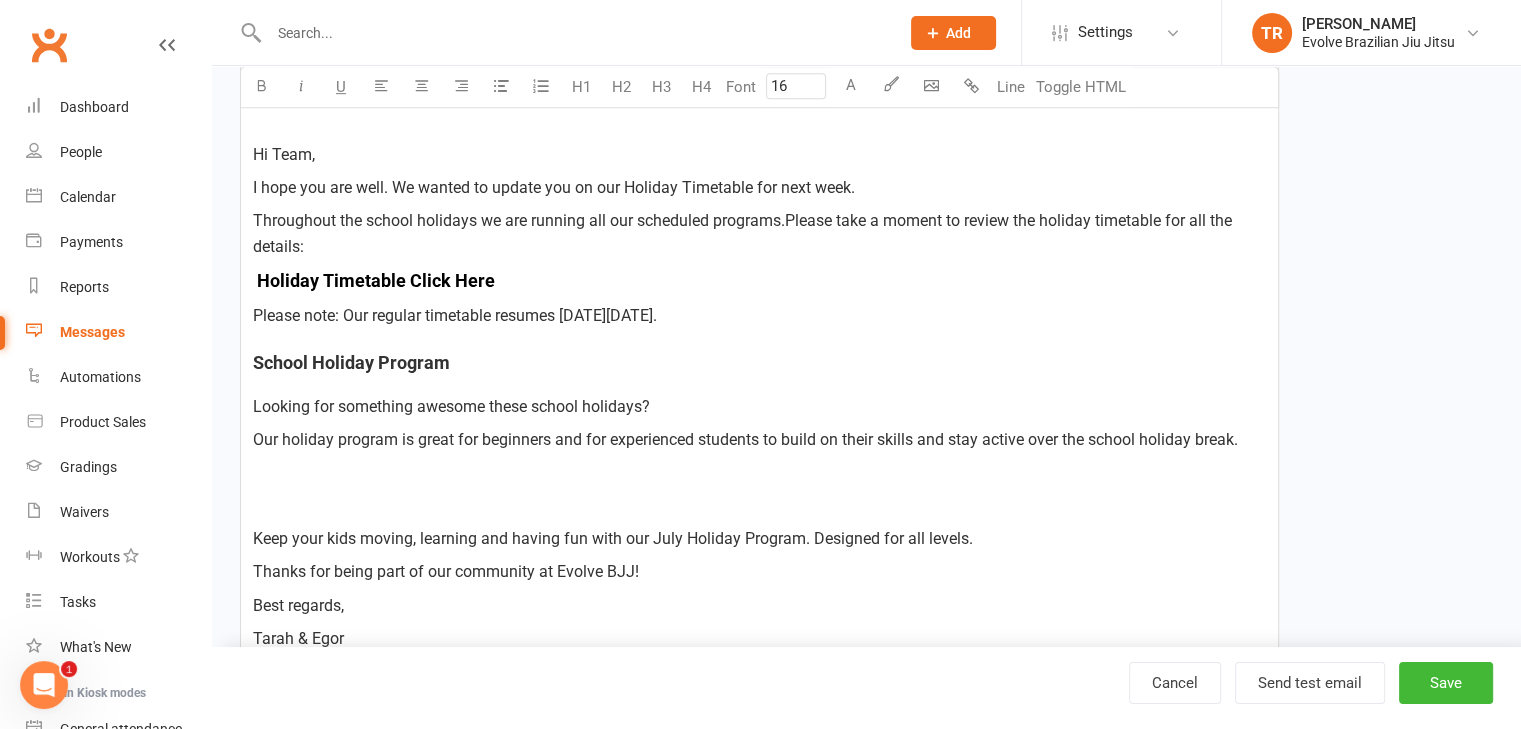 scroll, scrollTop: 1162, scrollLeft: 0, axis: vertical 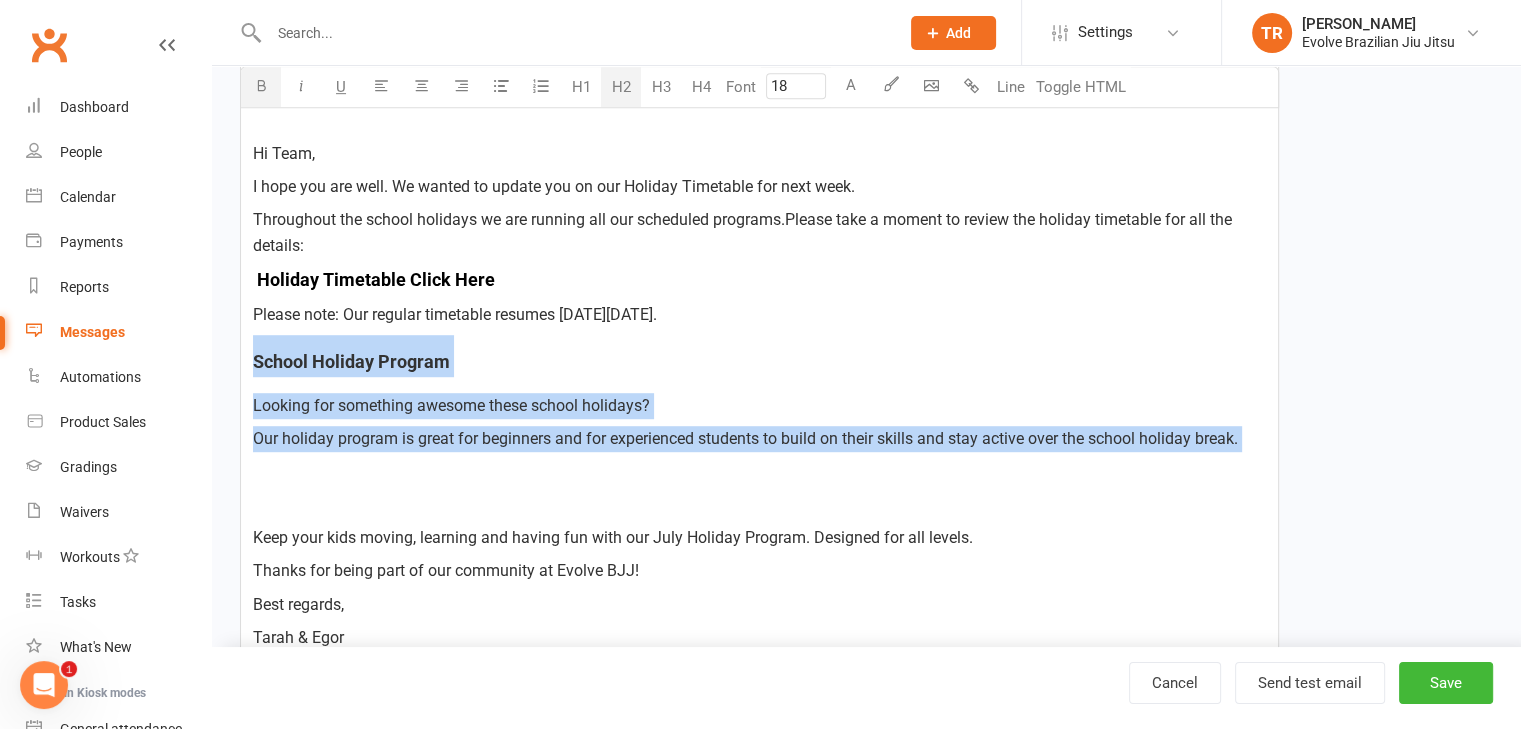 drag, startPoint x: 322, startPoint y: 491, endPoint x: 244, endPoint y: 365, distance: 148.18907 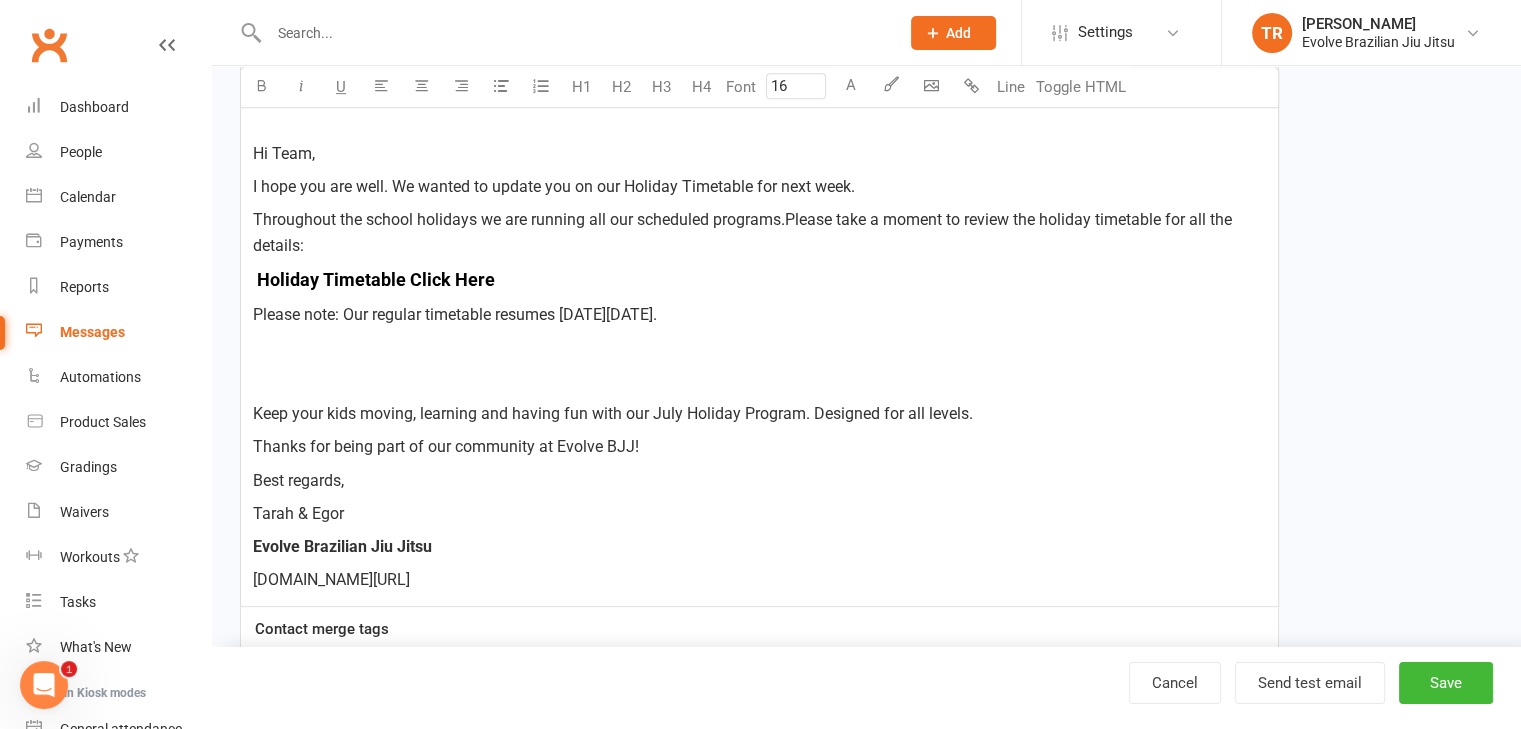 drag, startPoint x: 686, startPoint y: 453, endPoint x: 526, endPoint y: 351, distance: 189.74721 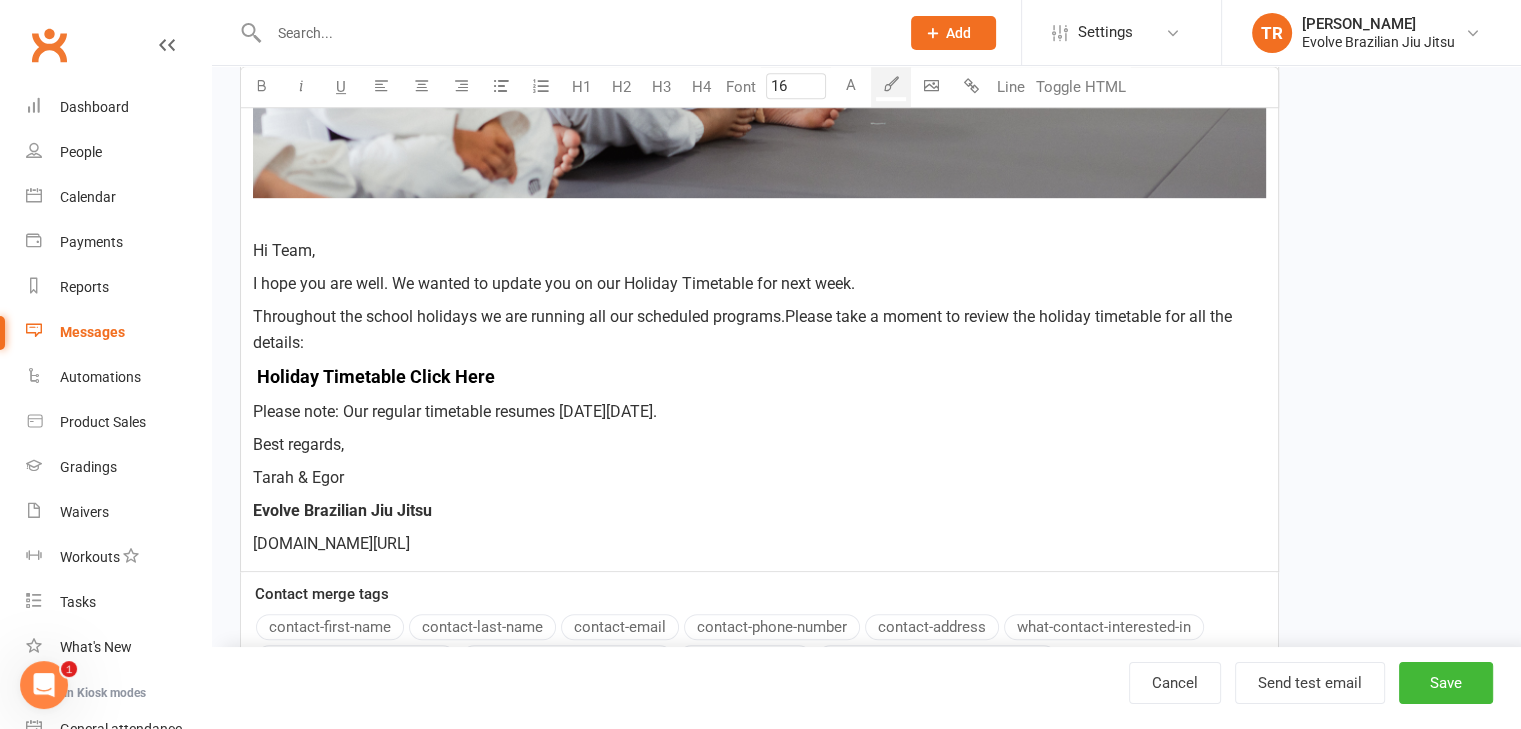 scroll, scrollTop: 1062, scrollLeft: 0, axis: vertical 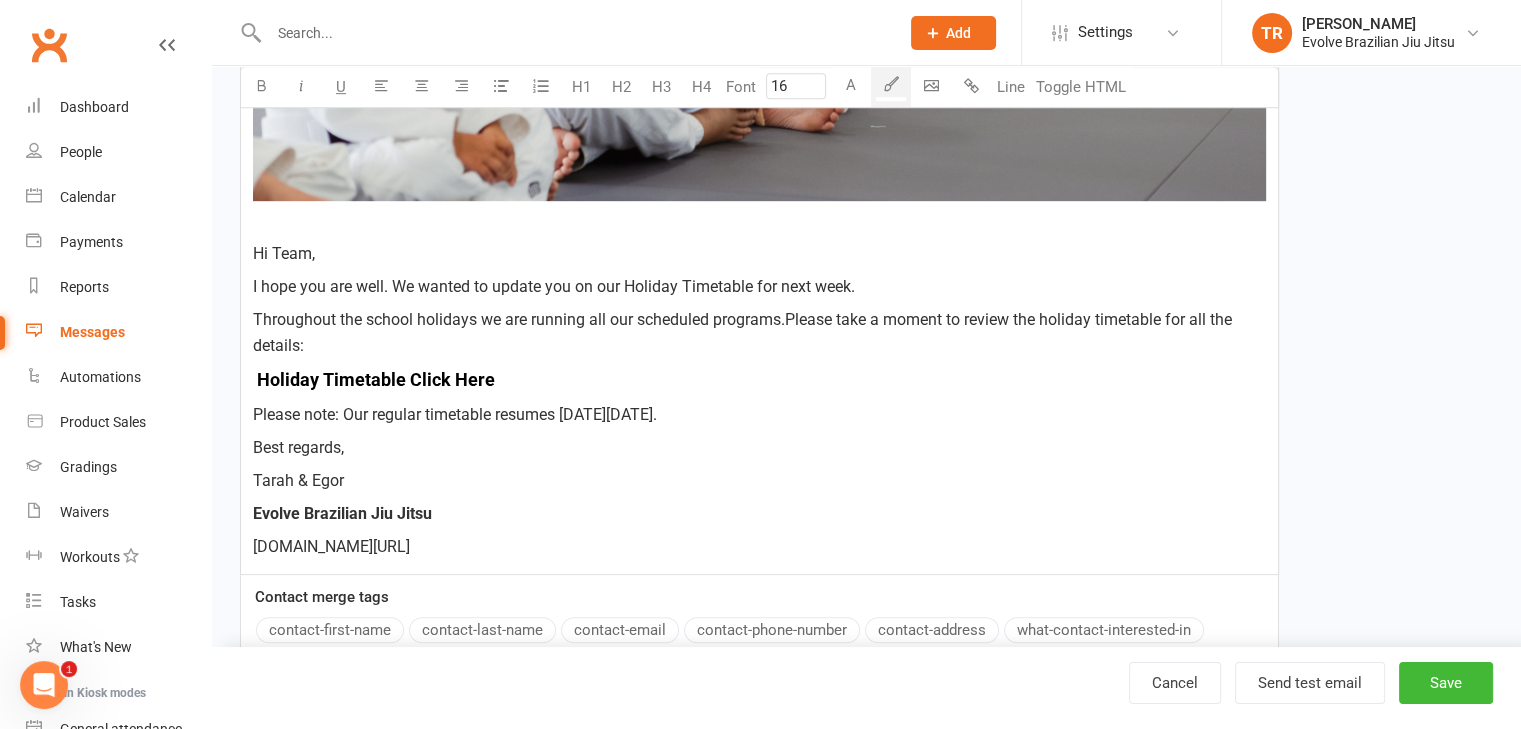 click on "I hope you are well. We wanted to update you on our Holiday Timetable for next week." at bounding box center [554, 286] 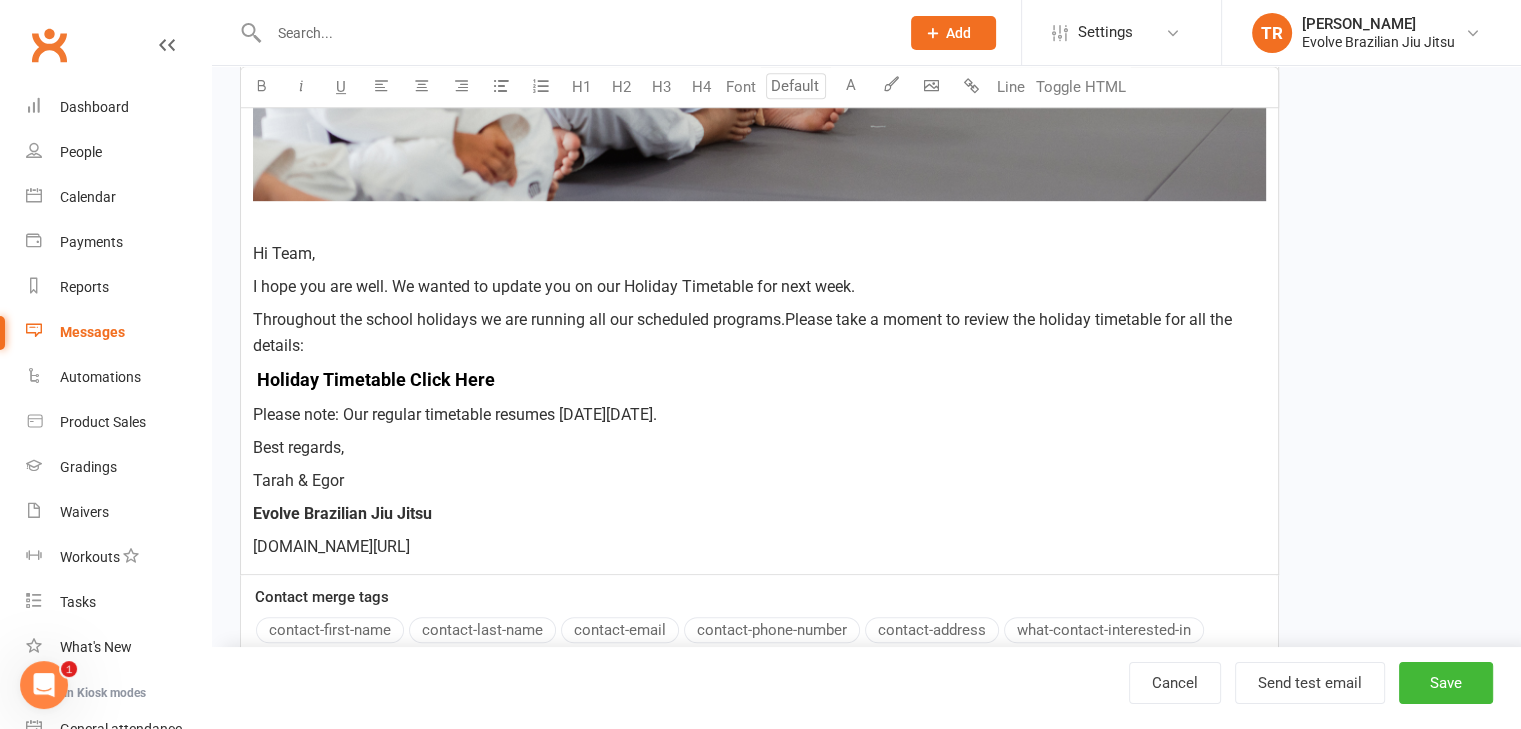 click on "﻿ $     $   Holiday Timetable Click Here  $     $   ﻿" at bounding box center [759, 380] 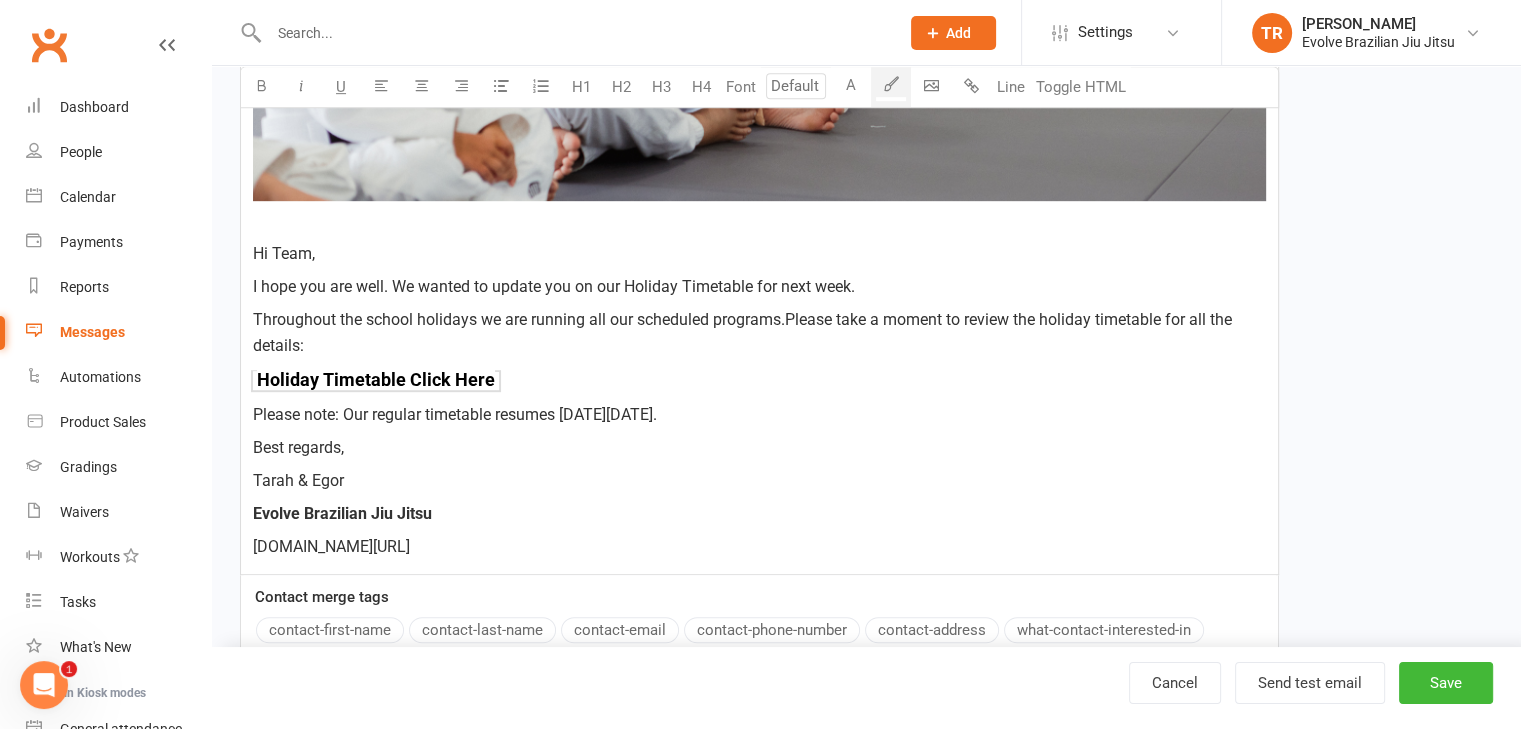 type on "16" 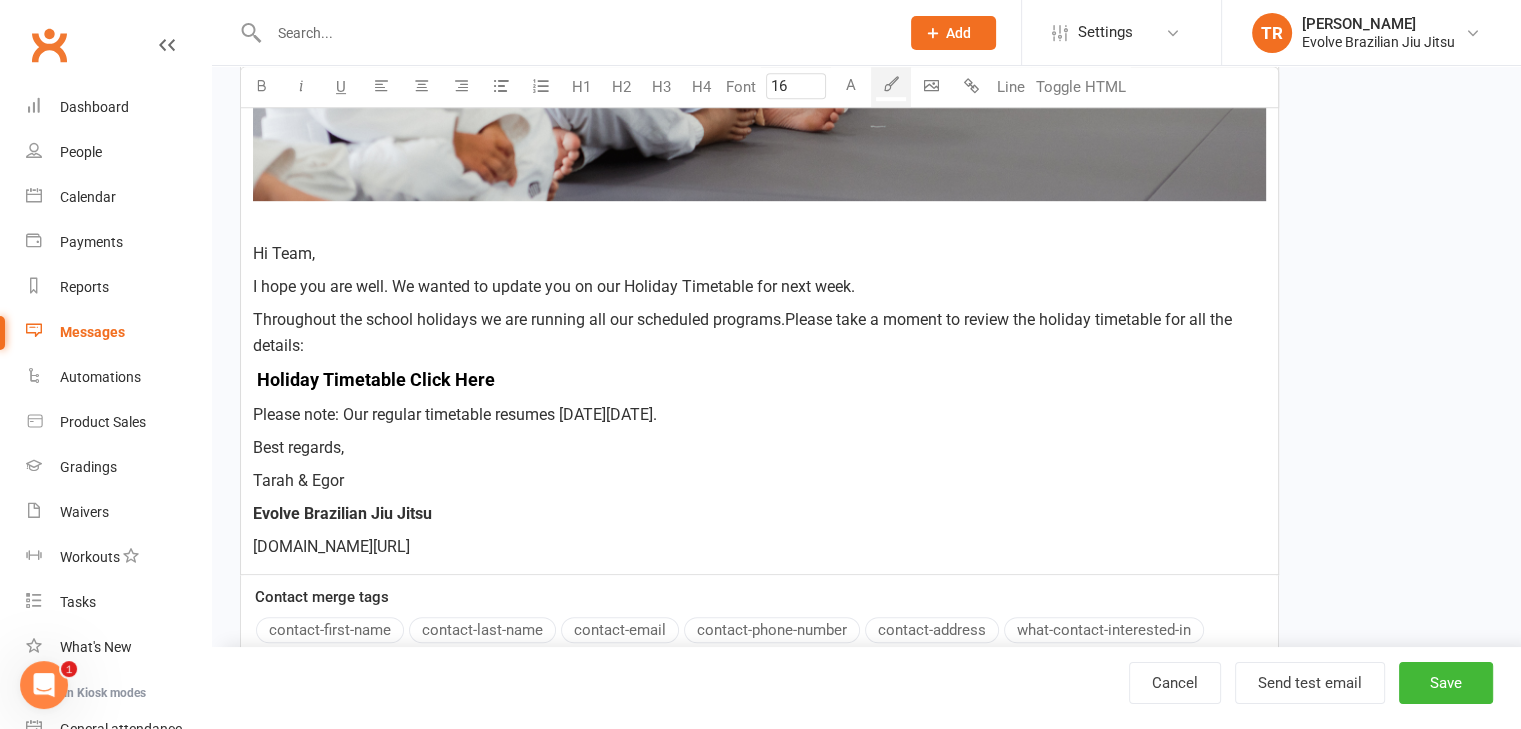 click on "Please note: Our regular timetable resumes [DATE][DATE]." at bounding box center [759, 415] 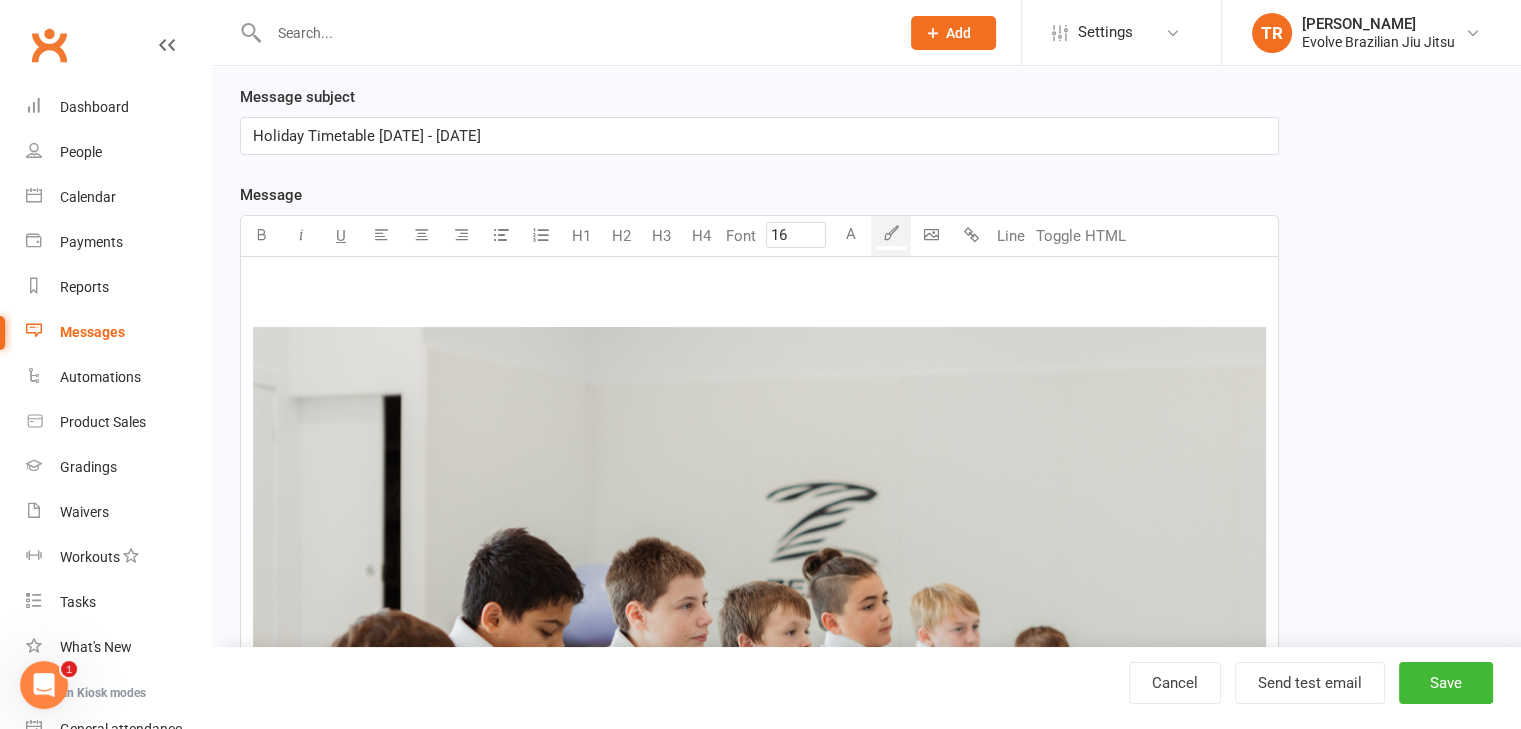scroll, scrollTop: 259, scrollLeft: 0, axis: vertical 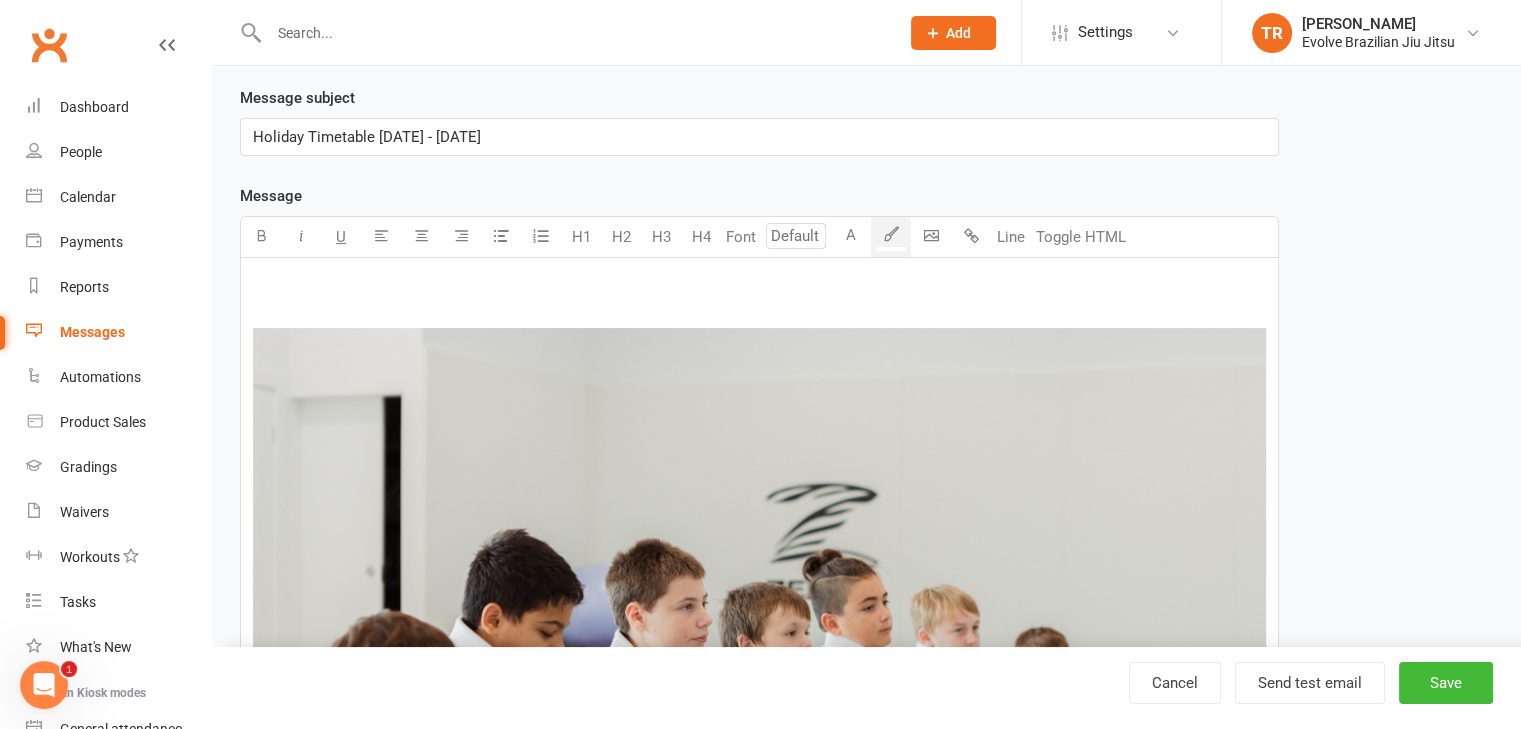 click at bounding box center [759, 283] 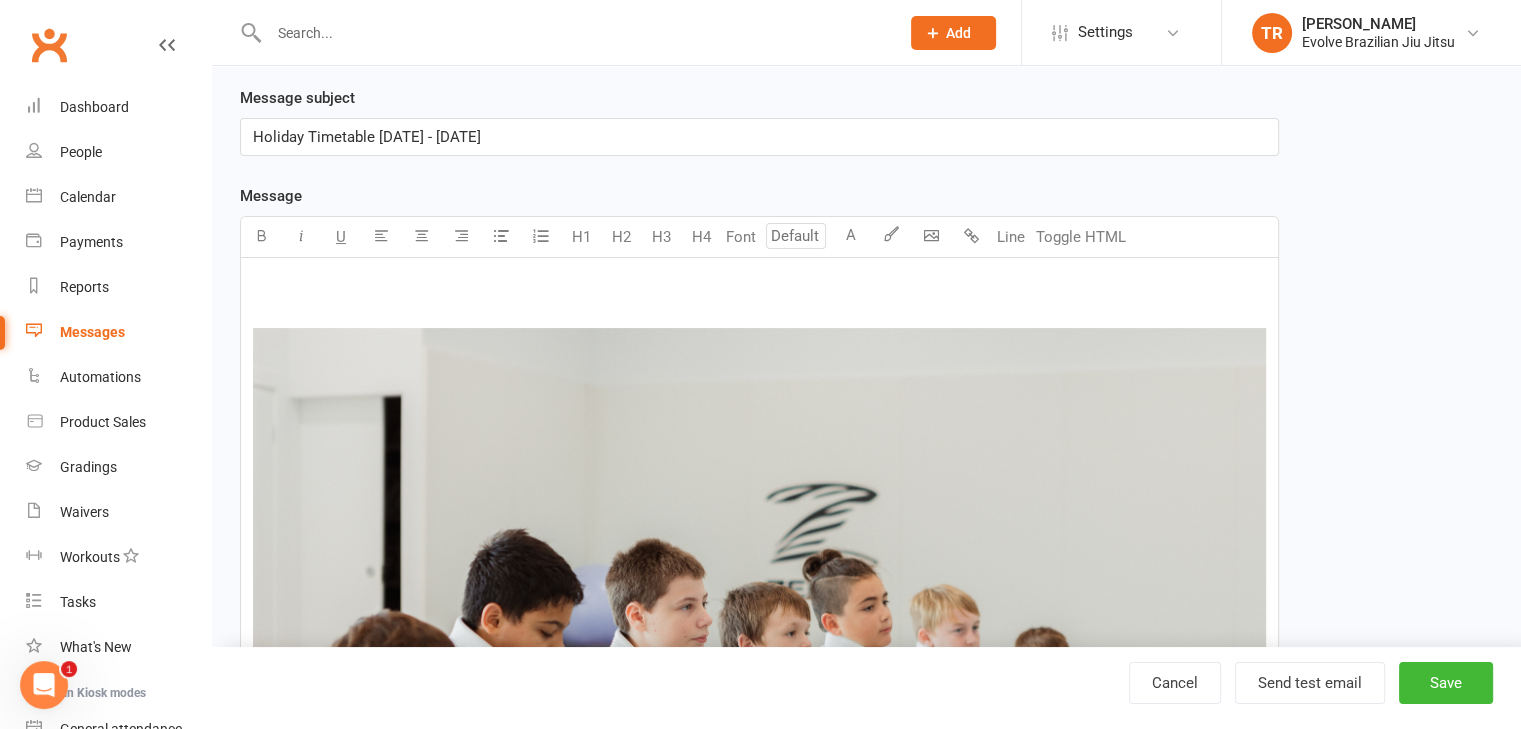 click at bounding box center [759, 283] 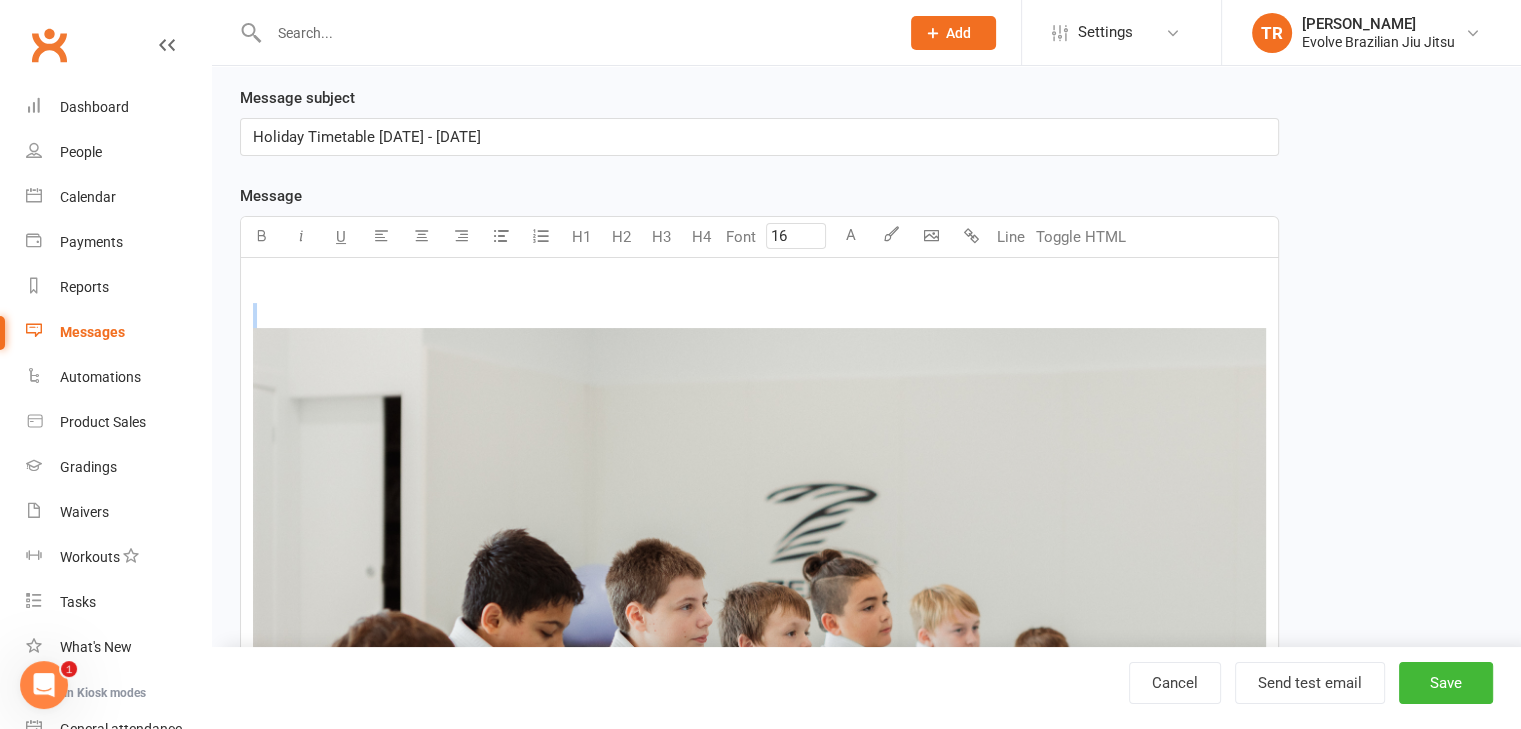 click at bounding box center [759, 283] 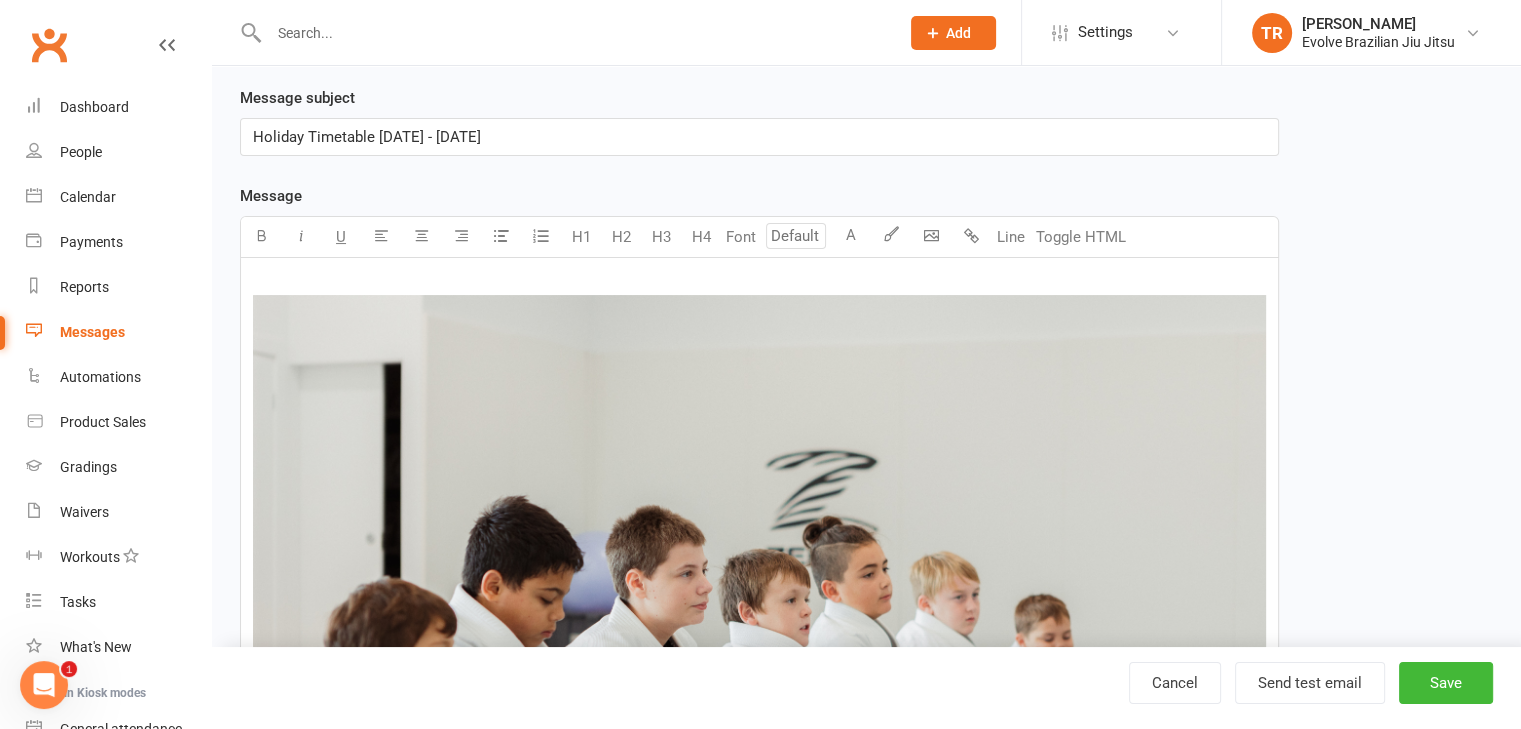 click on "﻿ ﻿" at bounding box center (759, 637) 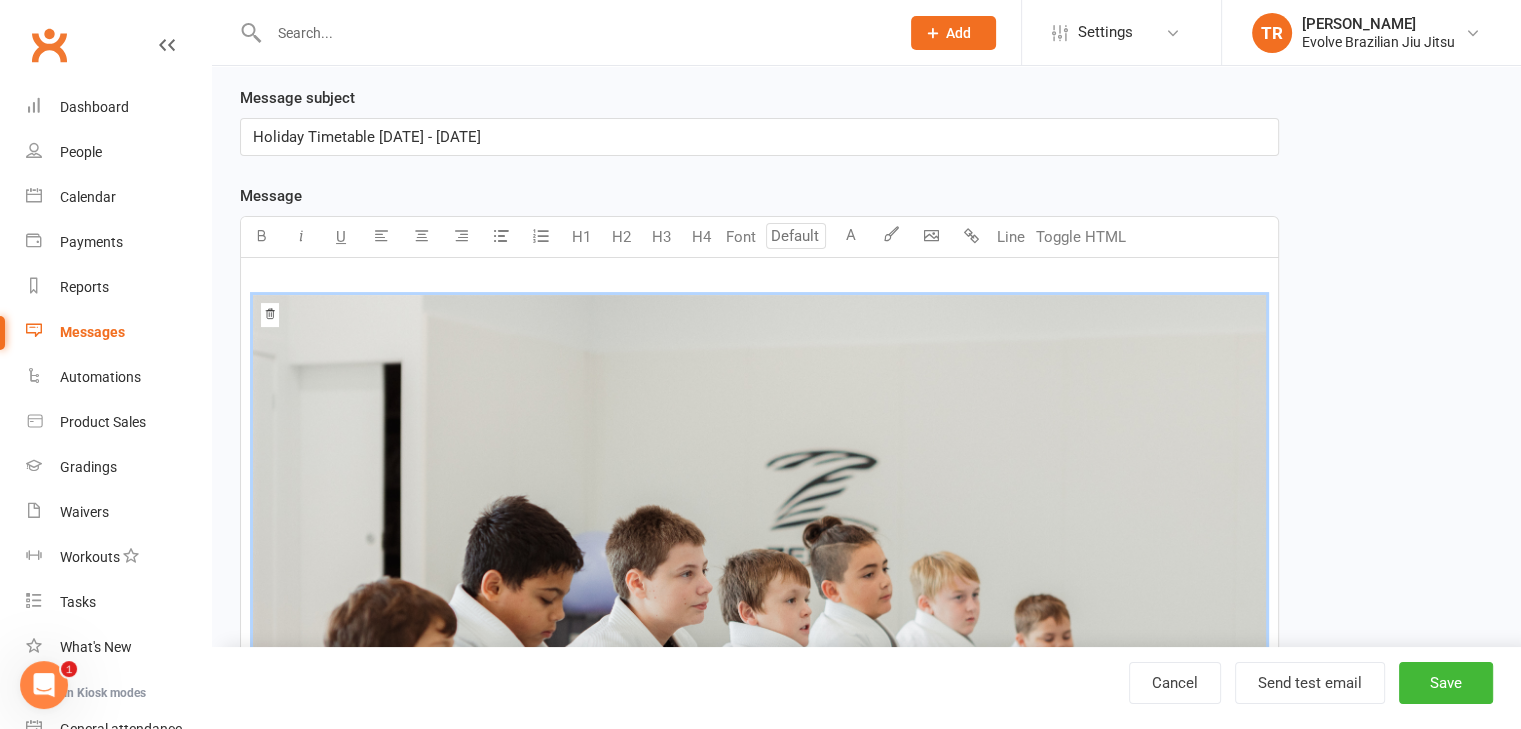 click on "﻿ ﻿ 25% 50% 100%" at bounding box center [759, 637] 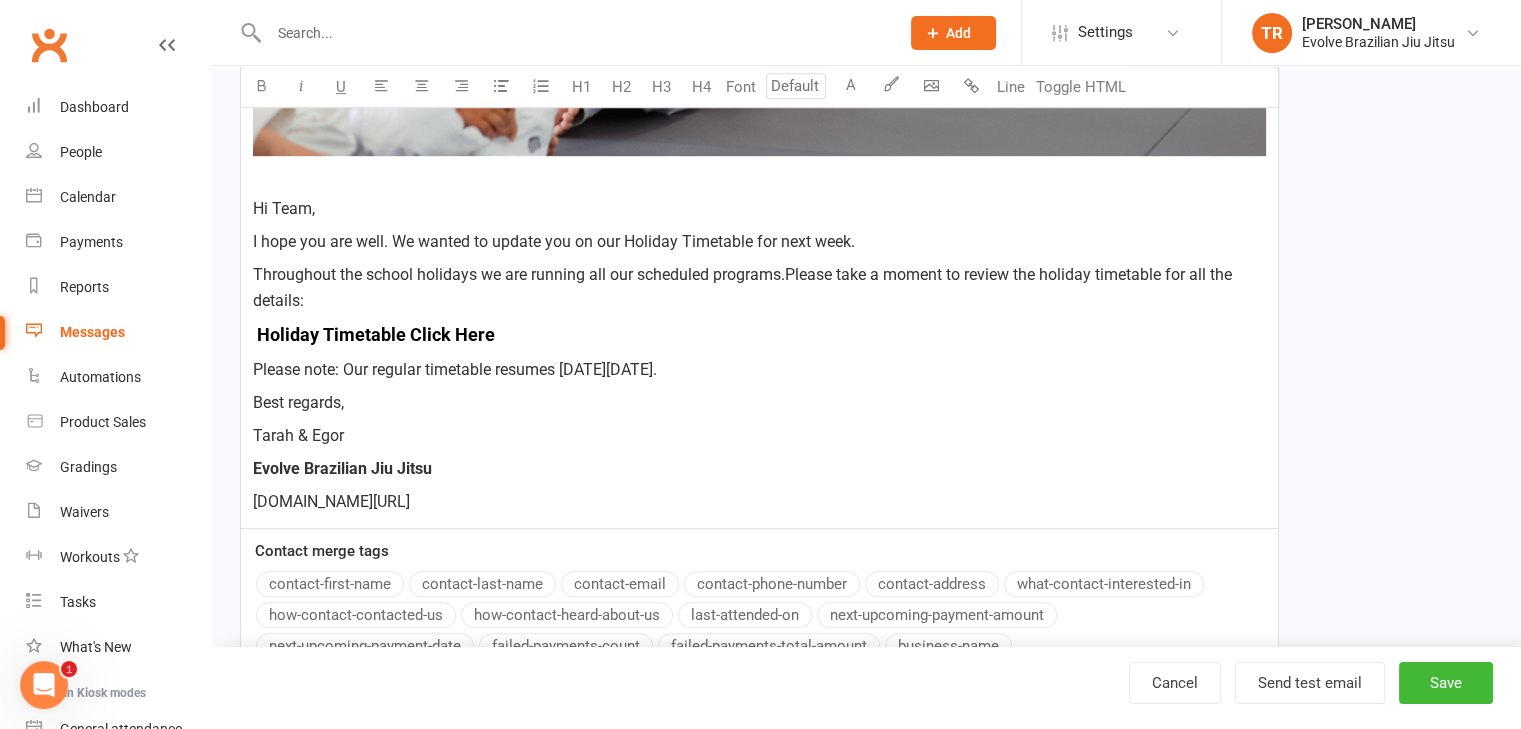 scroll, scrollTop: 1075, scrollLeft: 0, axis: vertical 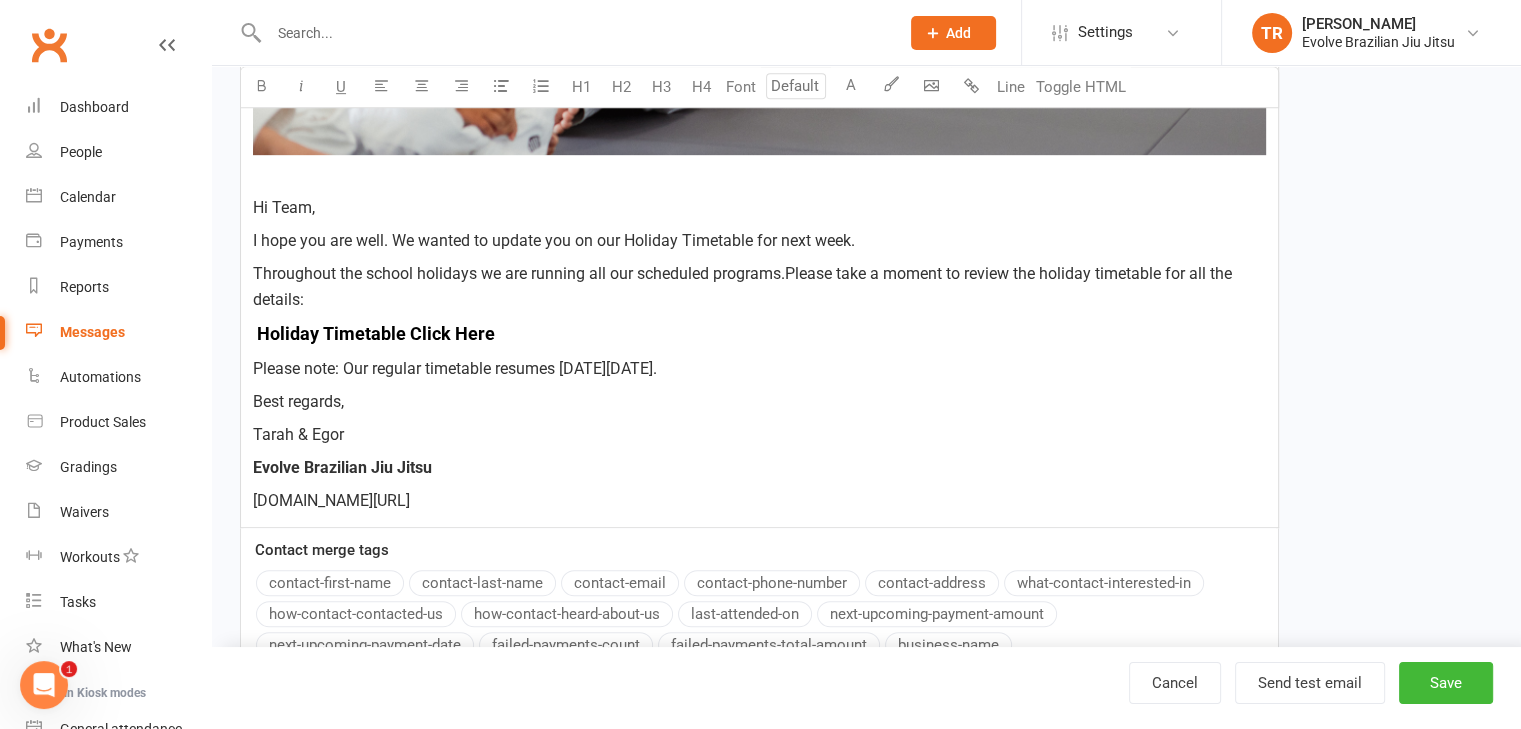 type on "16" 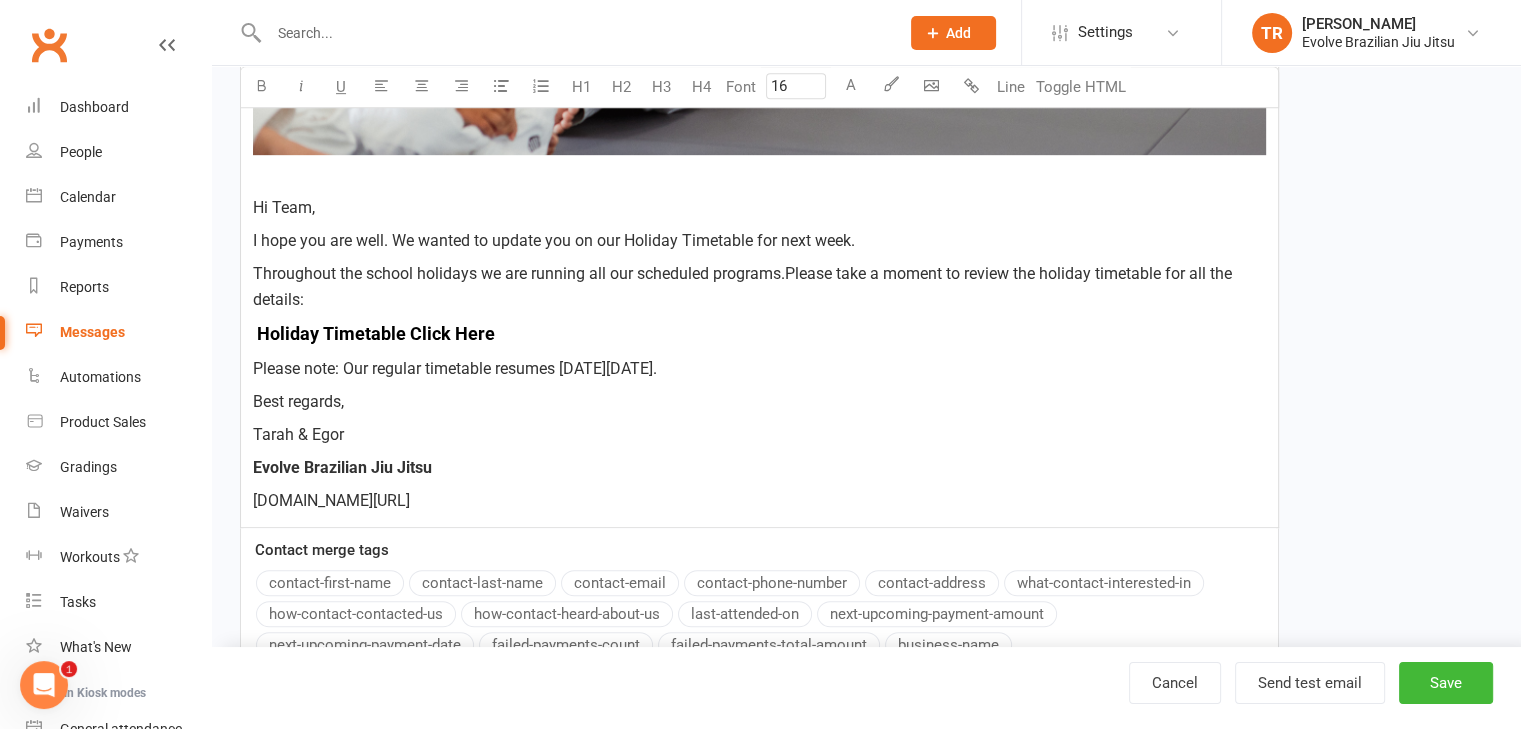 click on "[DOMAIN_NAME][URL]" at bounding box center [759, 501] 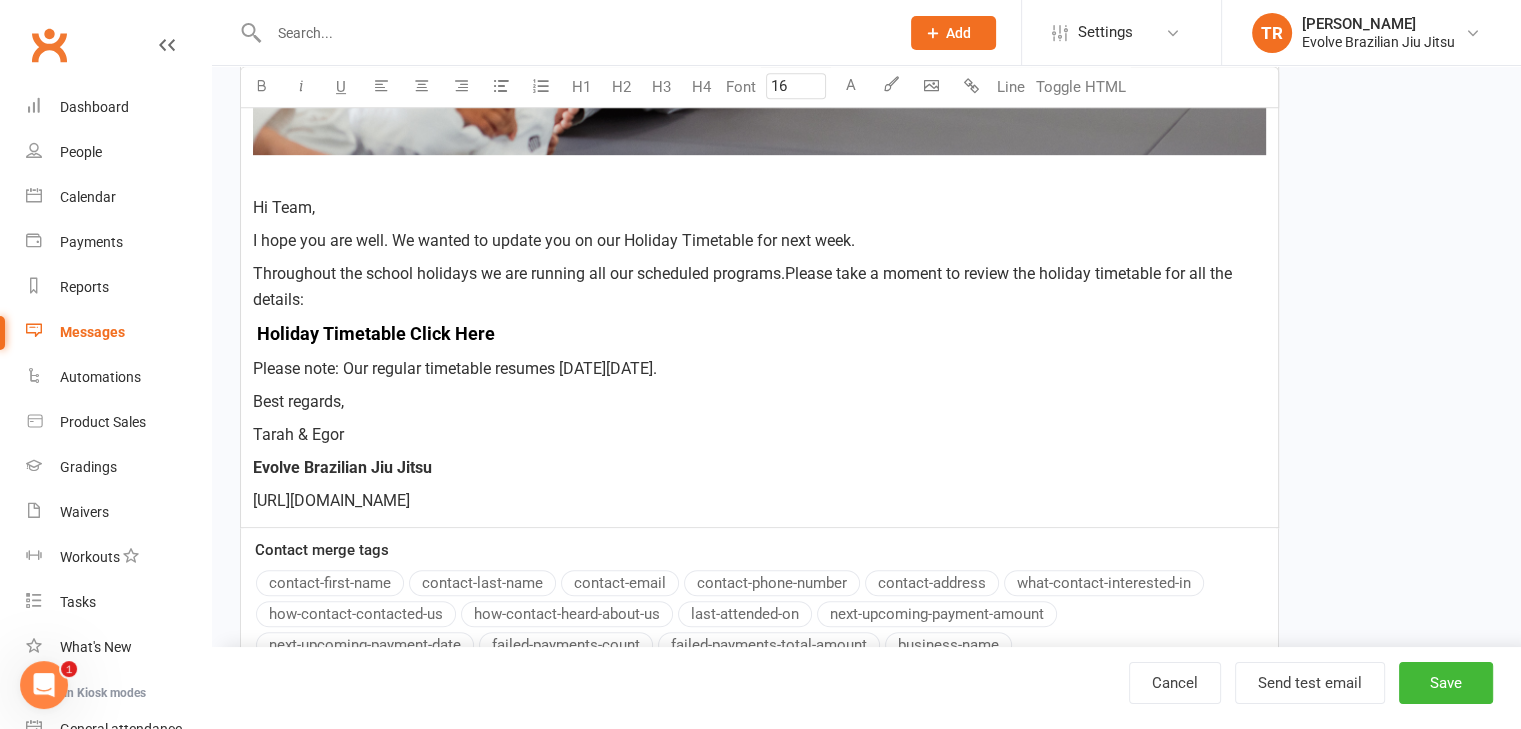 click on "[URL][DOMAIN_NAME]" at bounding box center [331, 500] 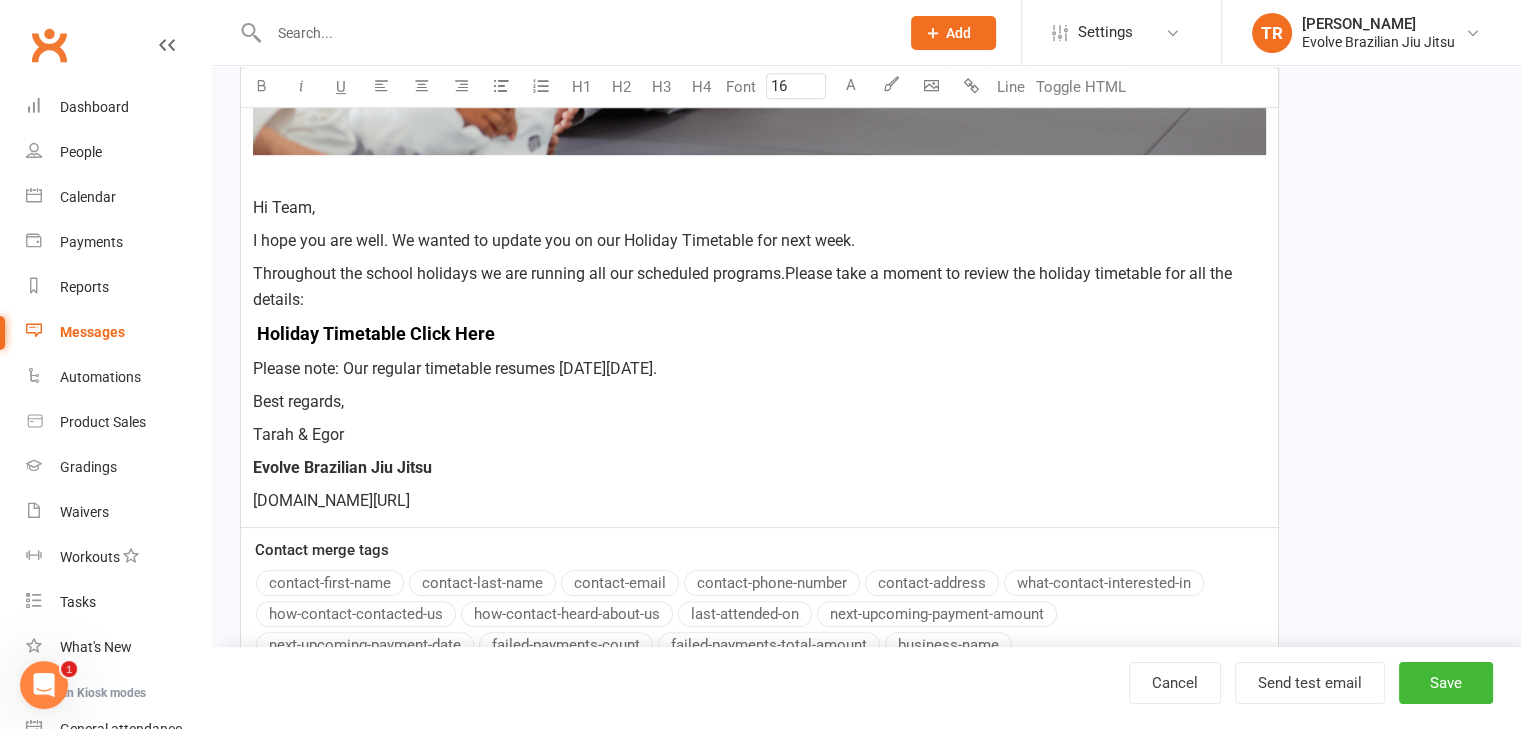 click on "[DOMAIN_NAME][URL]" at bounding box center (759, 501) 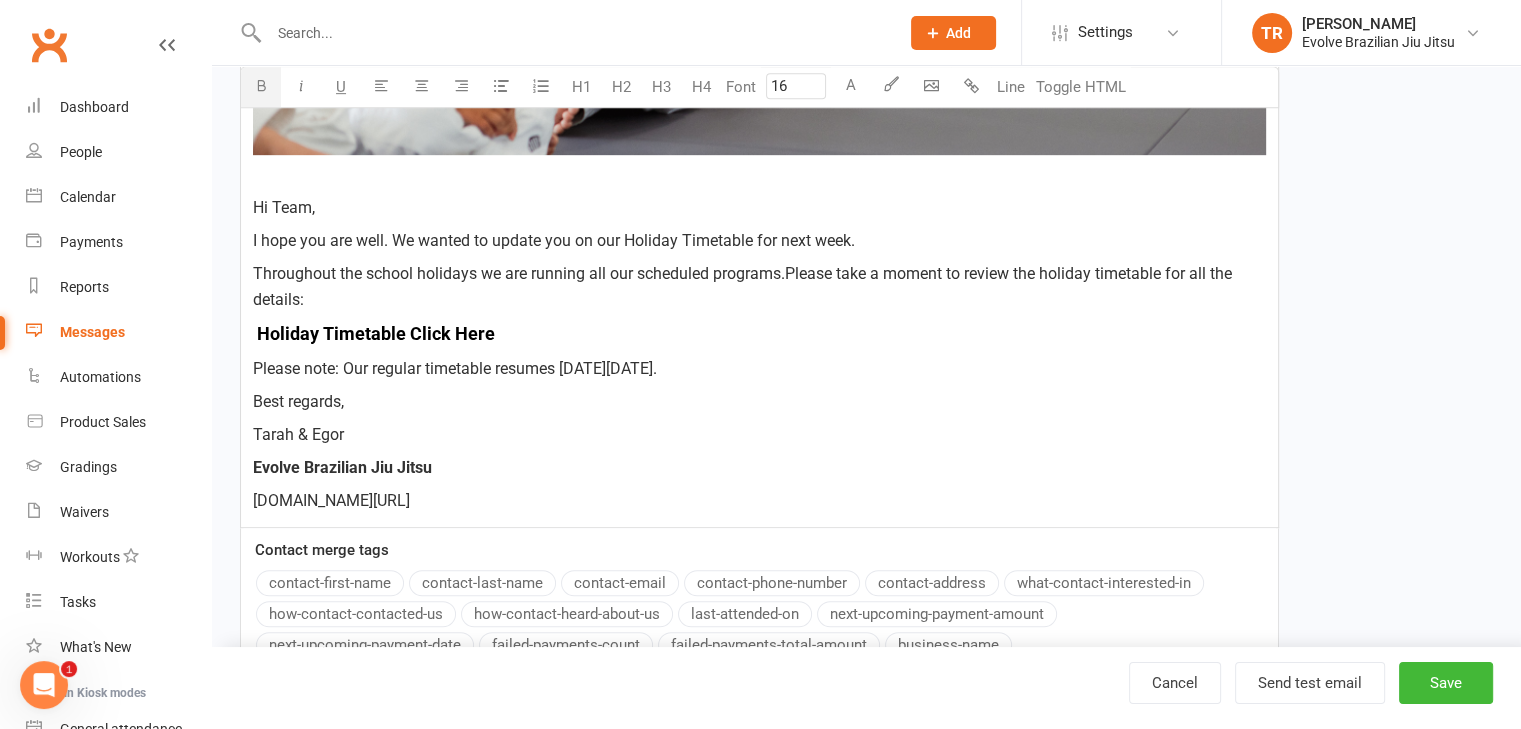 click on "Evolve Brazilian Jiu Jitsu" at bounding box center (759, 468) 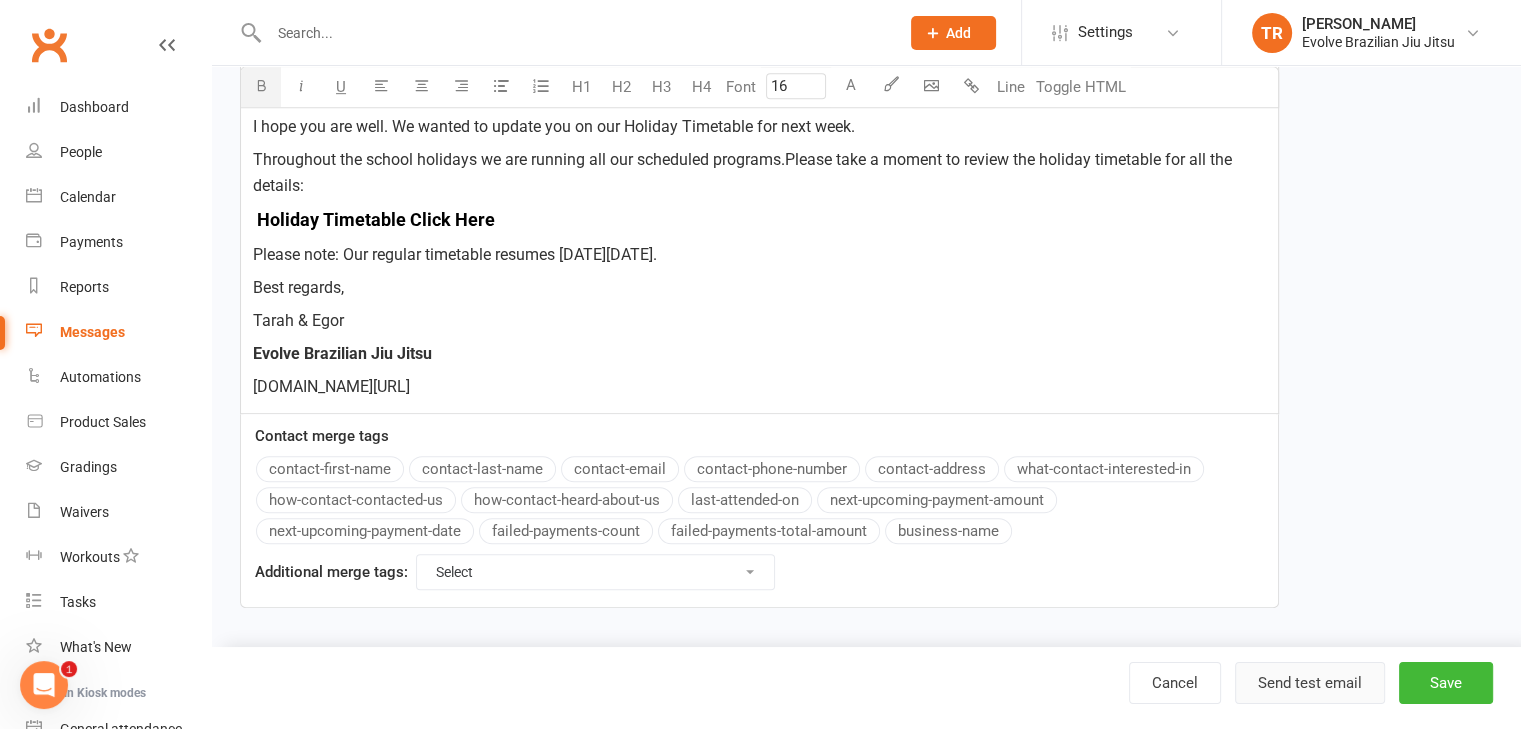 click on "Send test email" at bounding box center [1310, 683] 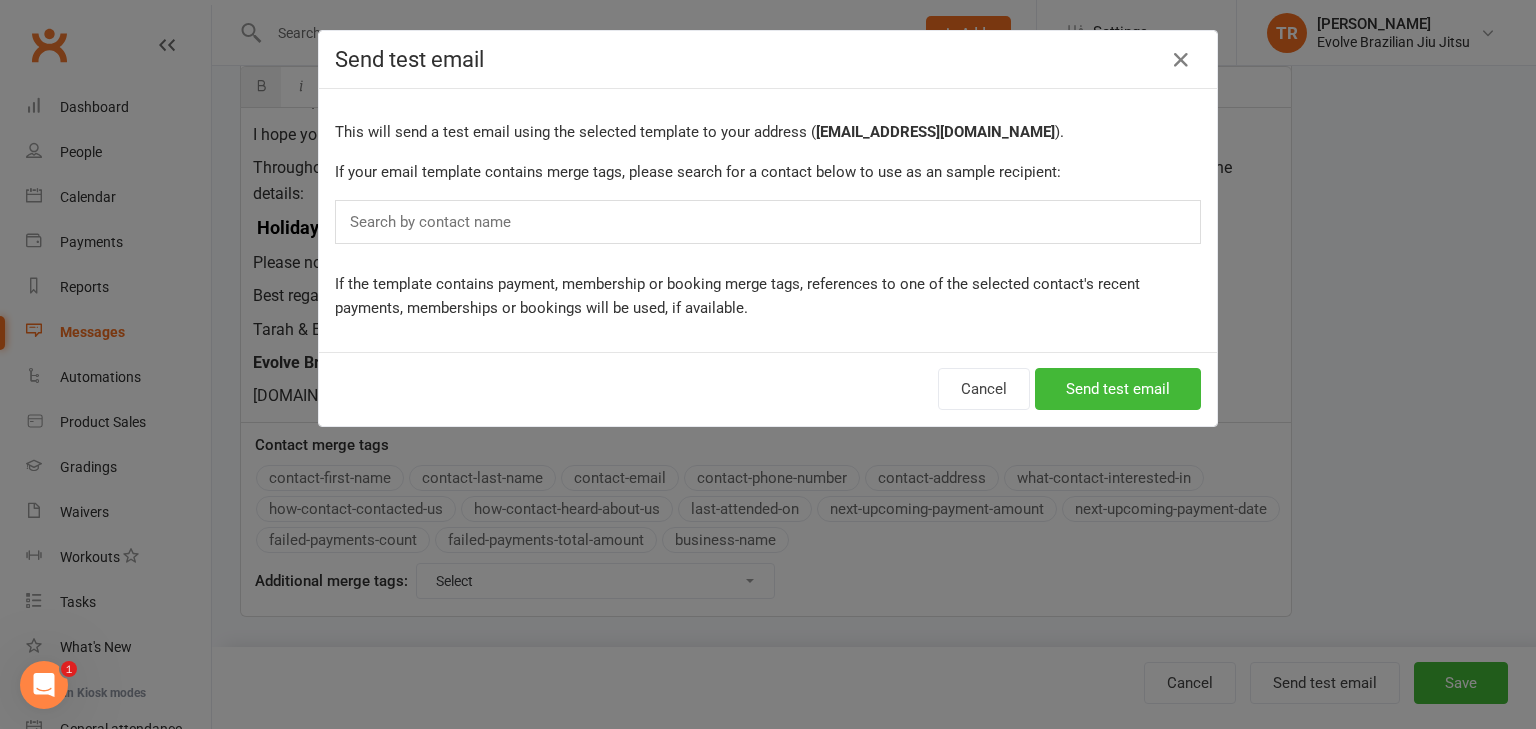 click at bounding box center (435, 222) 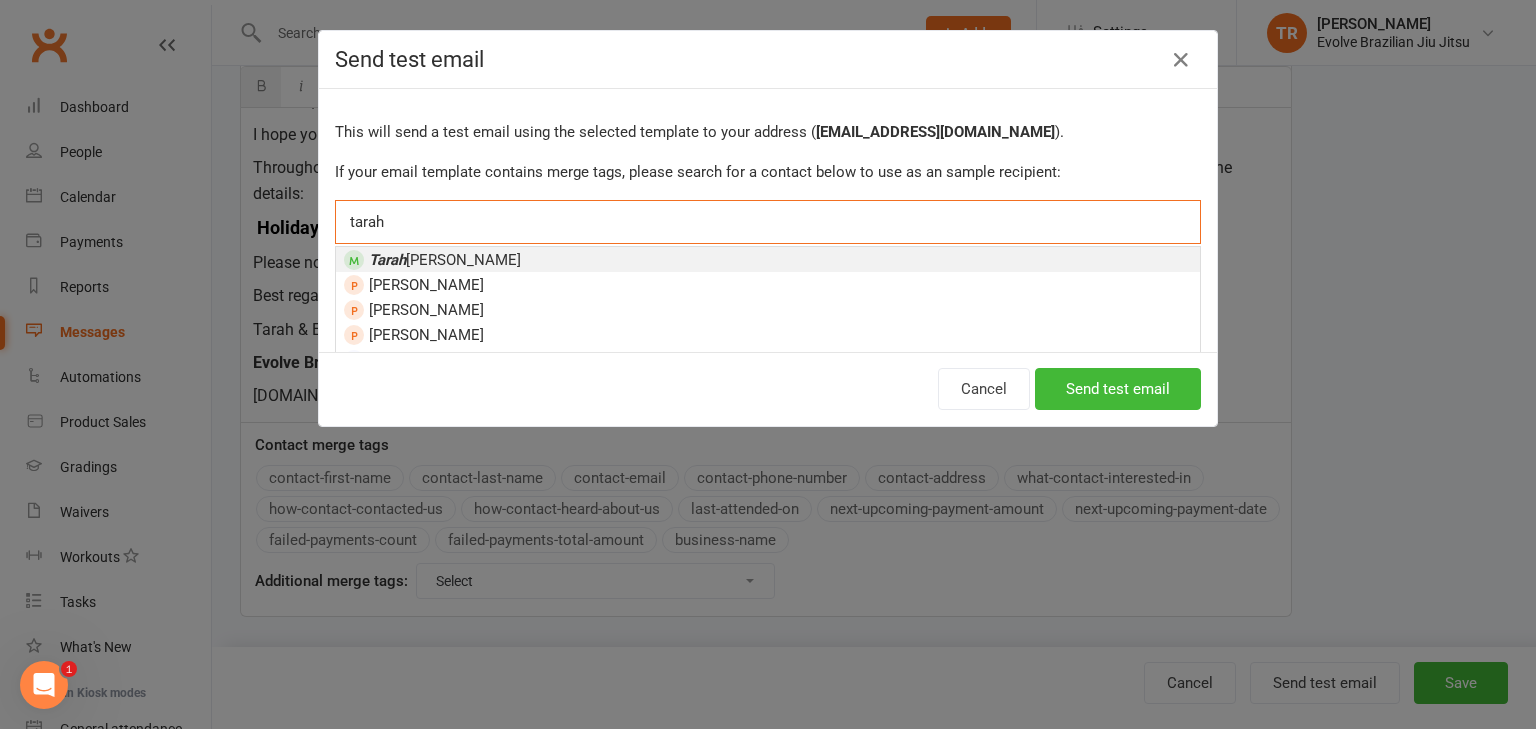 type on "tarah" 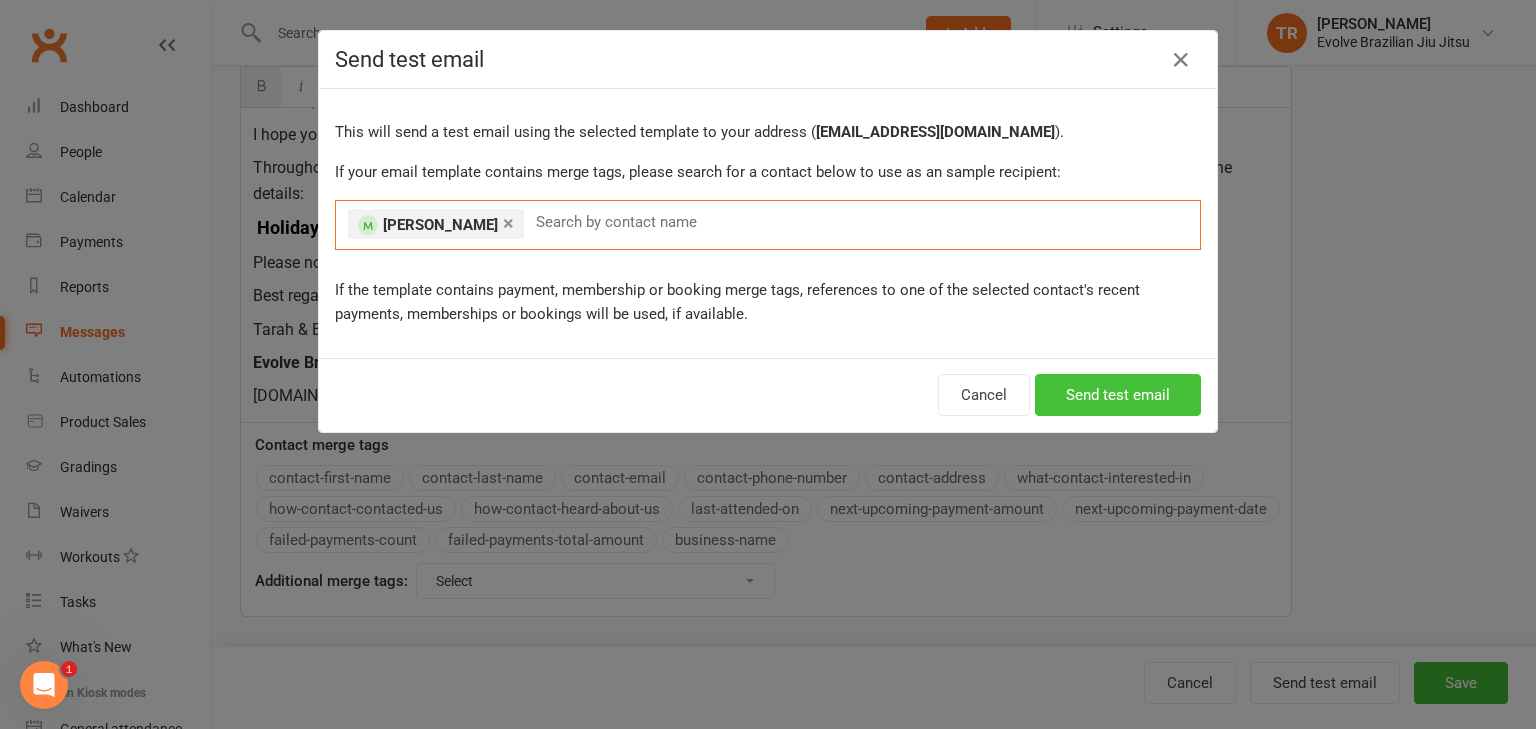 click on "Send test email" at bounding box center [1118, 395] 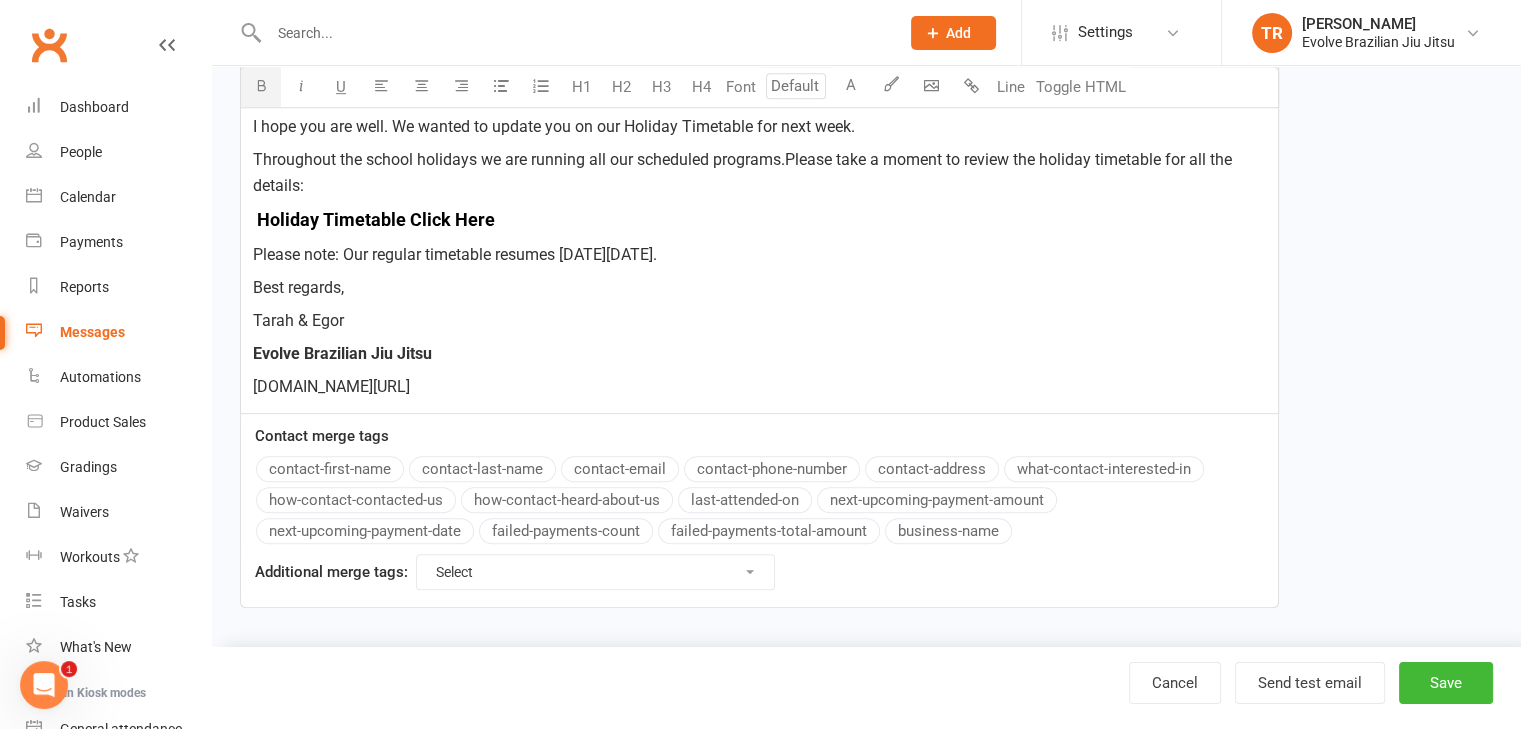 click on "﻿ $     $   Holiday Timetable Click Here  $     $   ﻿" at bounding box center [759, 220] 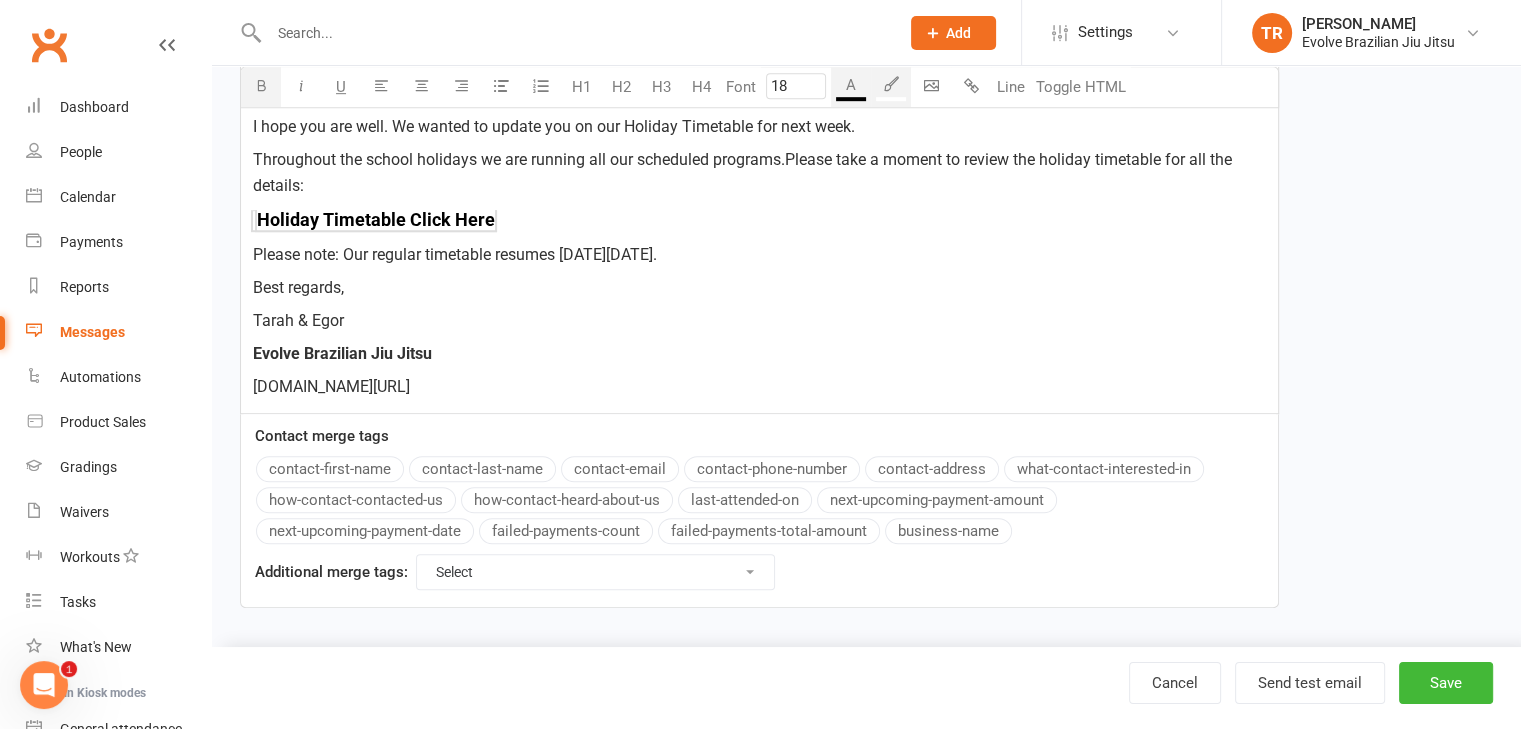 type on "16" 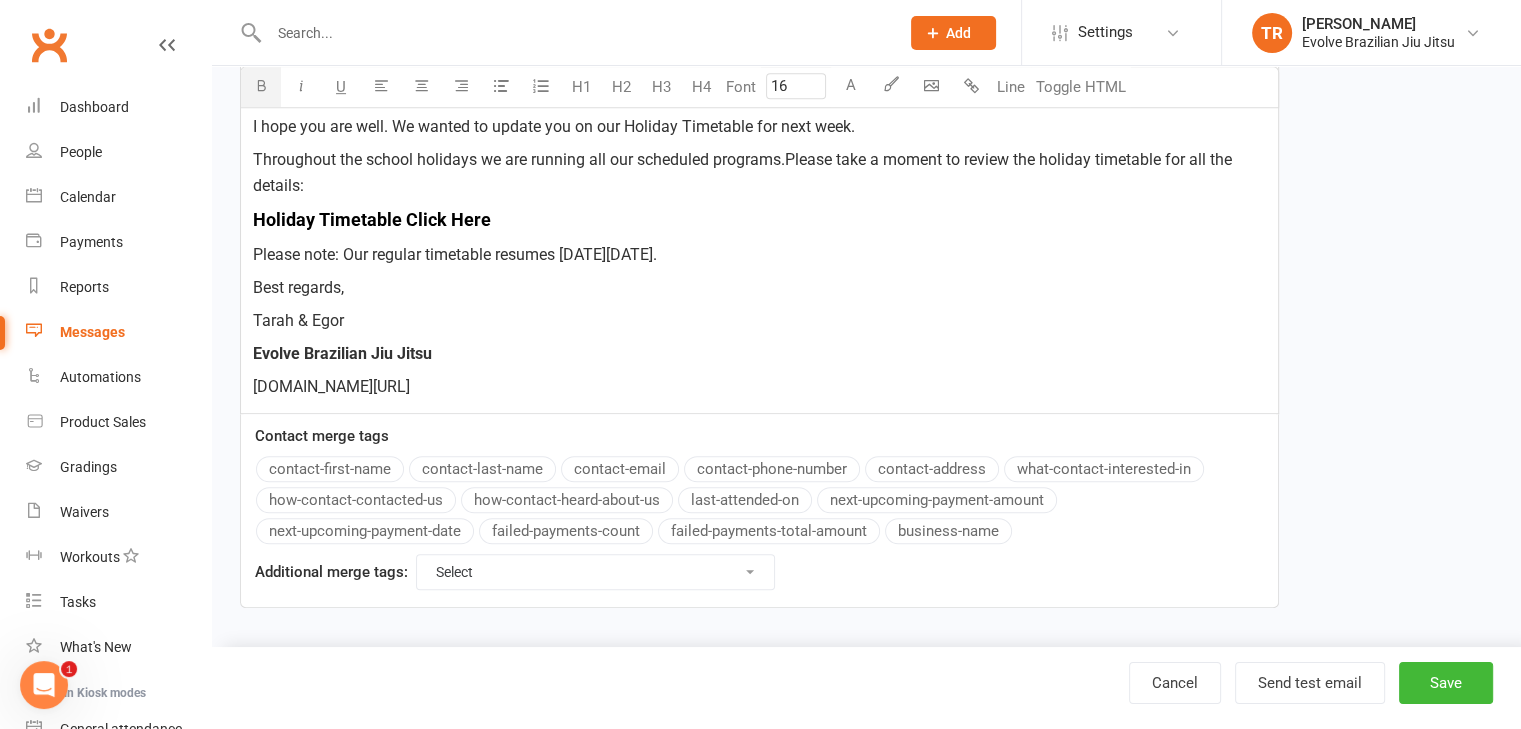 click on "Evolve Brazilian Jiu Jitsu" at bounding box center [342, 353] 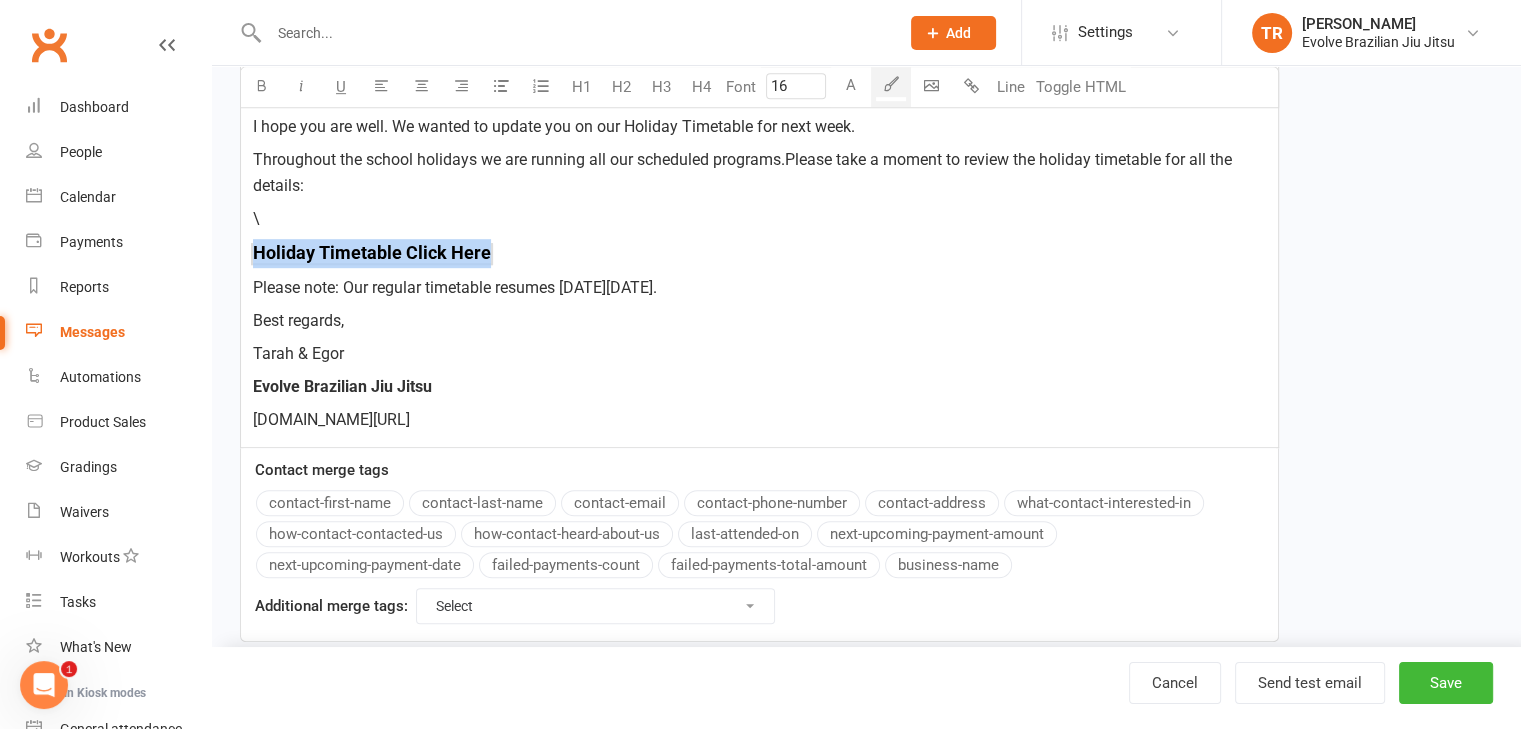 drag, startPoint x: 509, startPoint y: 251, endPoint x: 448, endPoint y: 209, distance: 74.06078 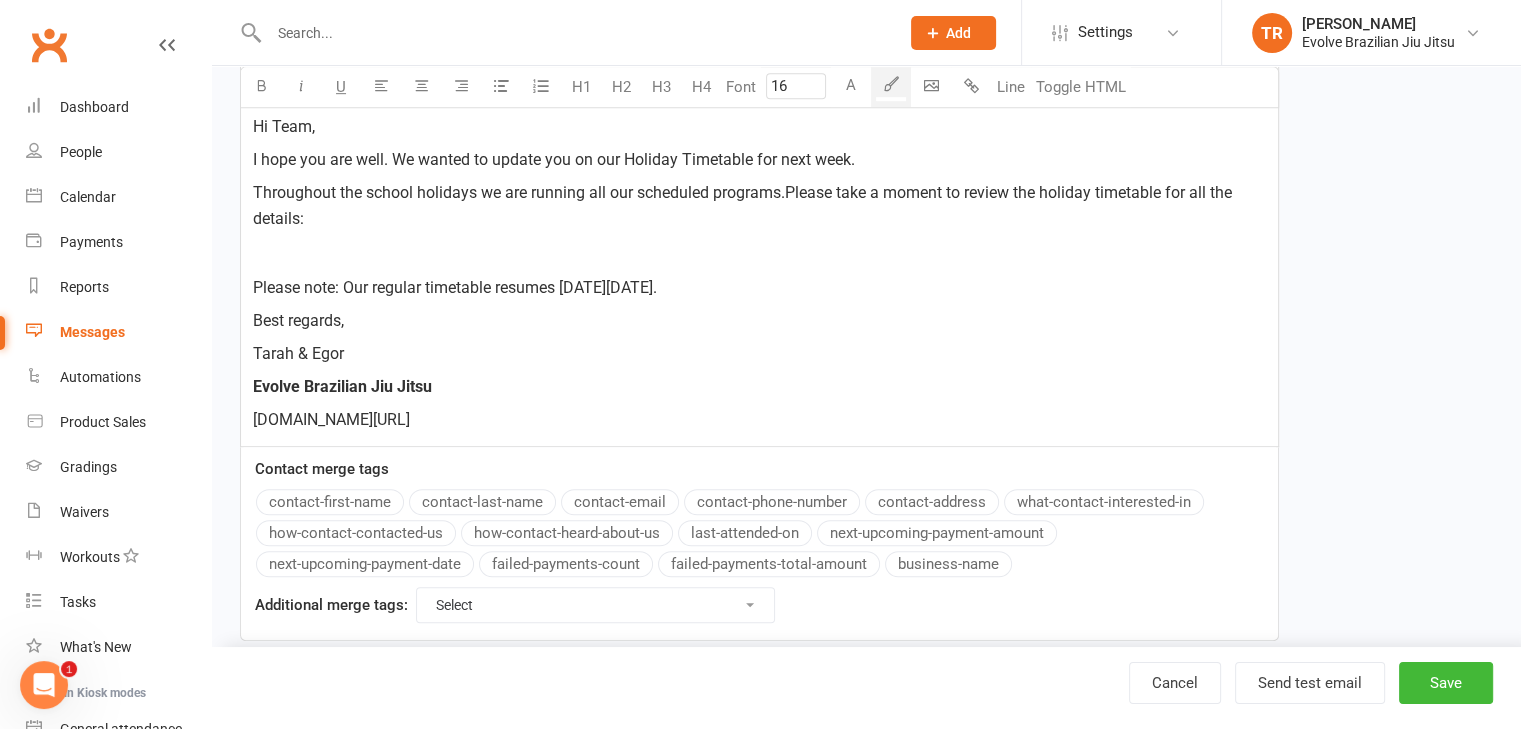 scroll, scrollTop: 1189, scrollLeft: 0, axis: vertical 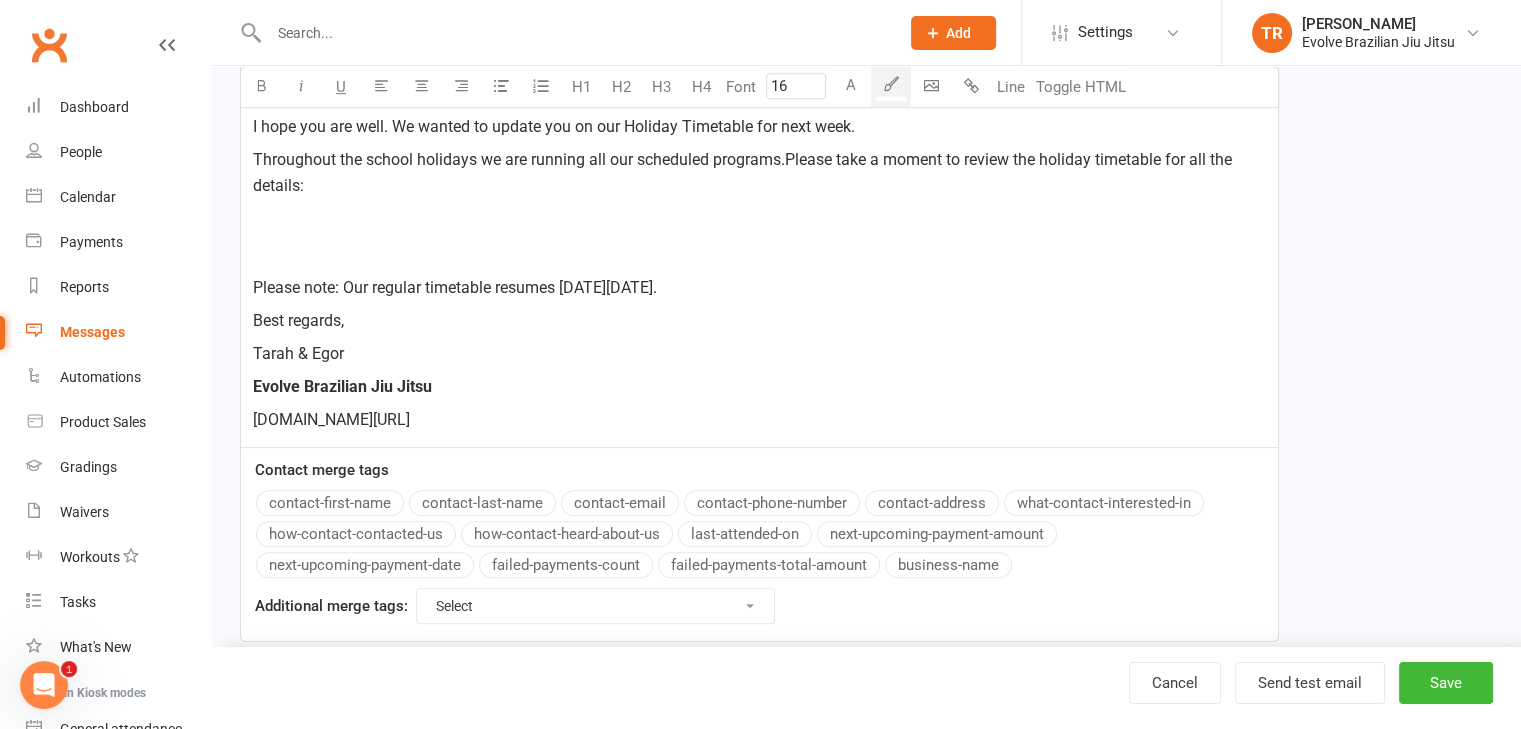type on "18" 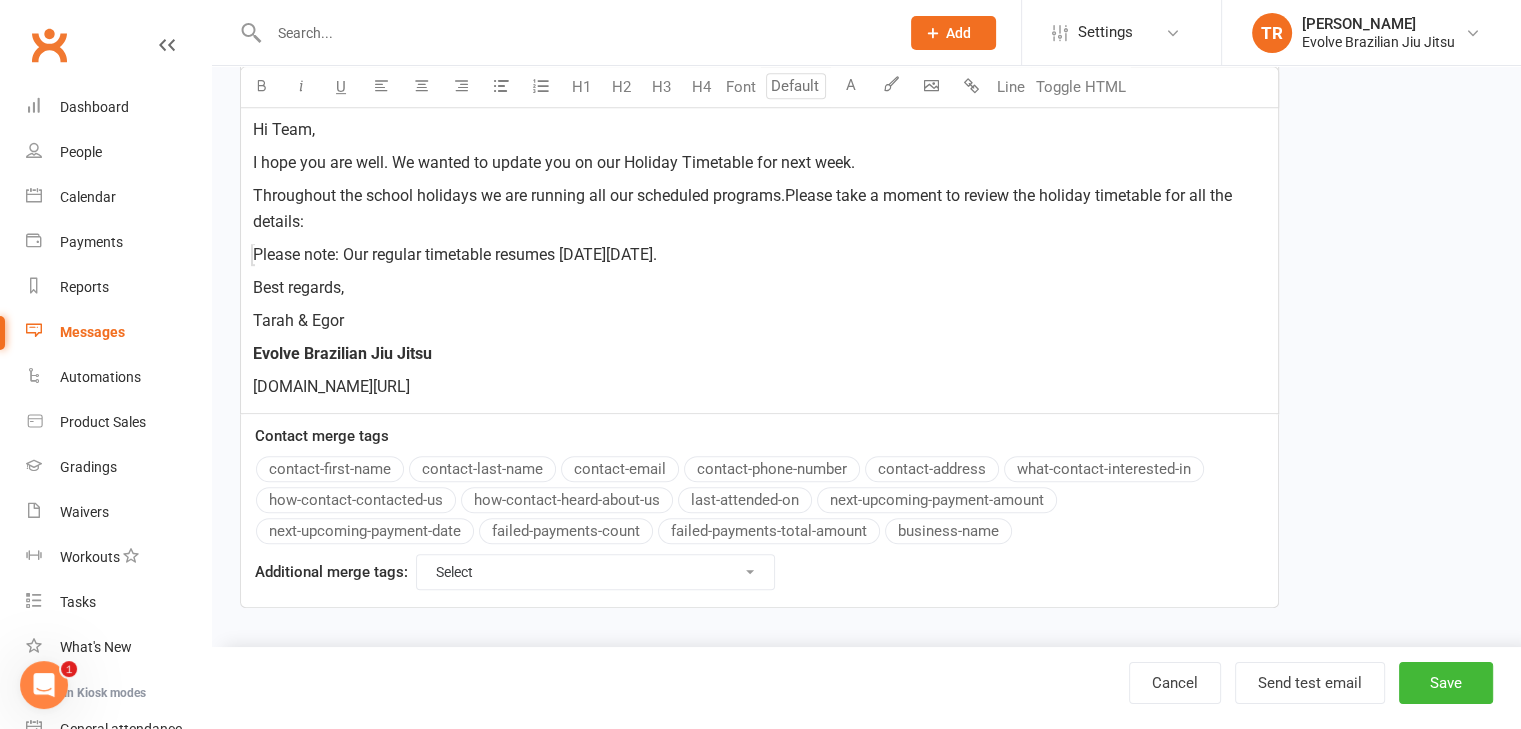 type on "16" 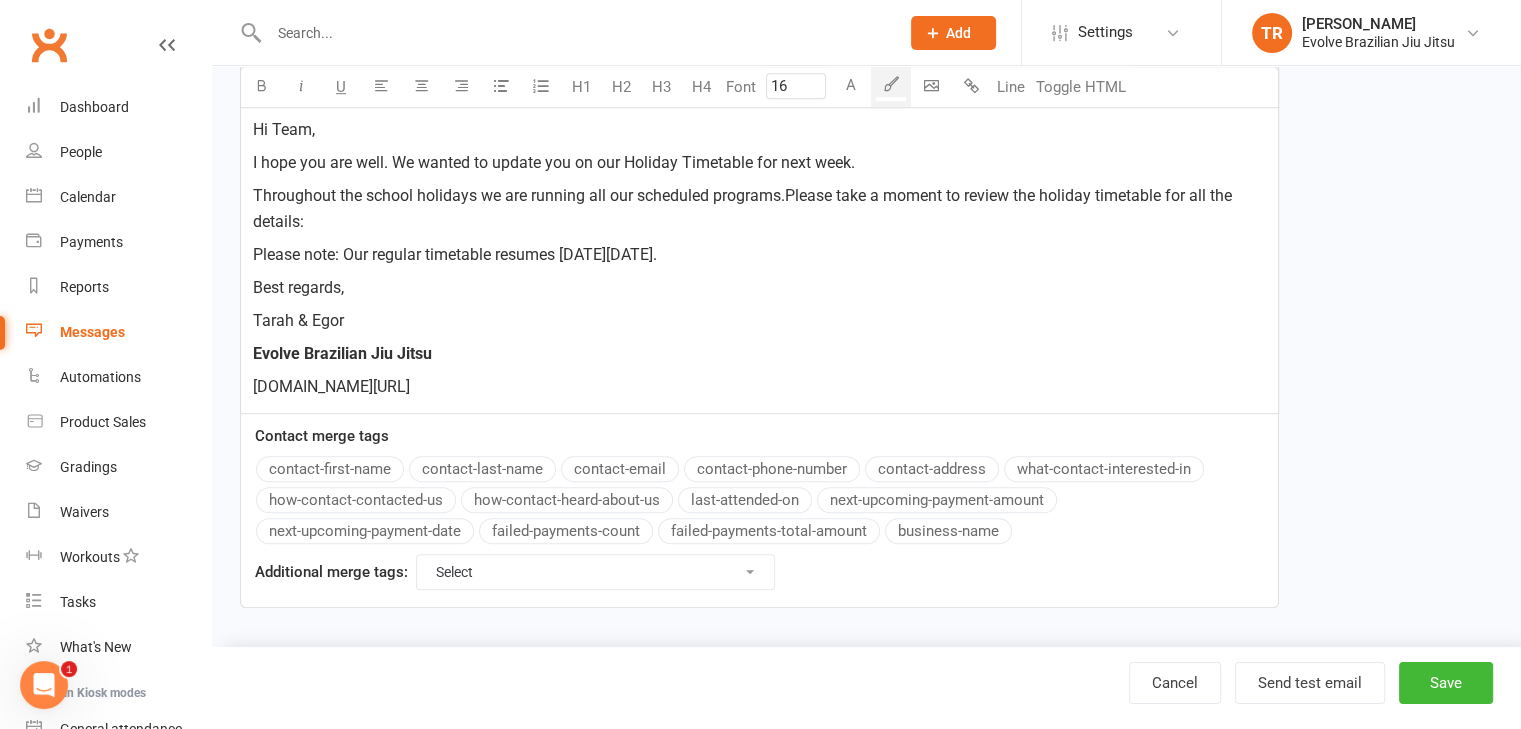 scroll, scrollTop: 1186, scrollLeft: 0, axis: vertical 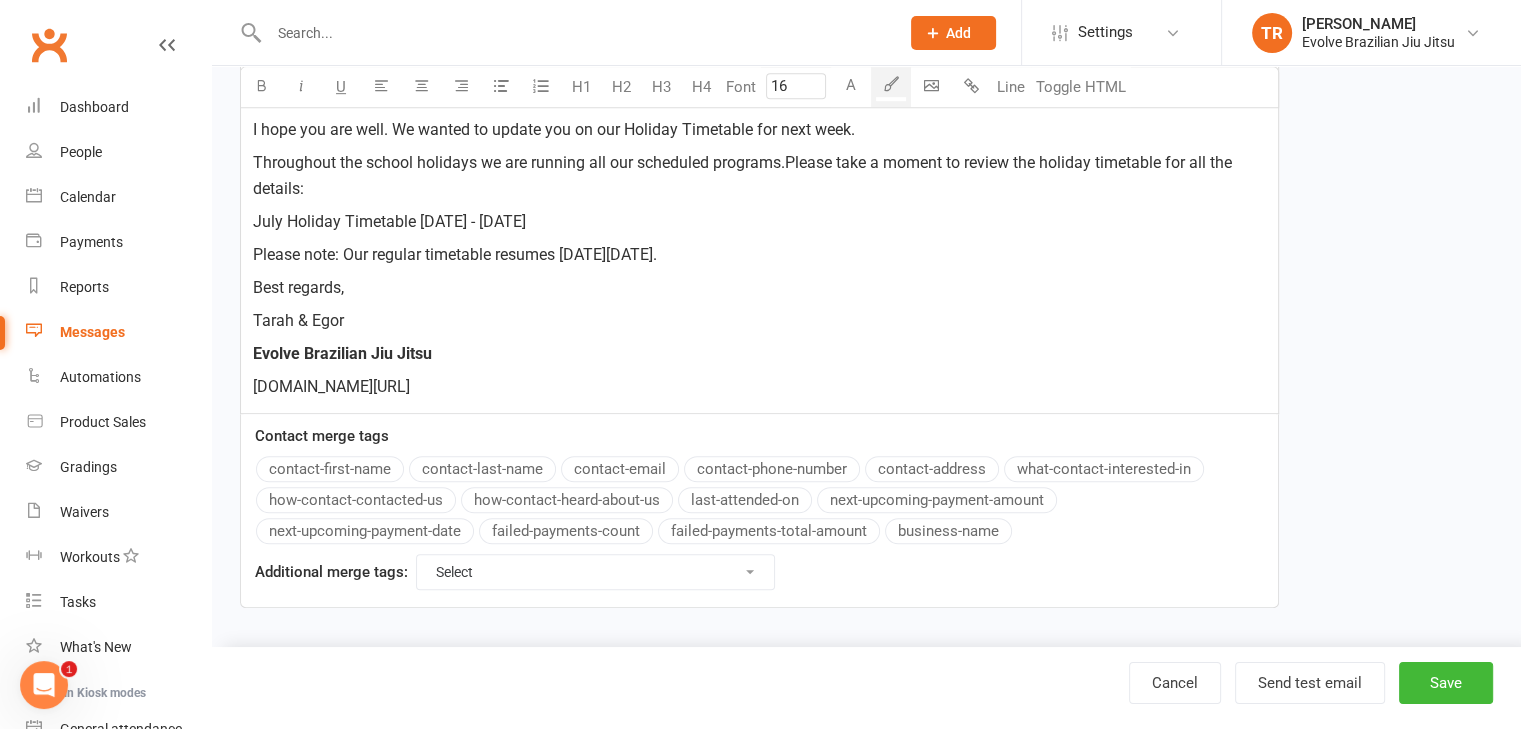 click on "July Holiday Timetable [DATE] - [DATE]" at bounding box center (389, 221) 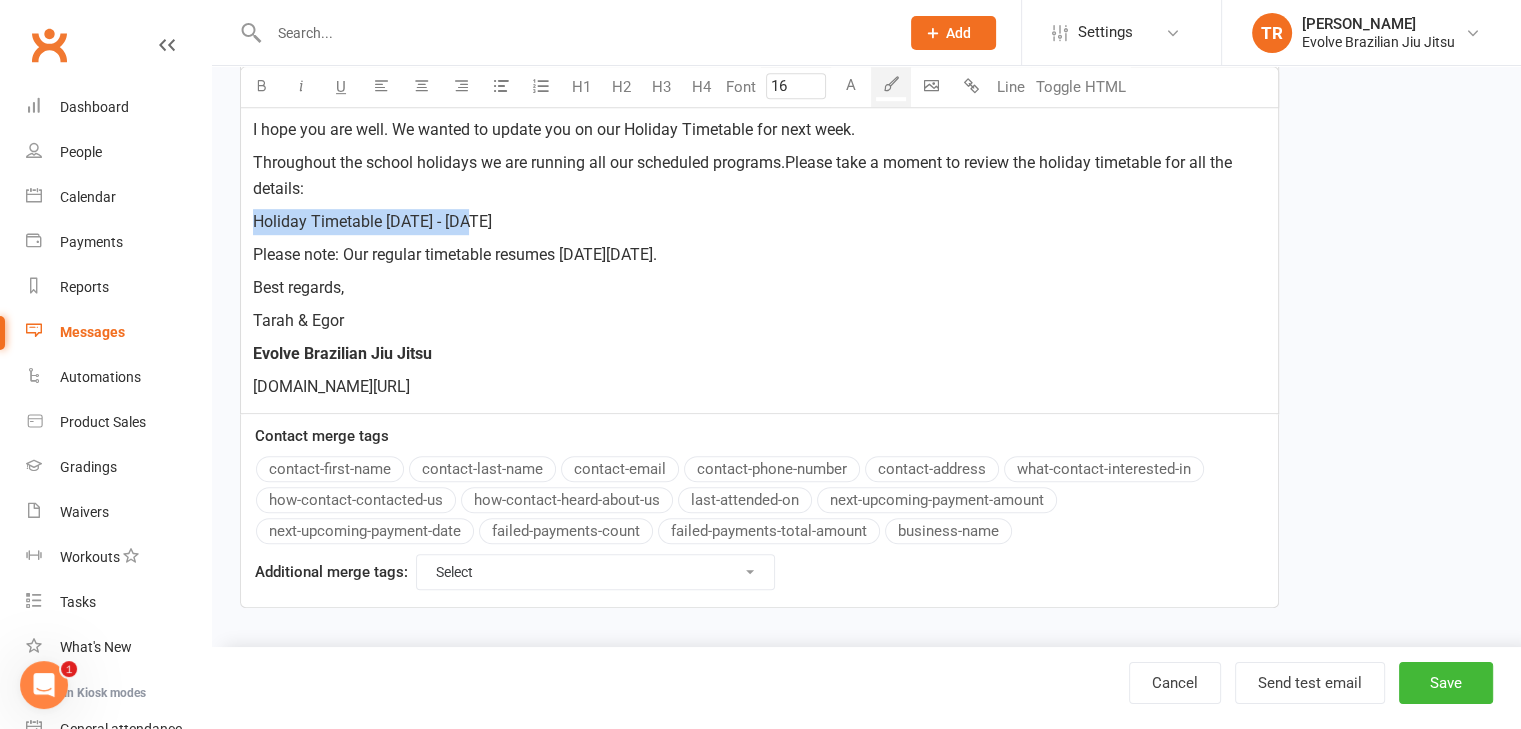 drag, startPoint x: 464, startPoint y: 223, endPoint x: 216, endPoint y: 223, distance: 248 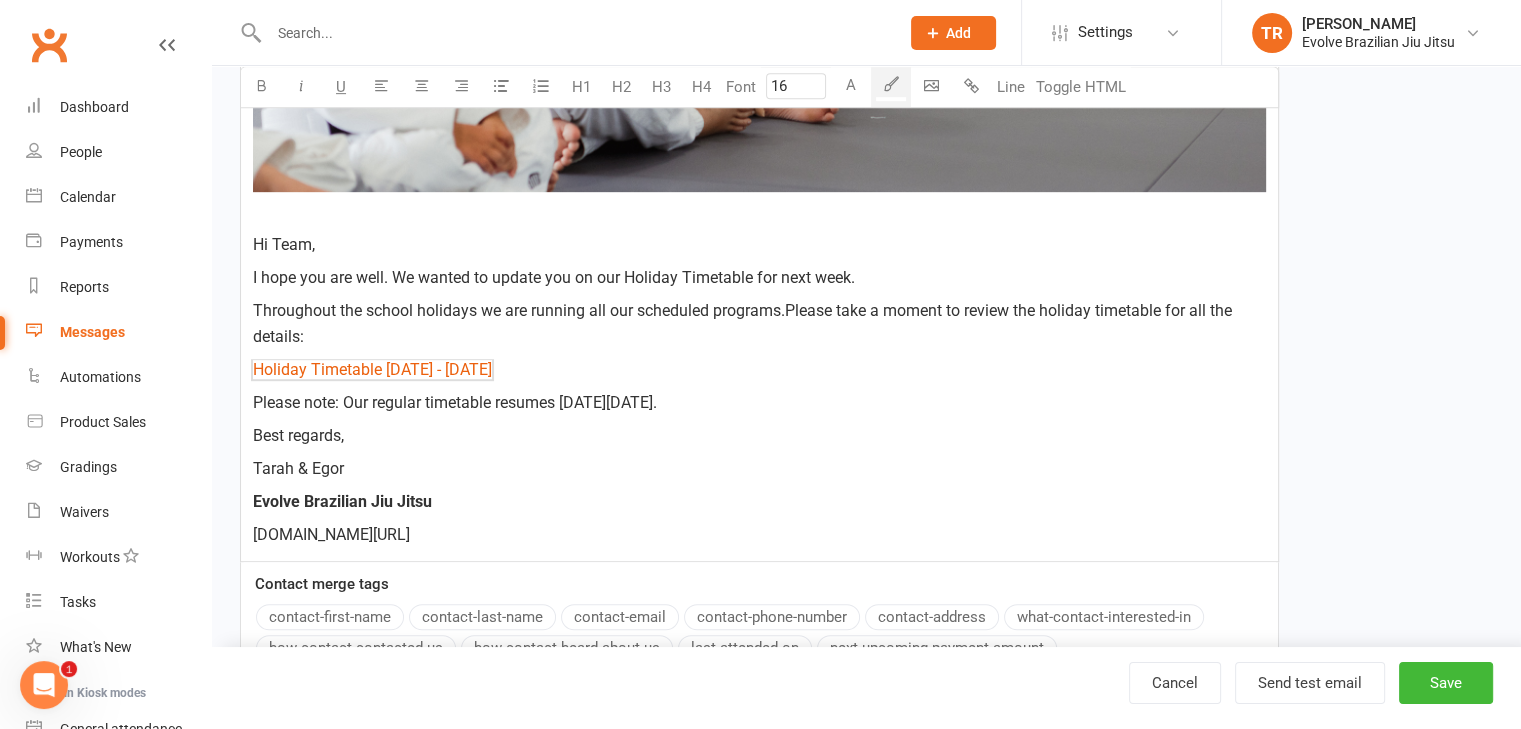 scroll, scrollTop: 1034, scrollLeft: 0, axis: vertical 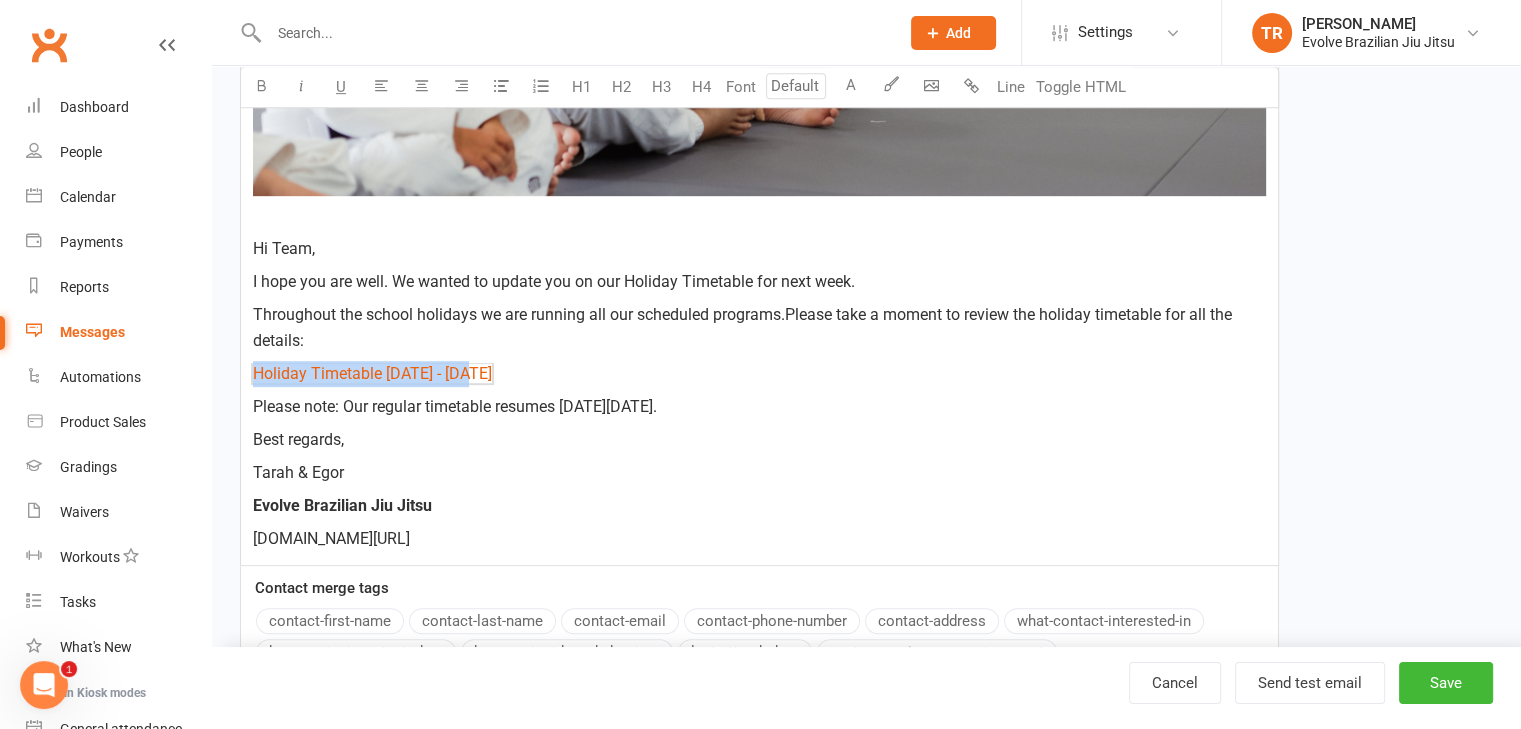 drag, startPoint x: 494, startPoint y: 365, endPoint x: 246, endPoint y: 363, distance: 248.00807 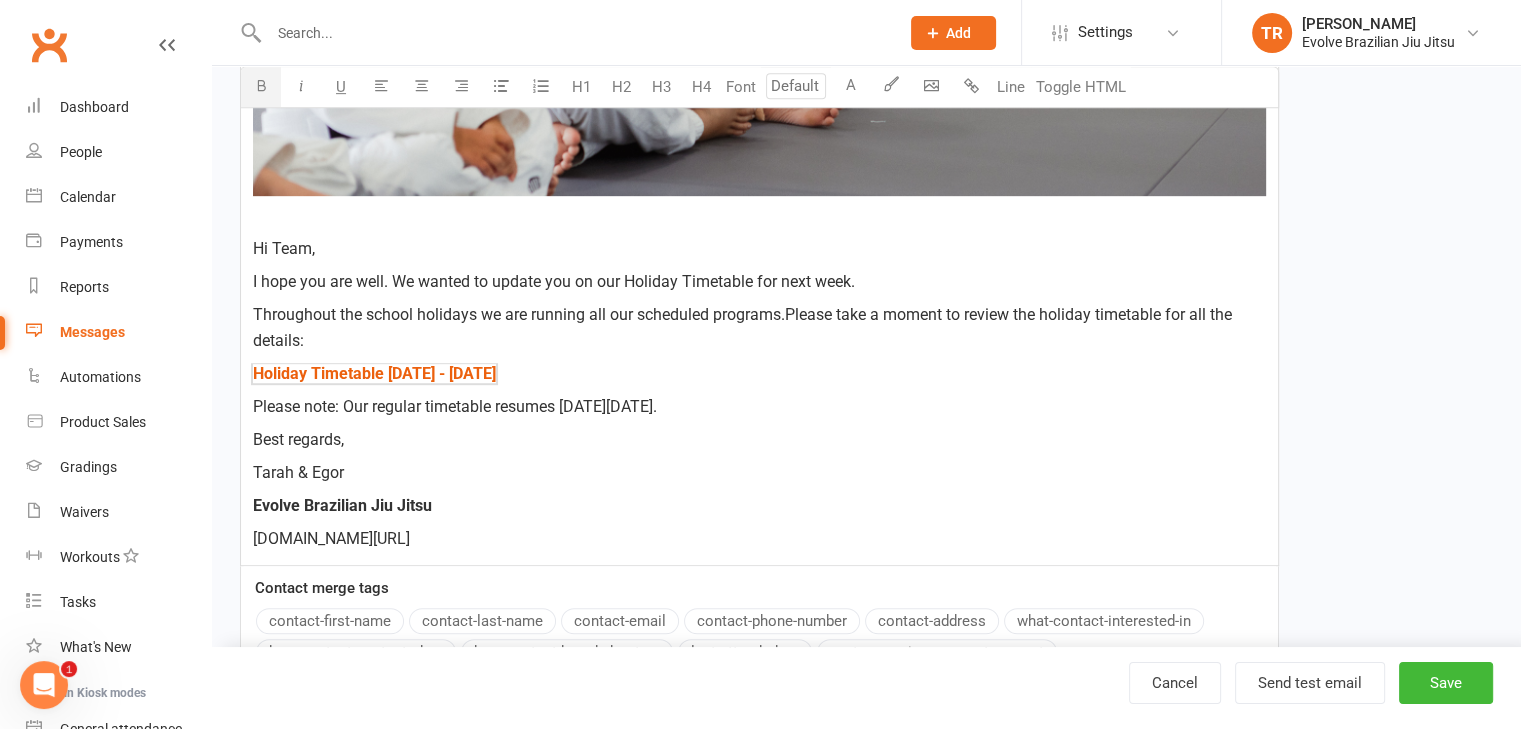 type on "16" 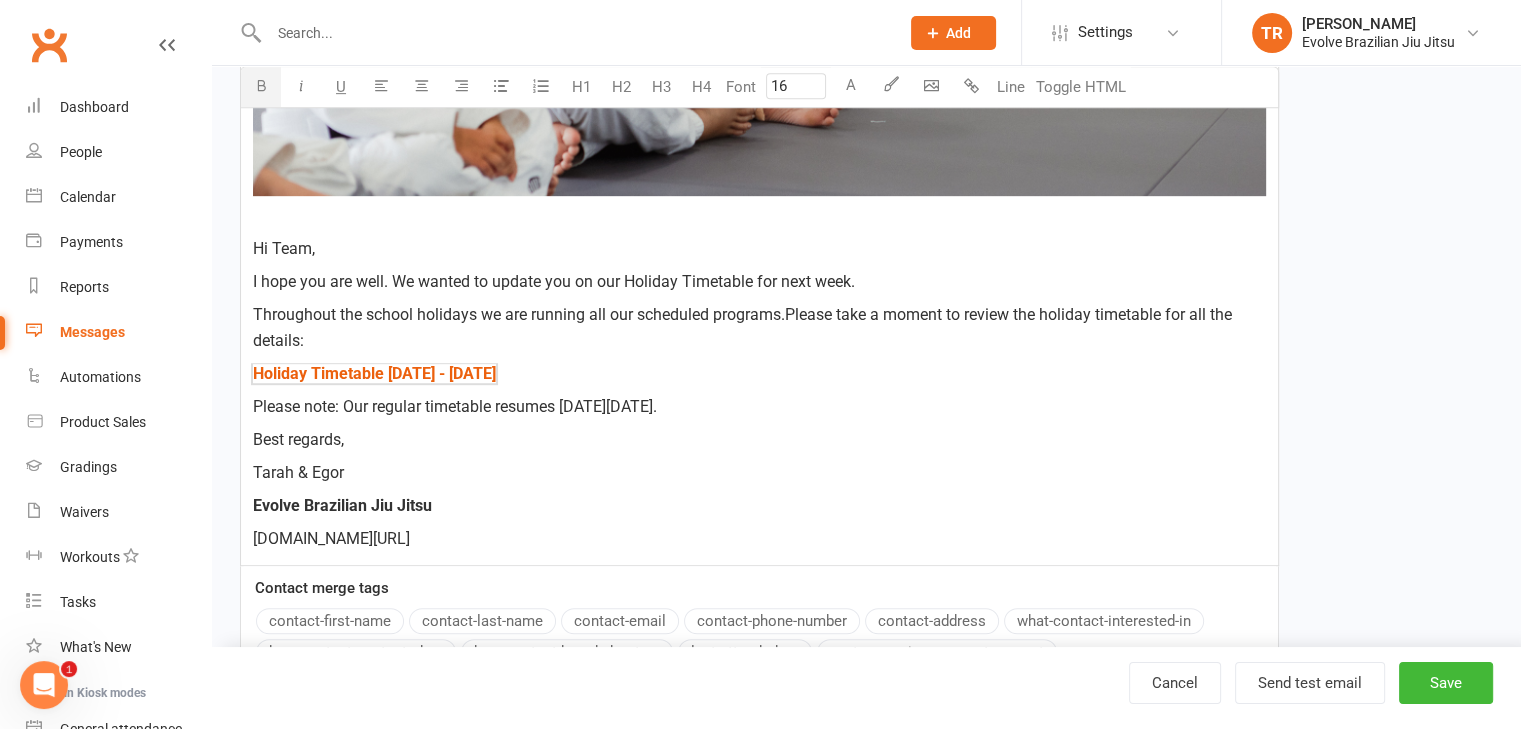 click on "﻿ ﻿   Hi Team, I hope you are well. We wanted to update you on our Holiday Timetable for next week.  Throughout the school holidays we are running all our scheduled programs.  Please take a moment to review the holiday timetable for all the details: ﻿ $   Holiday Timetable [DATE] - [DATE] $   ﻿ ﻿ $   ﻿ $   Please note: Our regular timetable resumes [DATE][DATE].  Best regards, [PERSON_NAME] & Egor Evolve Brazilian Jiu Jitsu [DOMAIN_NAME][URL]" at bounding box center [759, 24] 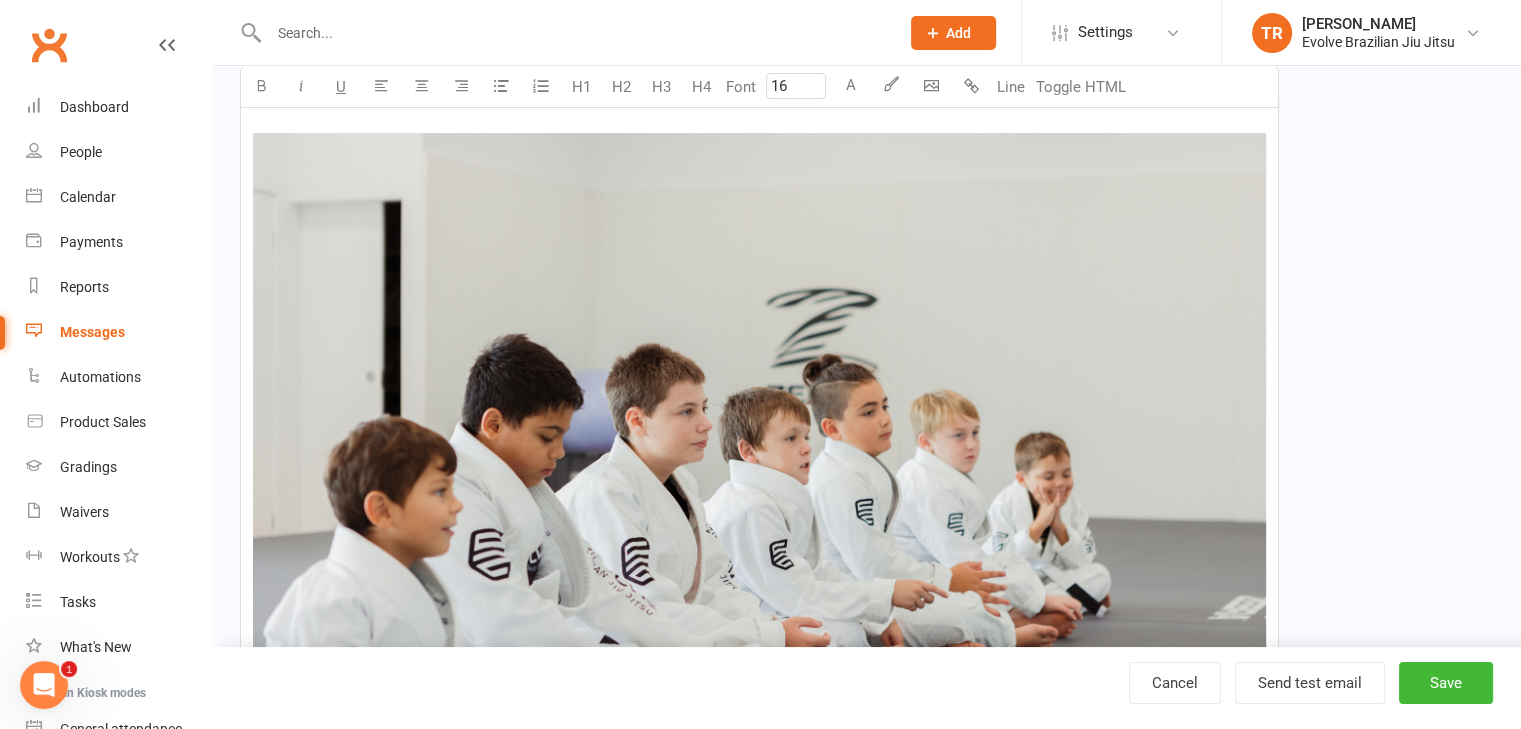 scroll, scrollTop: 420, scrollLeft: 0, axis: vertical 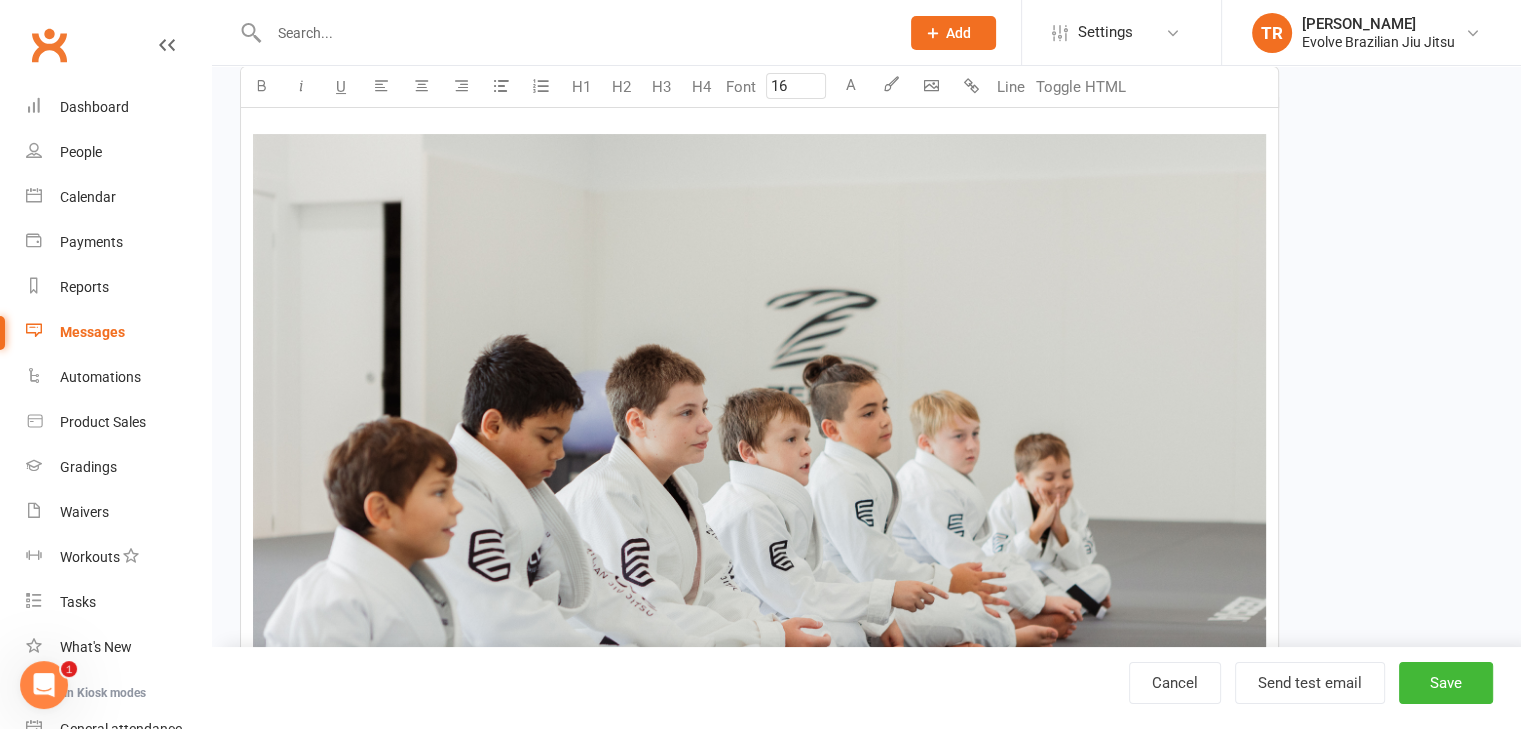 click at bounding box center (759, 471) 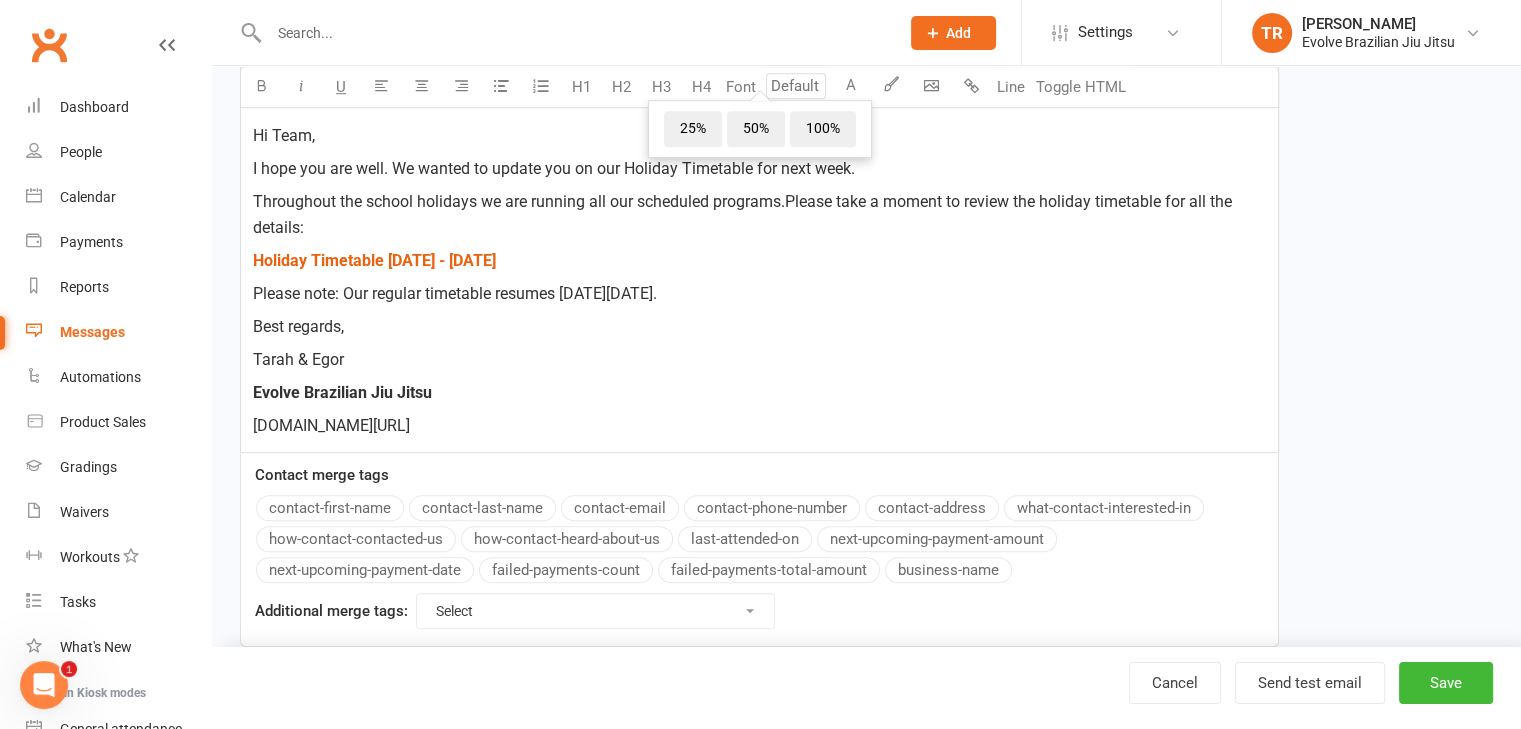 scroll, scrollTop: 1150, scrollLeft: 0, axis: vertical 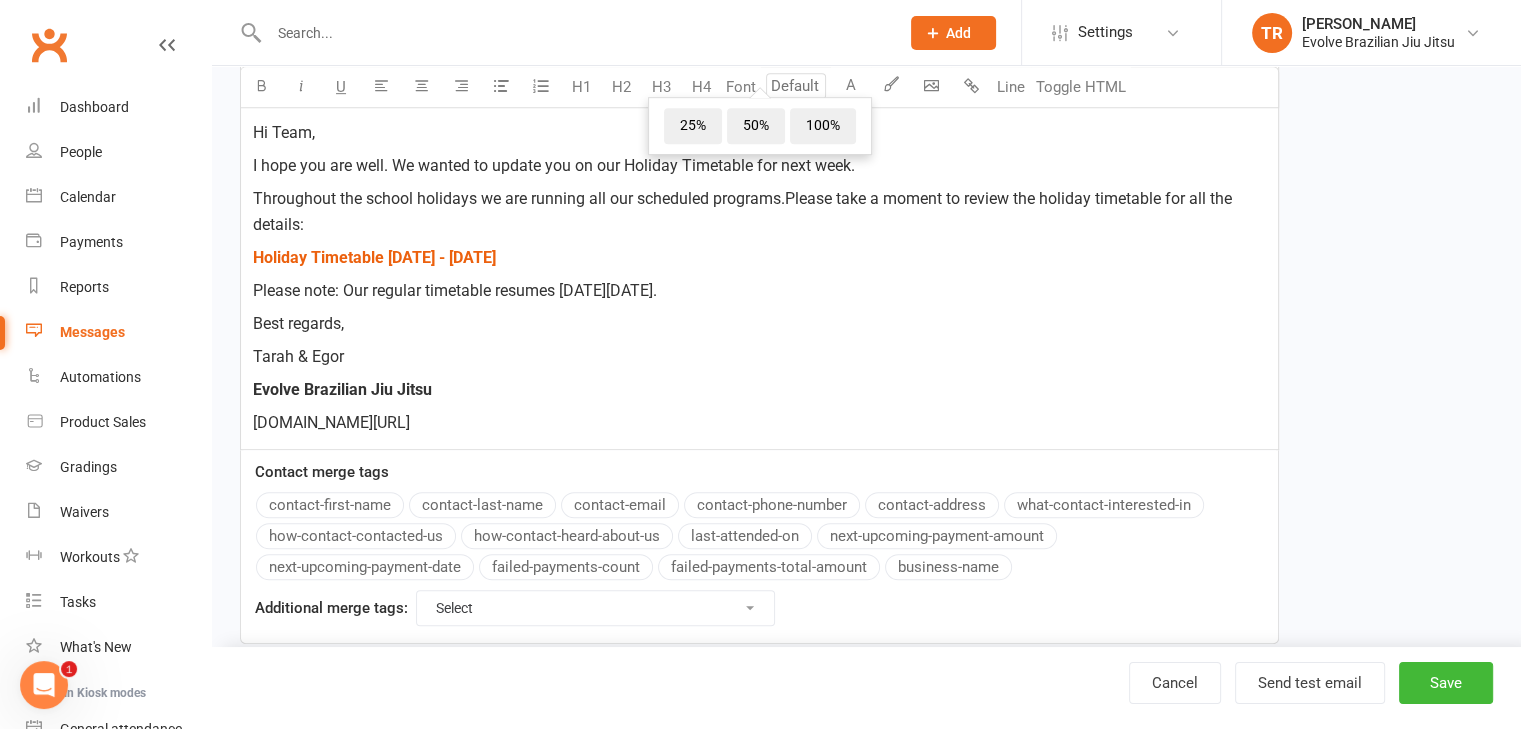 type on "16" 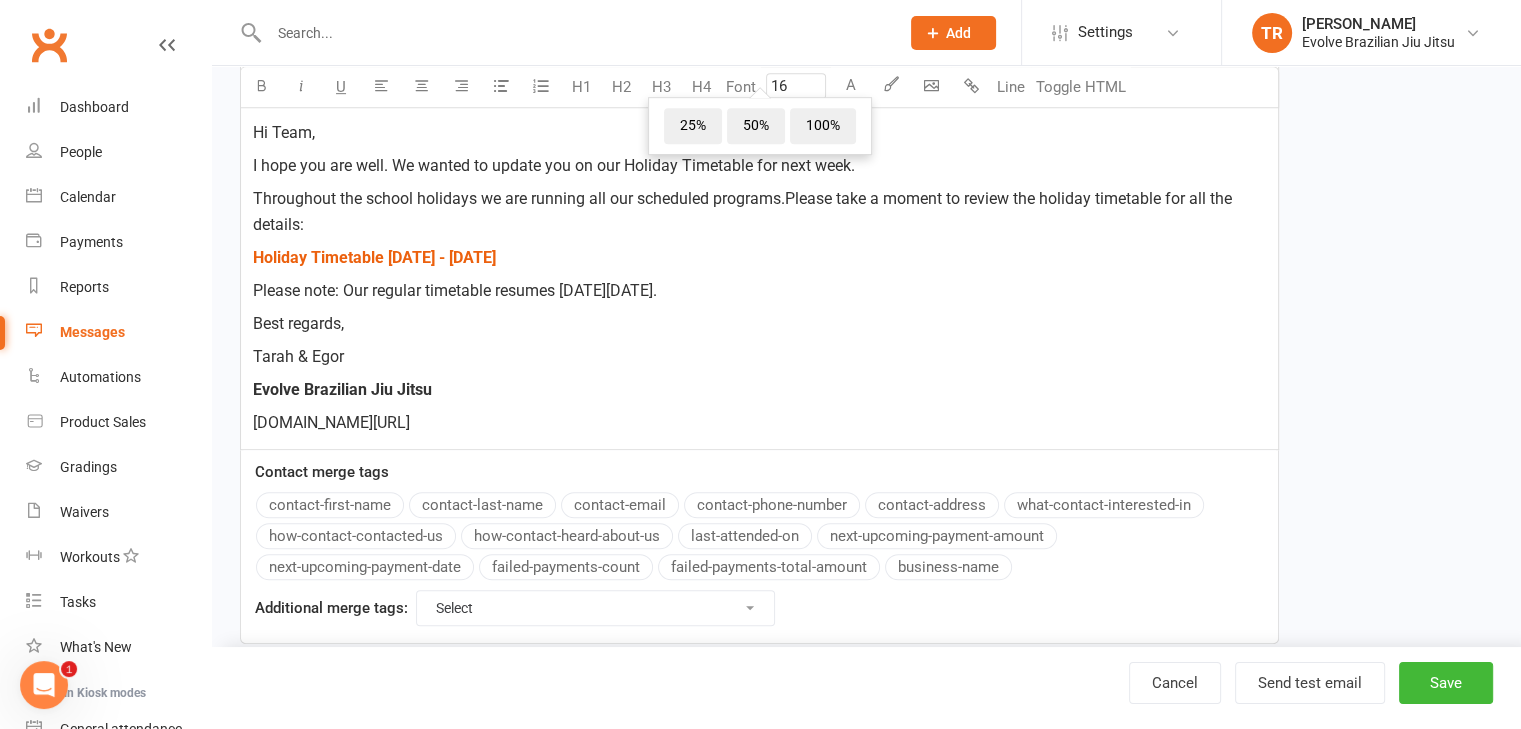 click on "﻿ $   ﻿ $   Please note: Our regular timetable resumes [DATE][DATE]." at bounding box center (759, 291) 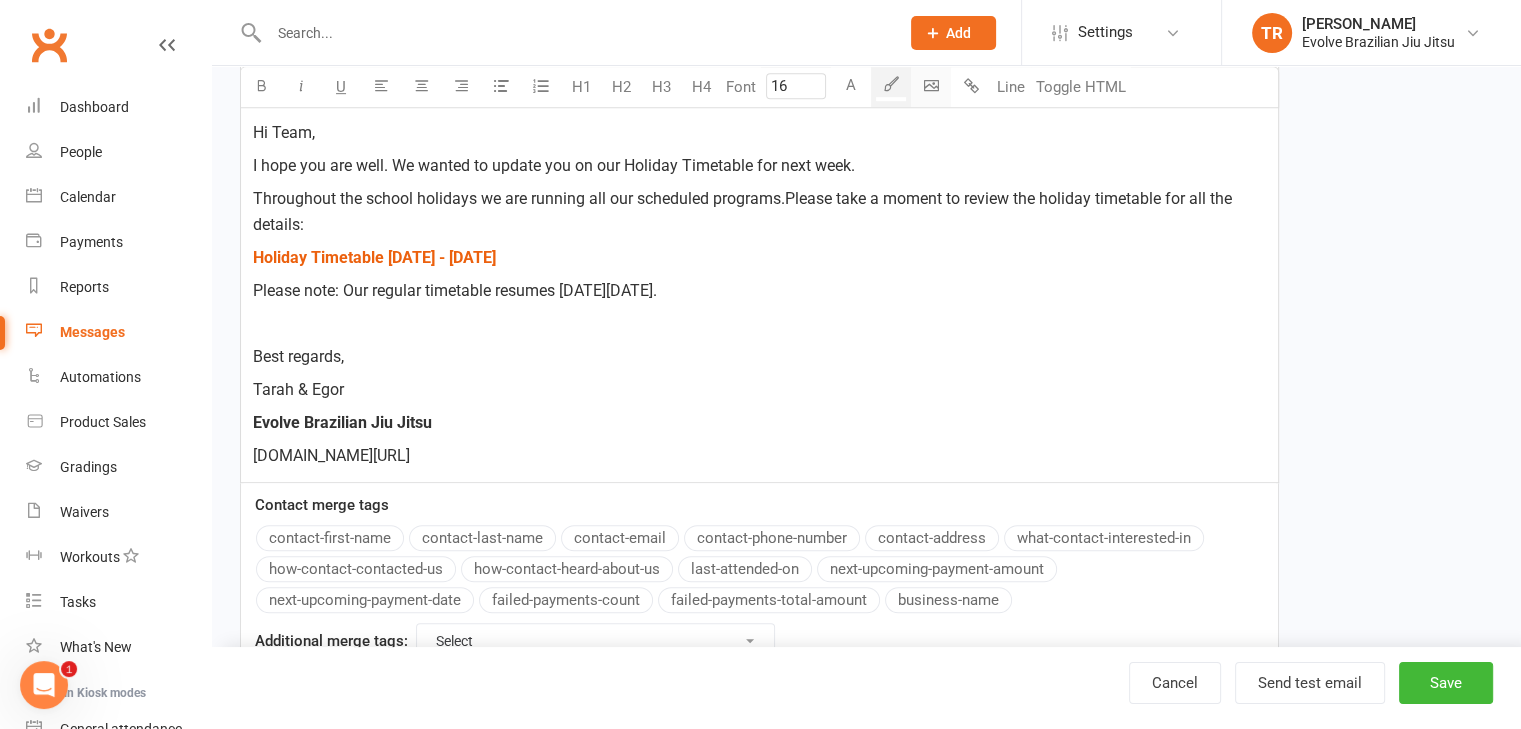 click on "Prospect
Member
Non-attending contact
Class / event
Appointment
Grading event
Task
Membership plan
Bulk message
Add
Settings Membership Plans Event Templates Appointment Types Mobile App  Website Image Library Customize Contacts Bulk Imports Access Control Users Account Profile Clubworx API TR [PERSON_NAME] Evolve Brazilian Jiu Jitsu My profile My subscription Help Terms & conditions  Privacy policy  Sign out Clubworx Dashboard People Calendar Payments Reports Messages   Automations   Product Sales Gradings   Waivers   Workouts   Tasks   What's New Check-in Kiosk modes General attendance Roll call Class check-in Signed in successfully from linked account. × × Test email sent to: [EMAIL_ADDRESS][DOMAIN_NAME] × × Edit Template  Template Name SMS" at bounding box center [760, -212] 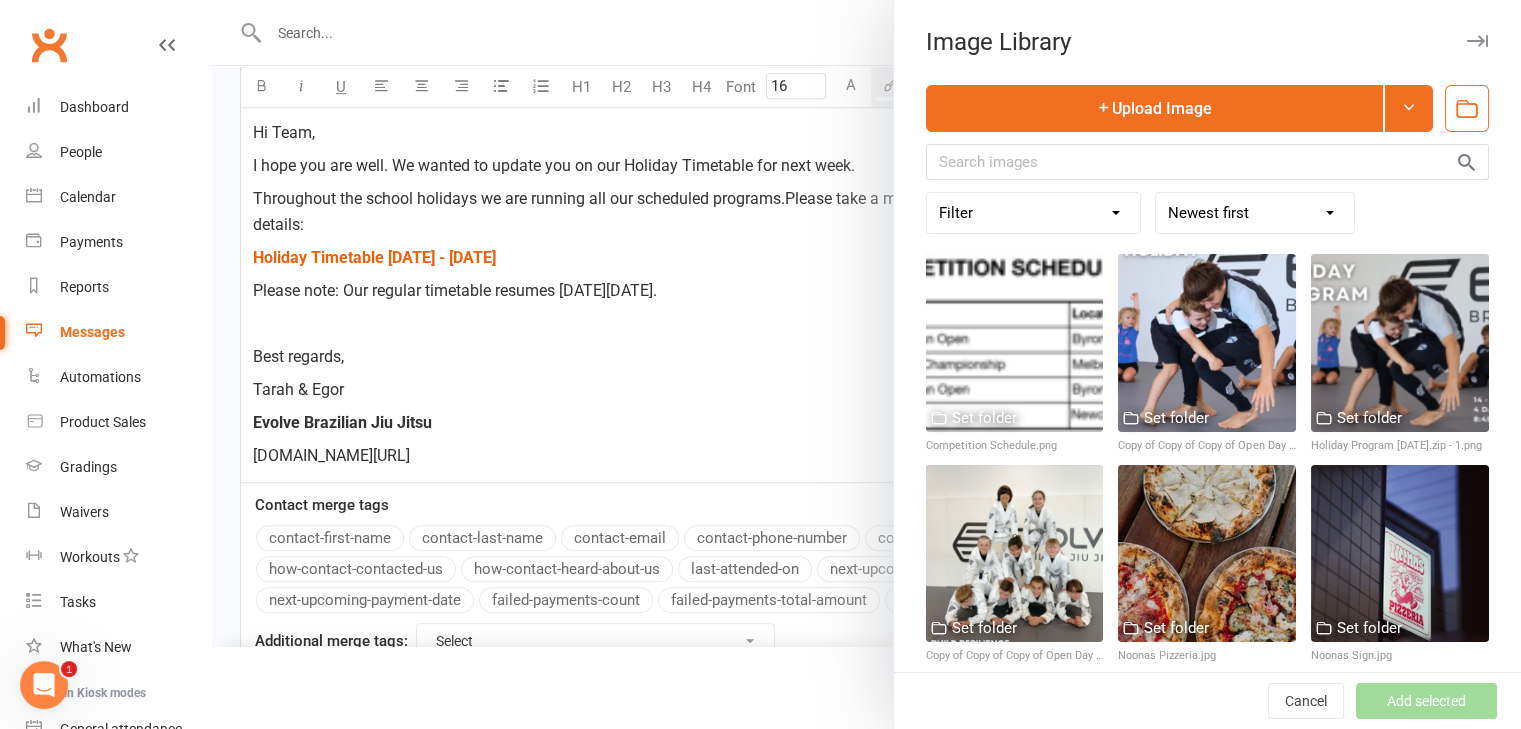 click at bounding box center [866, 364] 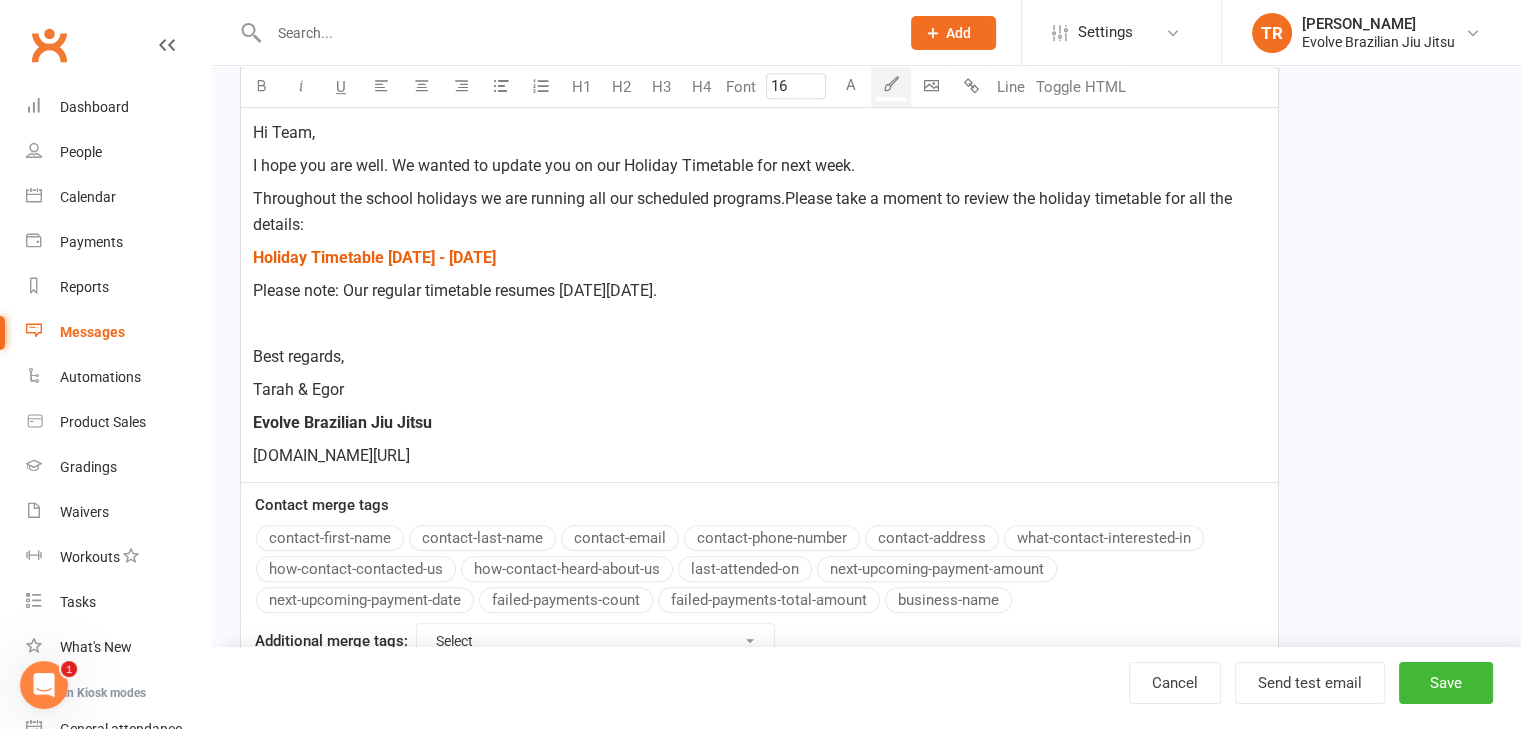 click on "﻿" at bounding box center (759, 324) 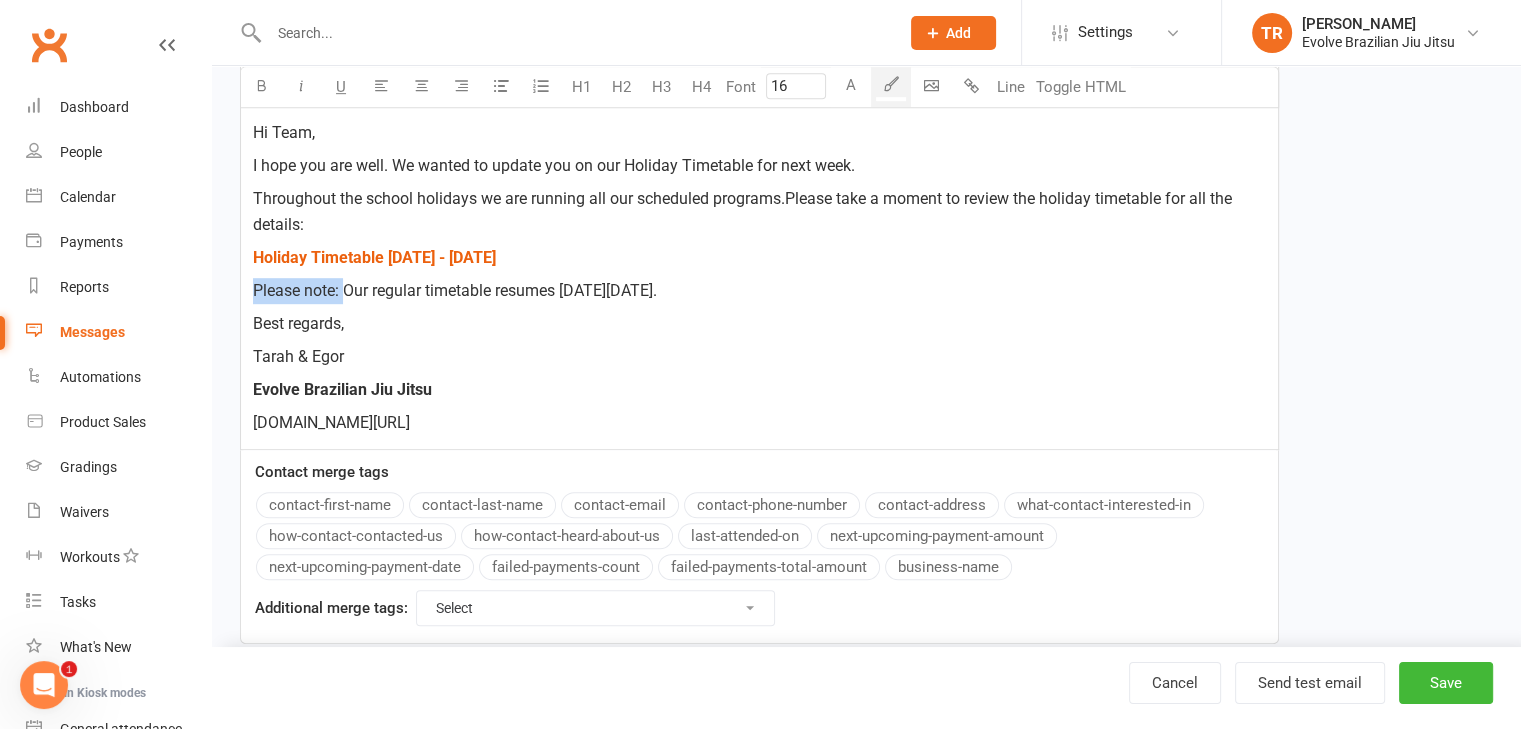 drag, startPoint x: 346, startPoint y: 291, endPoint x: 256, endPoint y: 292, distance: 90.005554 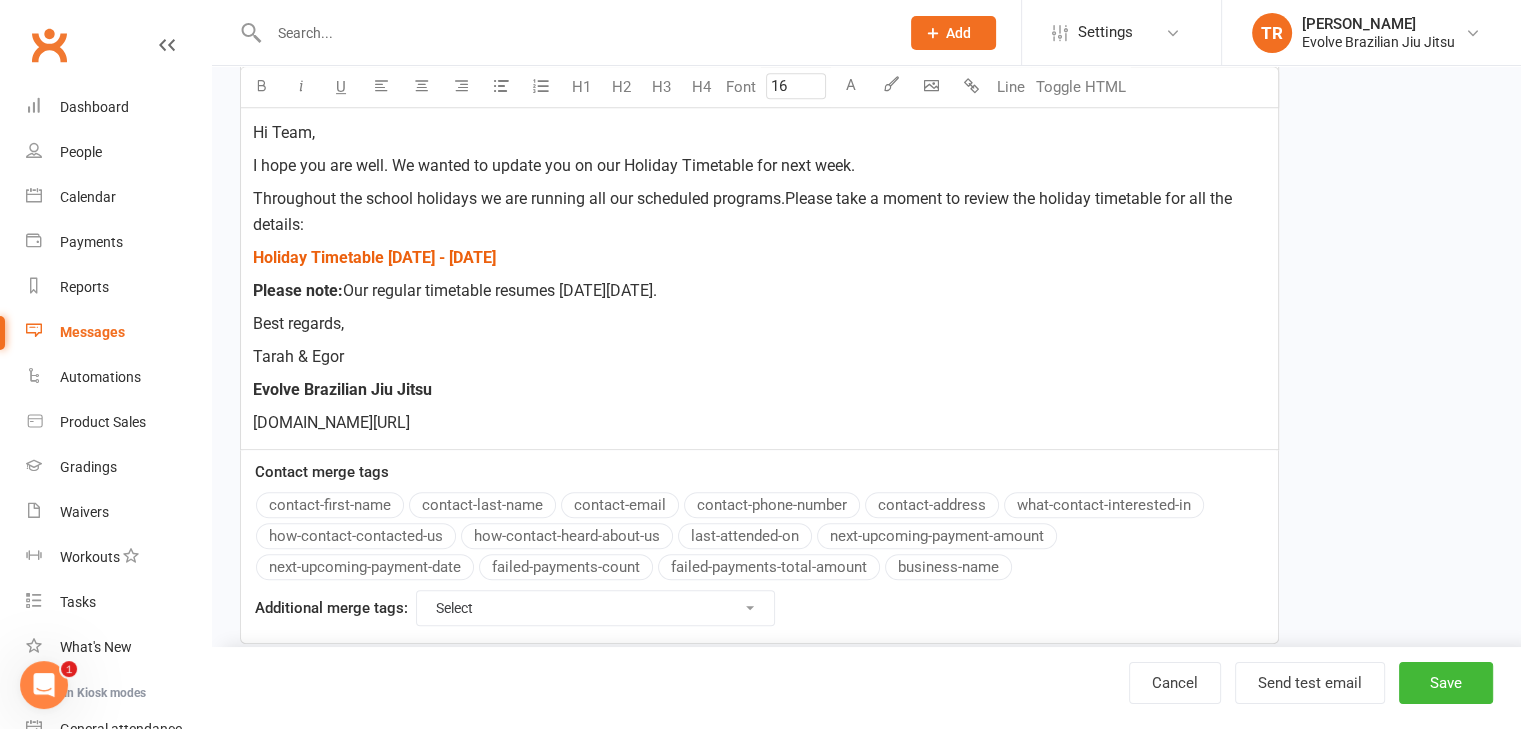 click on "Tarah & Egor" at bounding box center (759, 357) 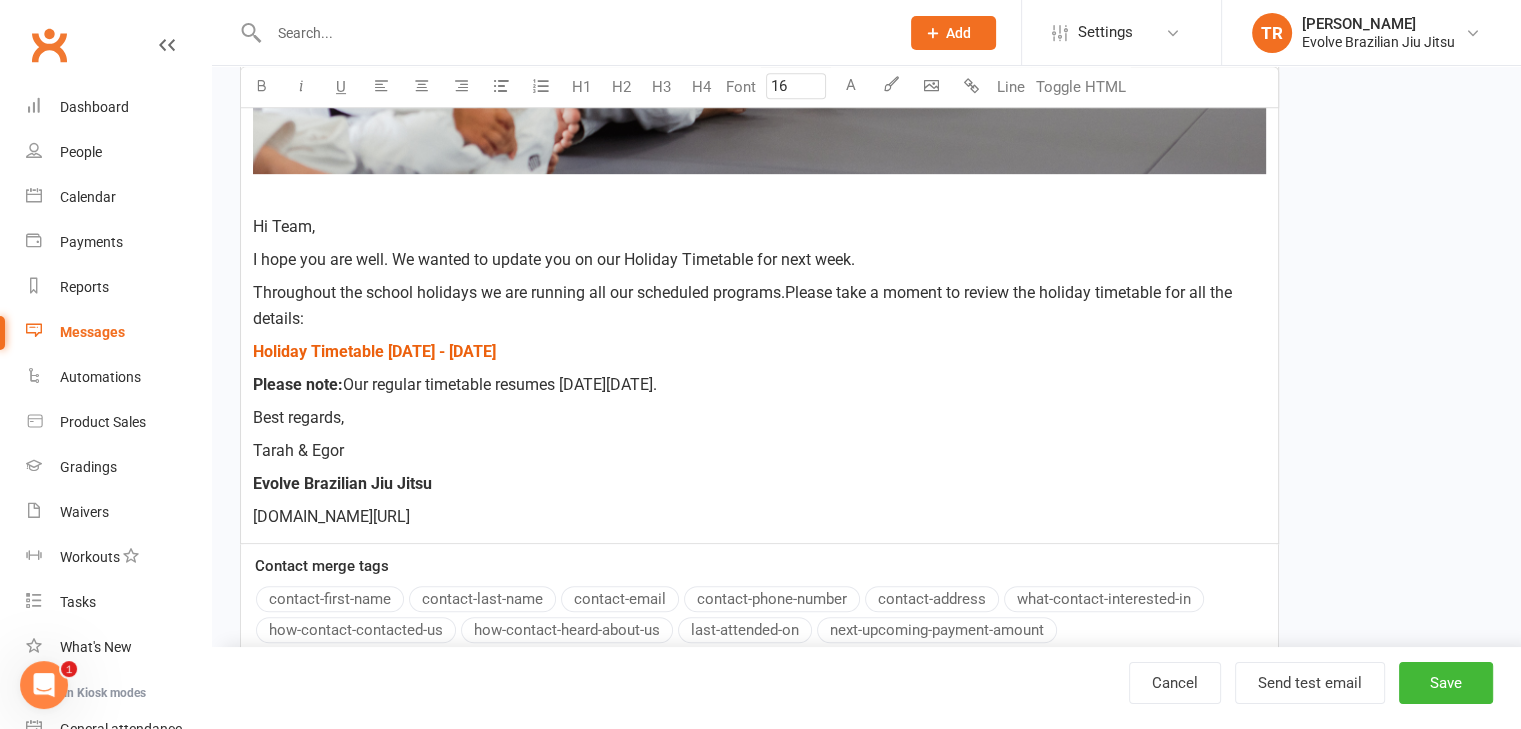 scroll, scrollTop: 1066, scrollLeft: 0, axis: vertical 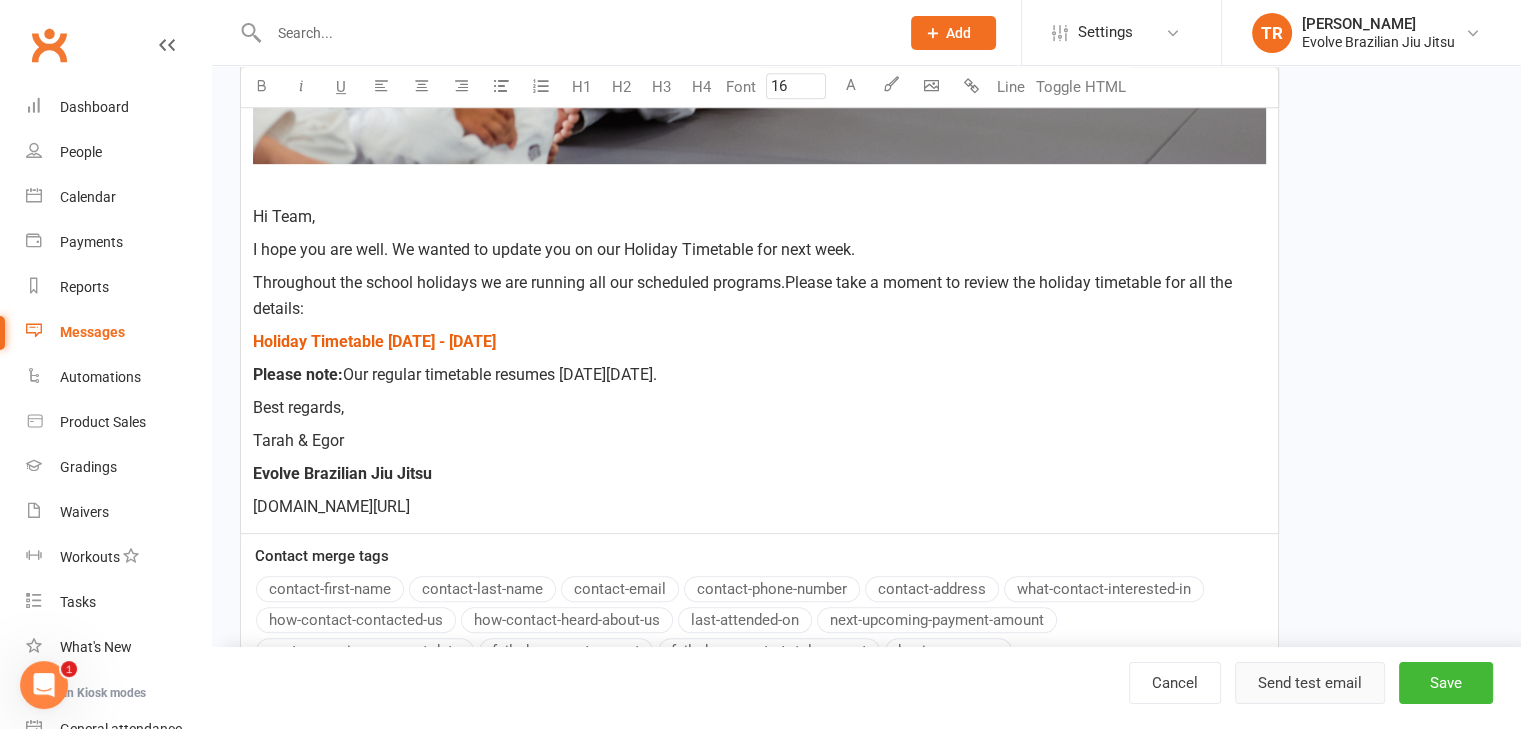 click on "Send test email" at bounding box center (1310, 683) 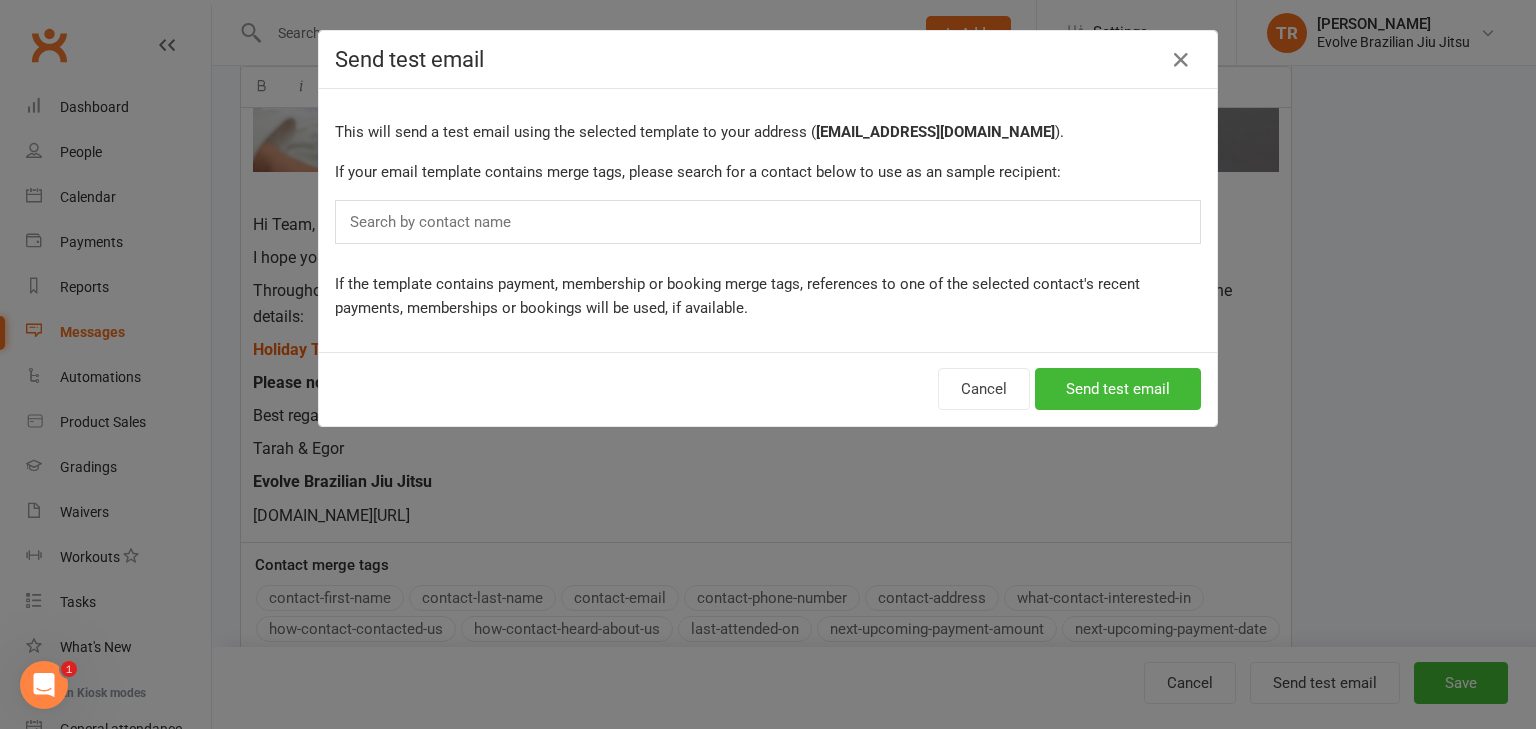 click on "Search by contact name" at bounding box center (768, 222) 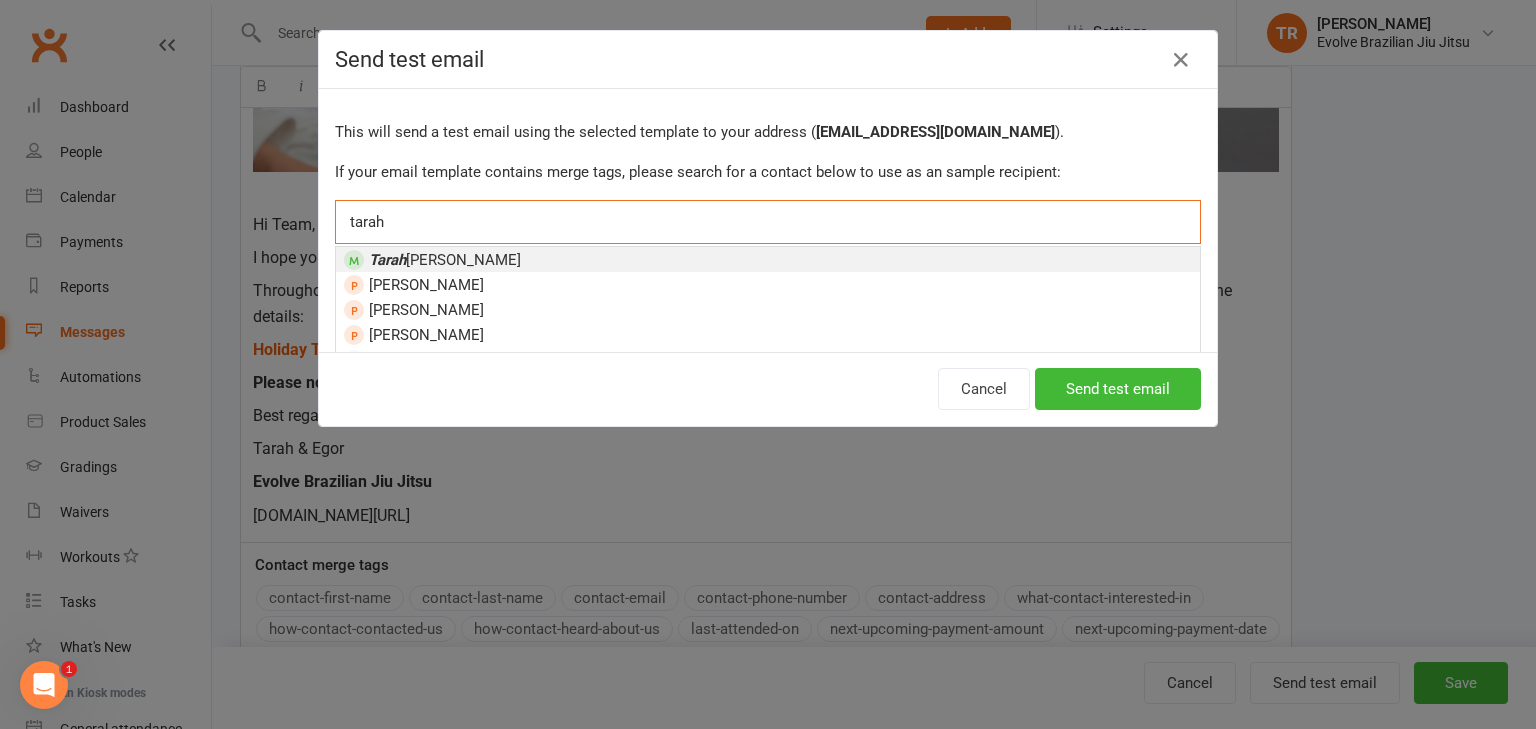 type on "tarah" 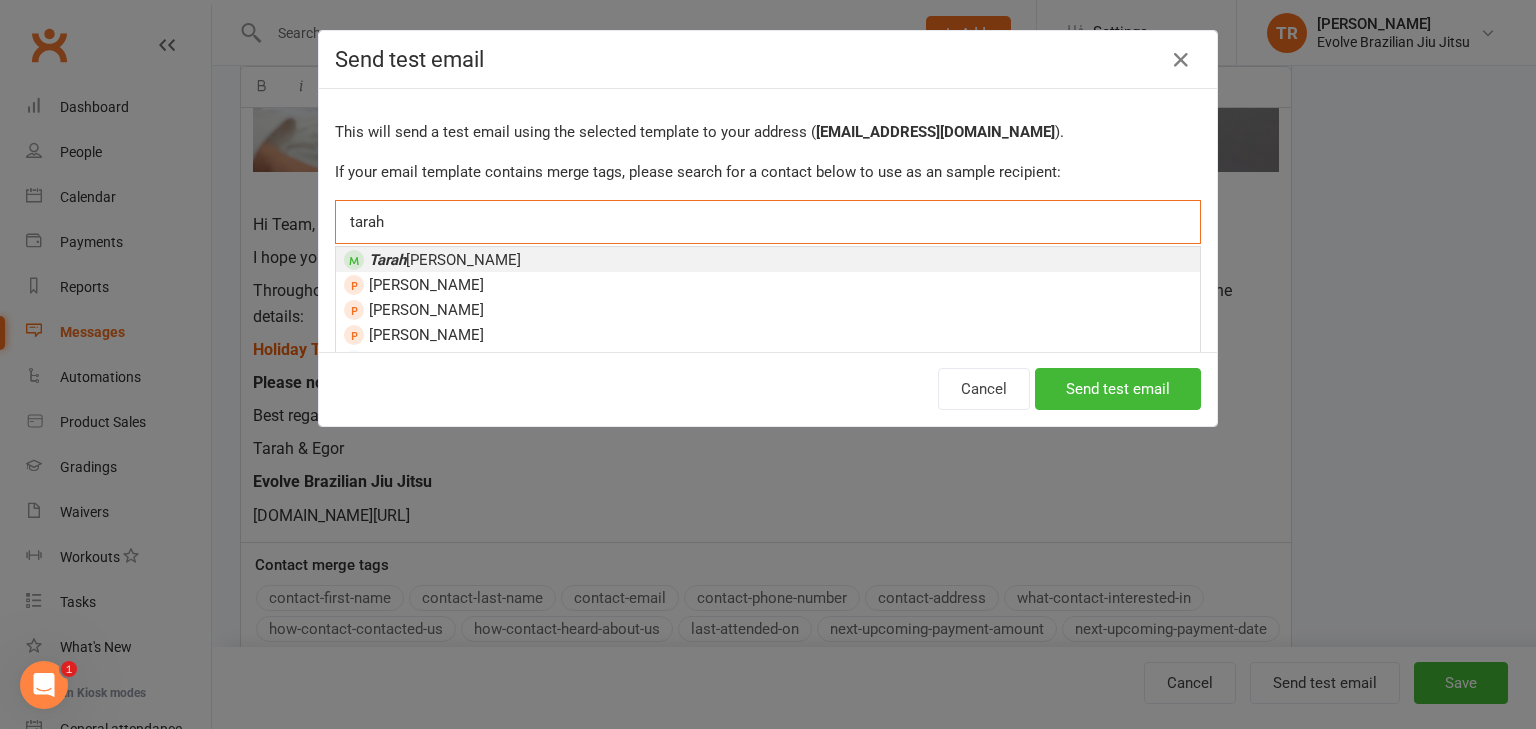 click on "[PERSON_NAME]" at bounding box center (445, 260) 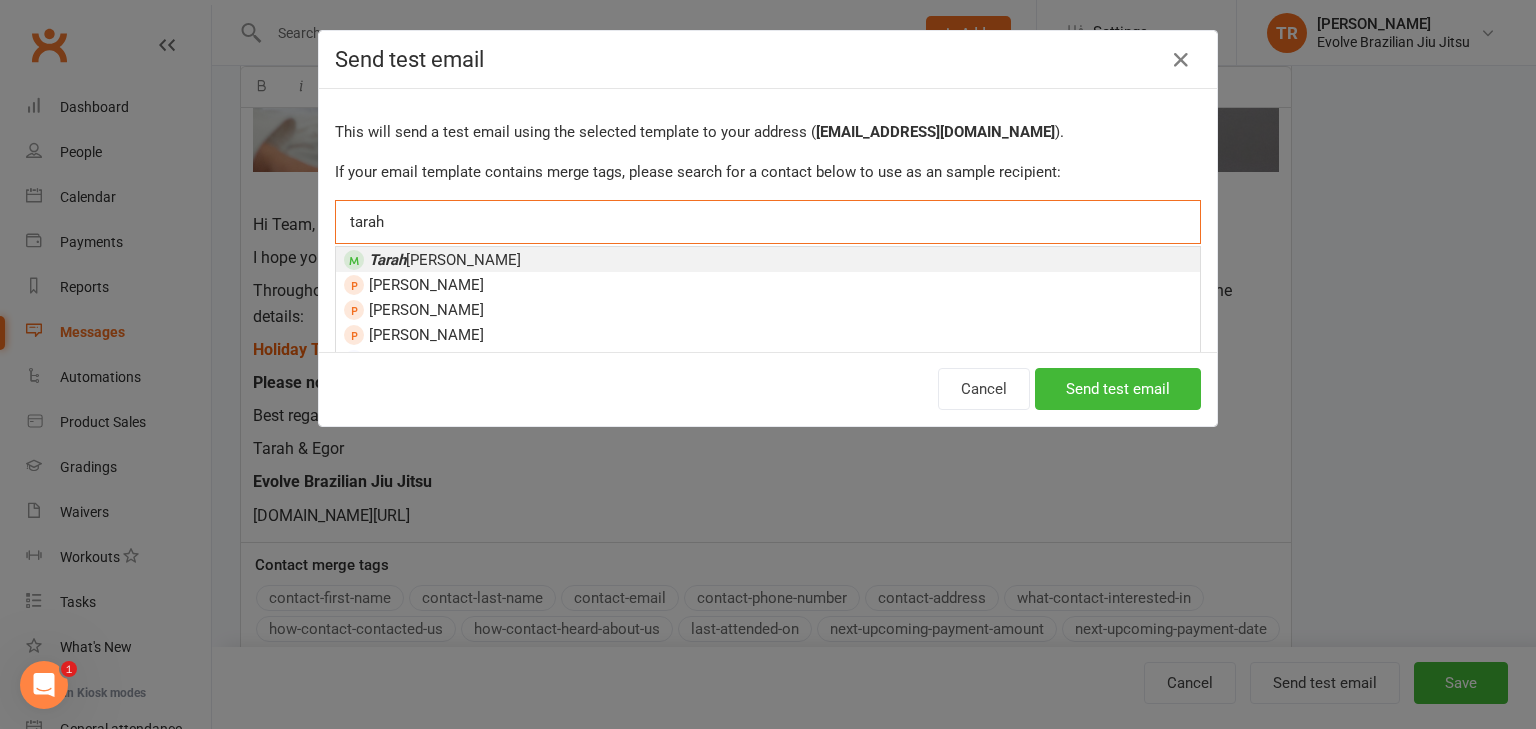 type 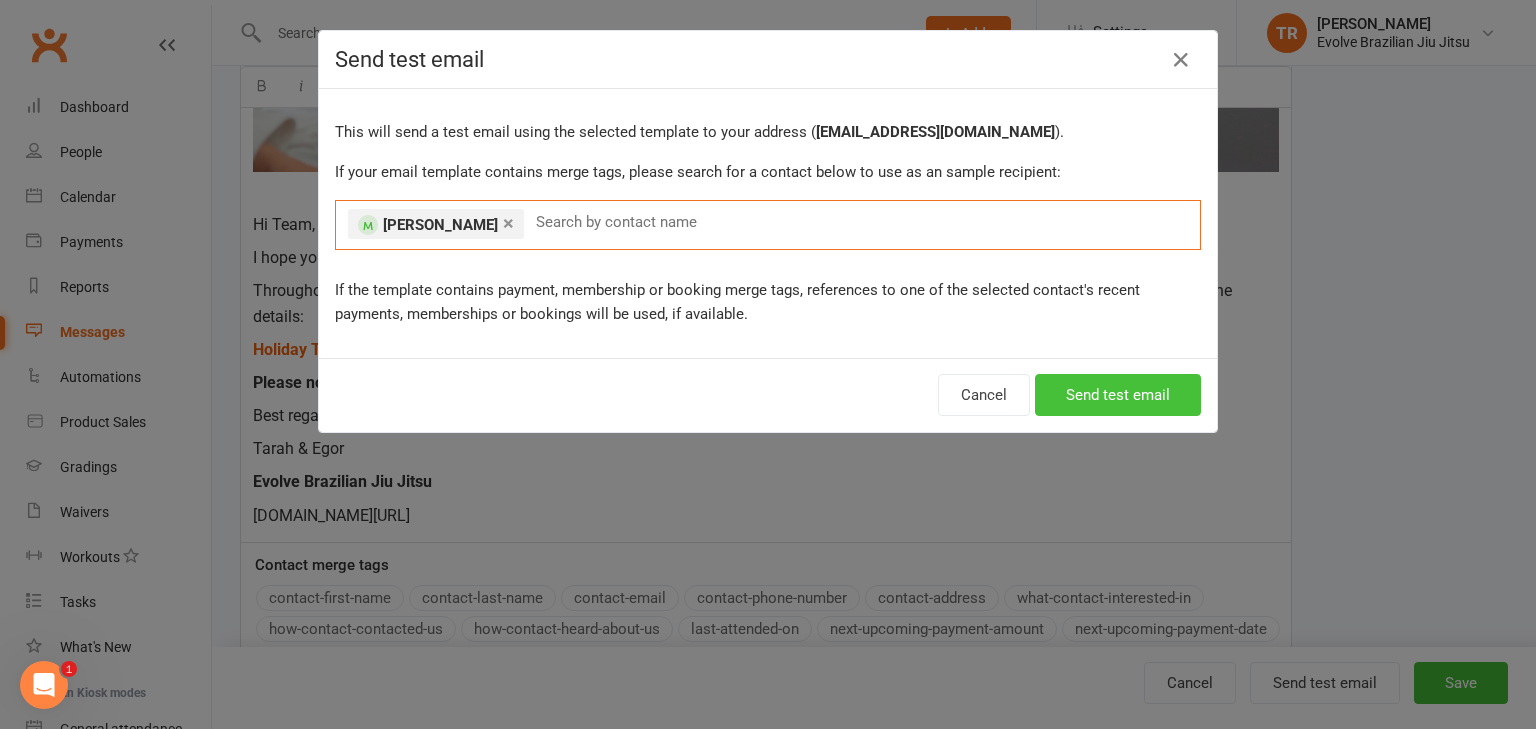 click on "Send test email" at bounding box center [1118, 395] 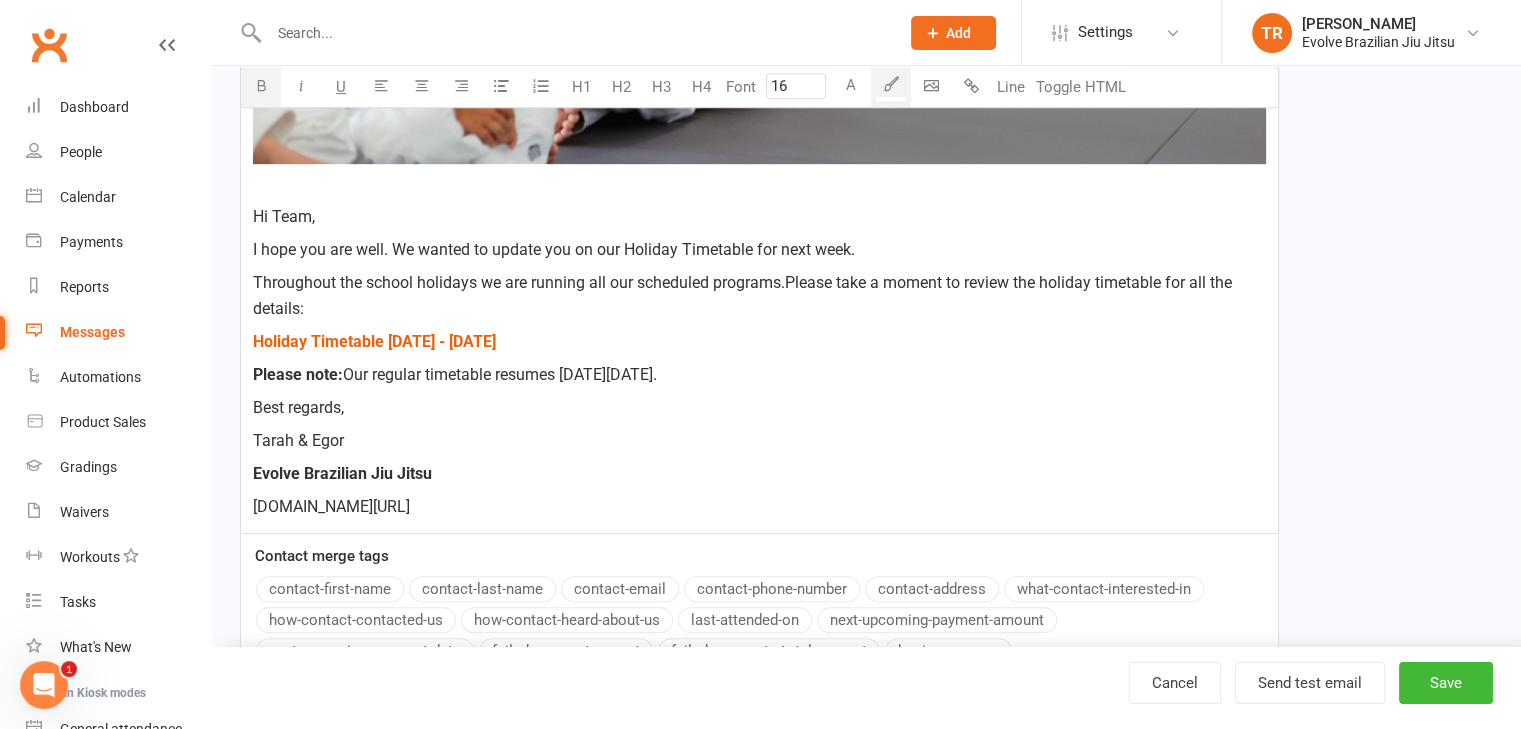click on "Please note:" at bounding box center [298, 374] 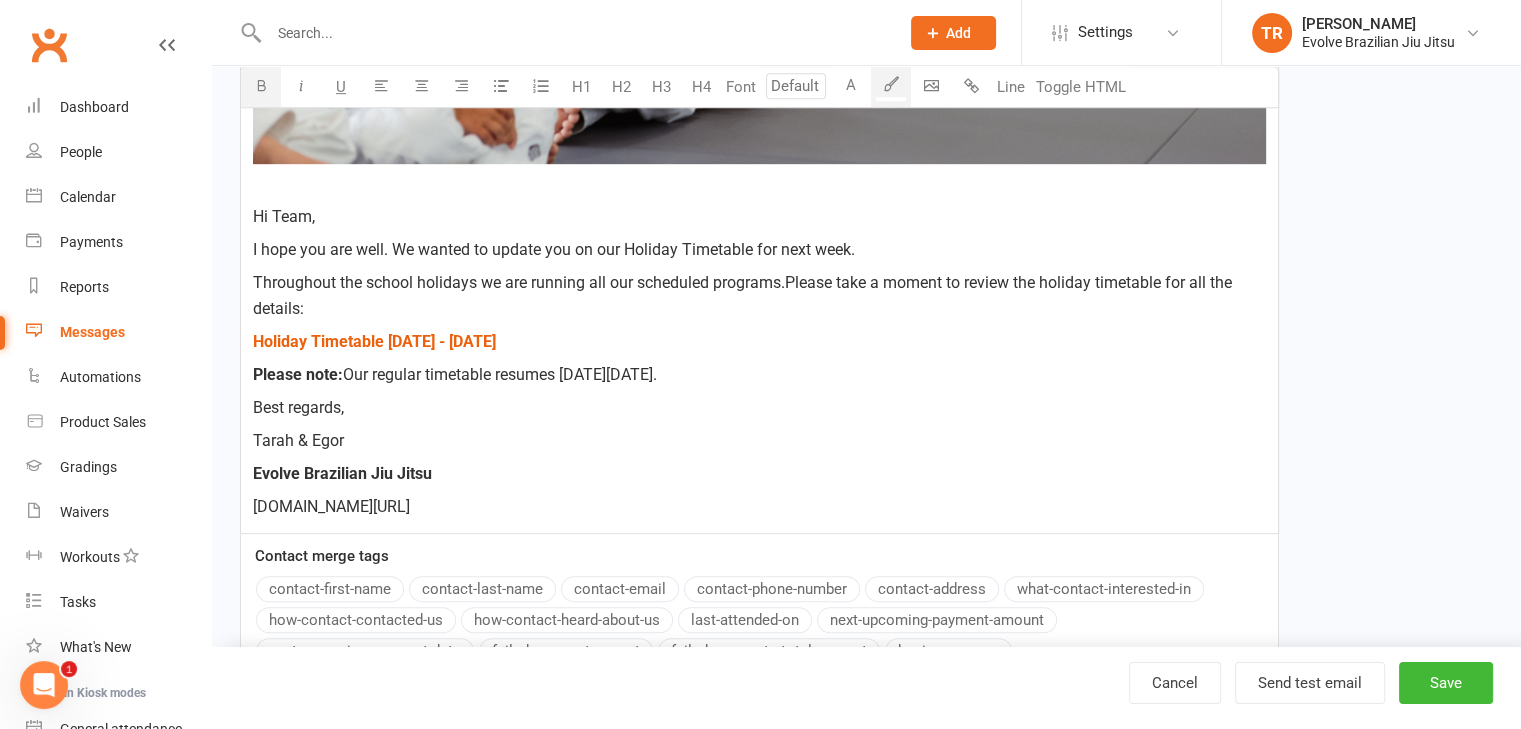 type on "16" 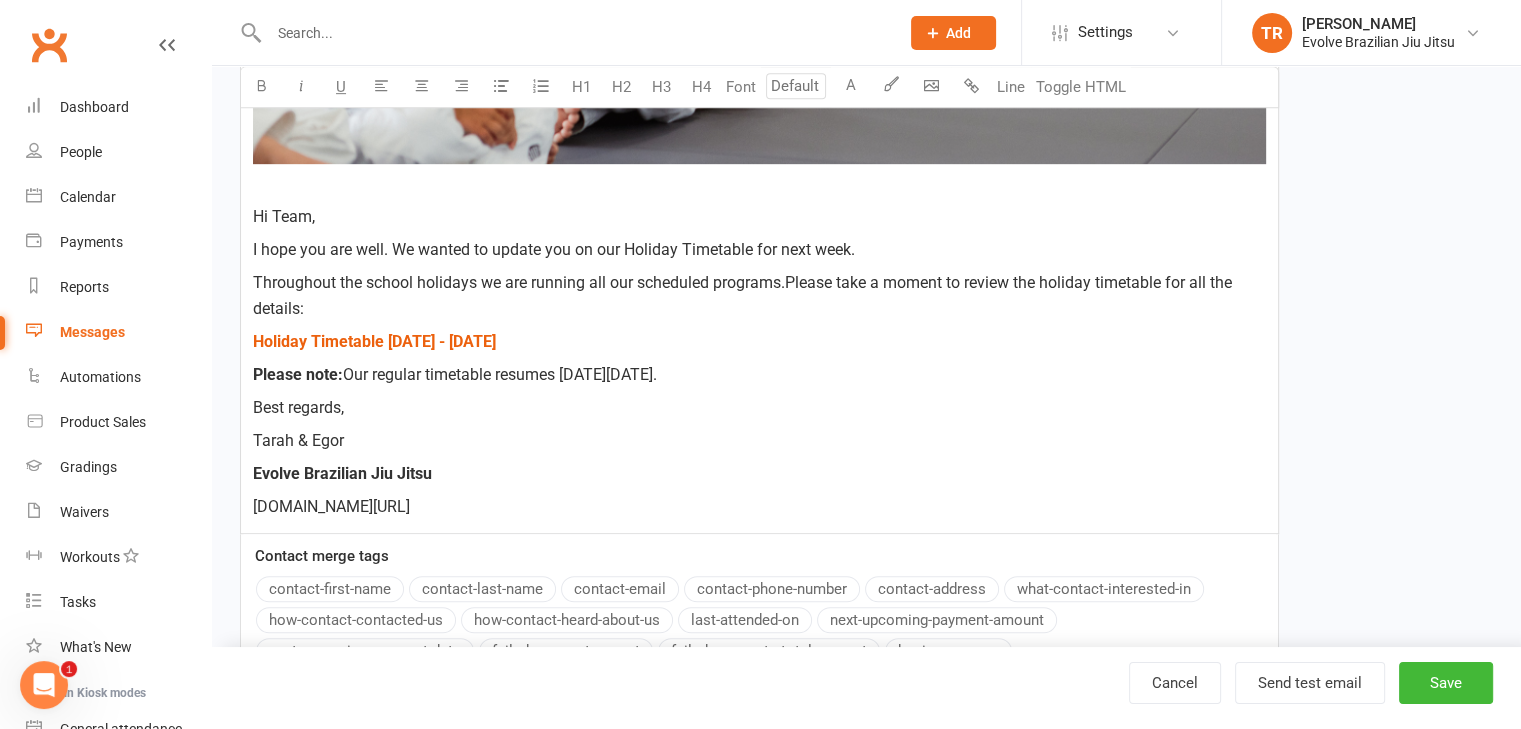type on "16" 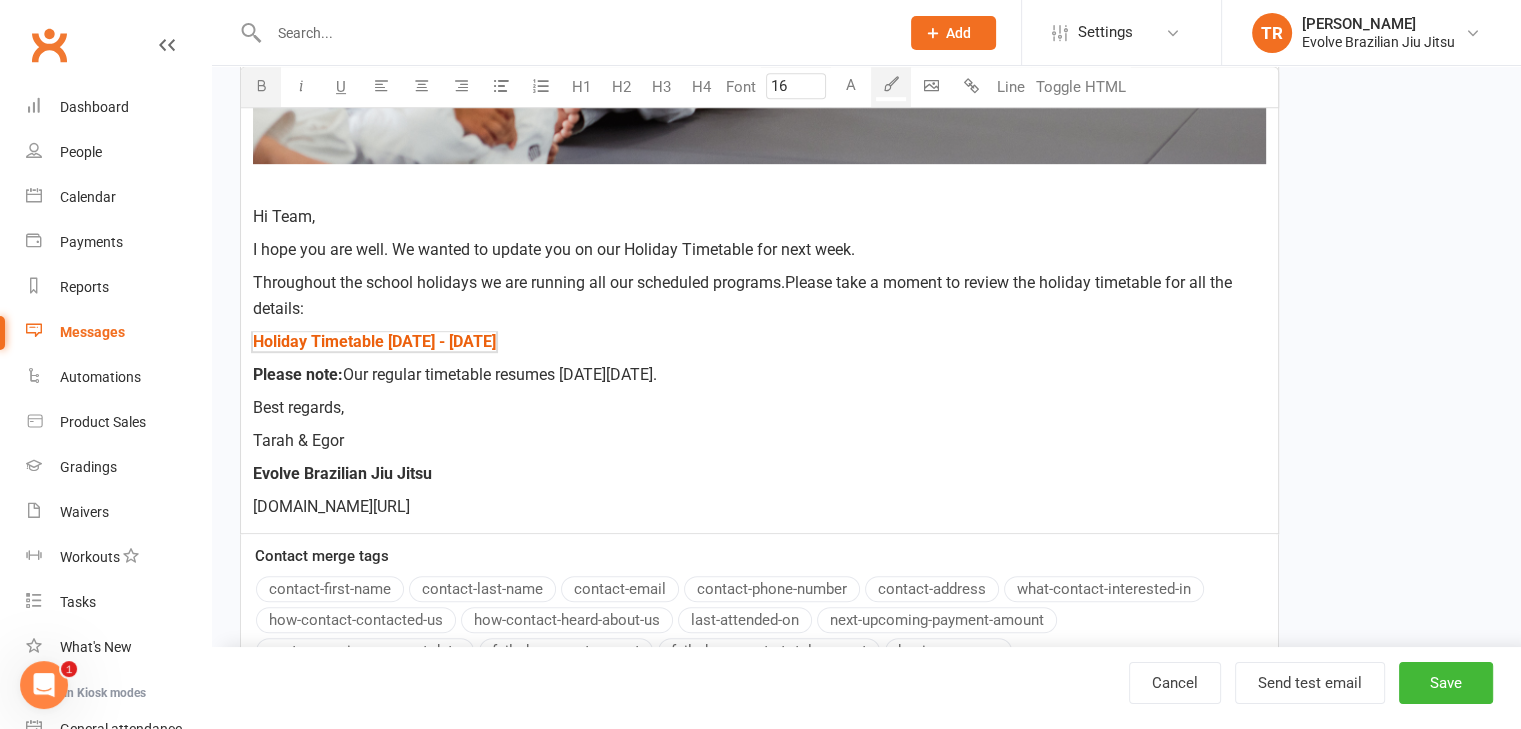 click on "Contact merge tags contact-first-name contact-last-name contact-email contact-phone-number contact-address what-contact-interested-in how-contact-contacted-us how-contact-heard-about-us last-attended-on next-upcoming-payment-amount next-upcoming-payment-date failed-payments-count failed-payments-total-amount business-name" at bounding box center [759, 606] 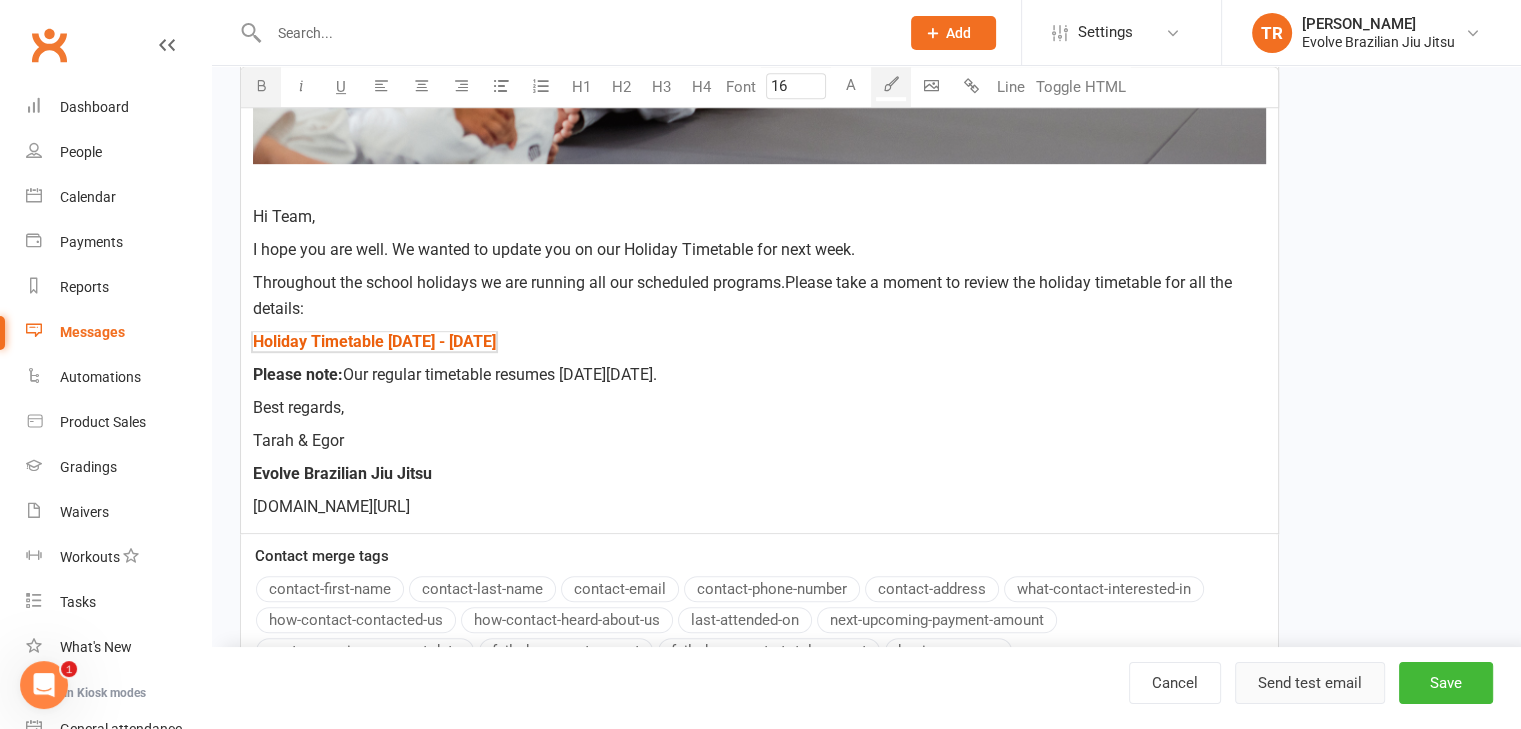 click on "Send test email" at bounding box center [1310, 683] 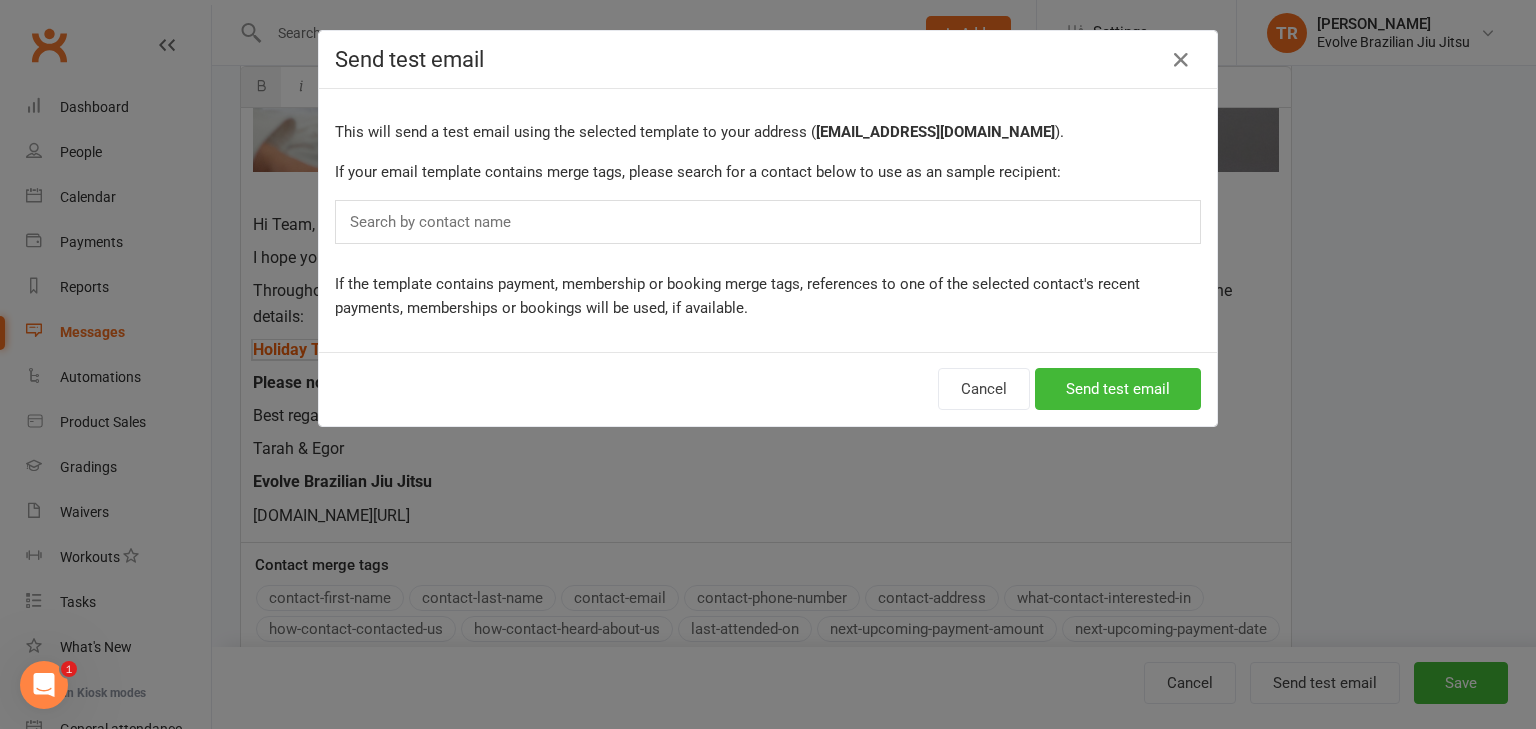 click on "Search by contact name" at bounding box center [768, 222] 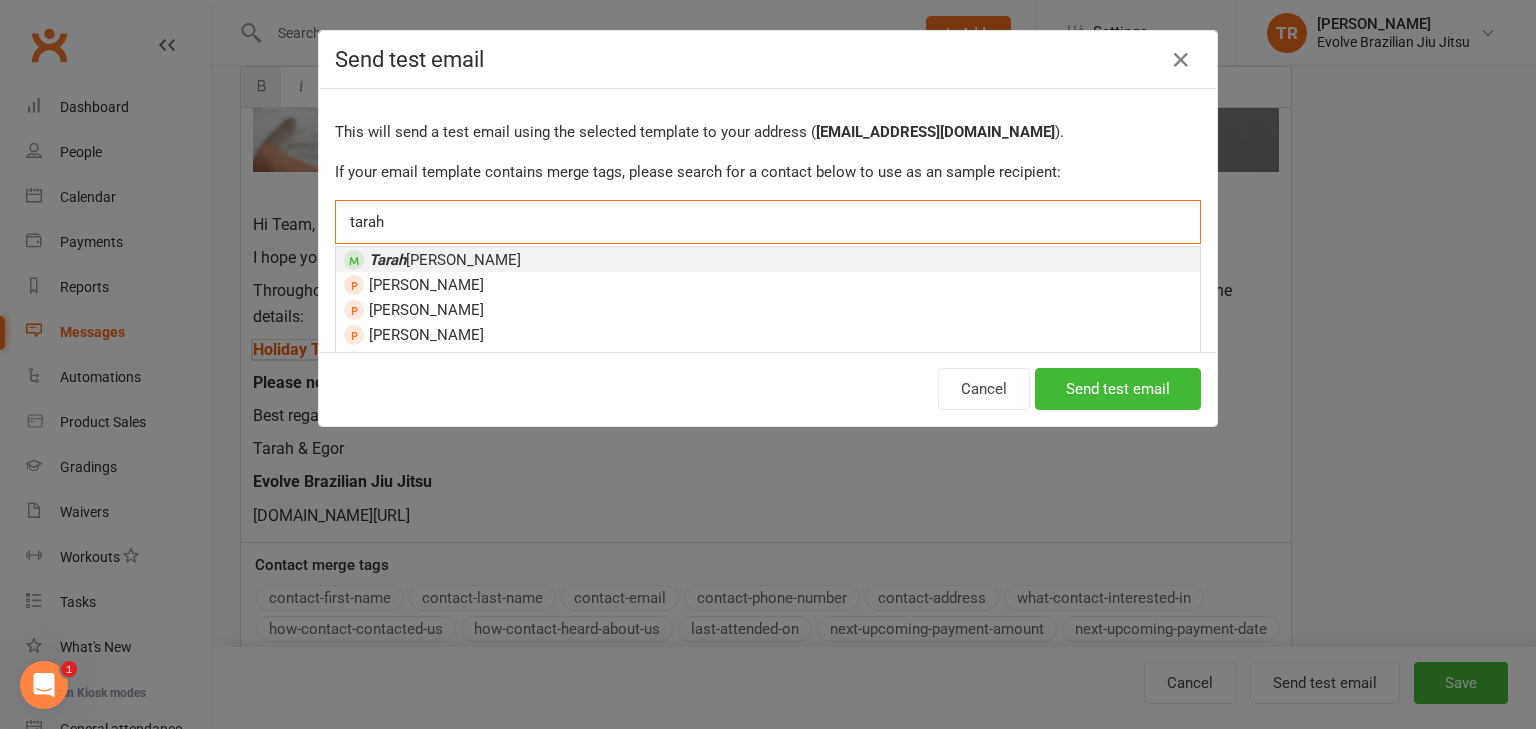 type on "tarah" 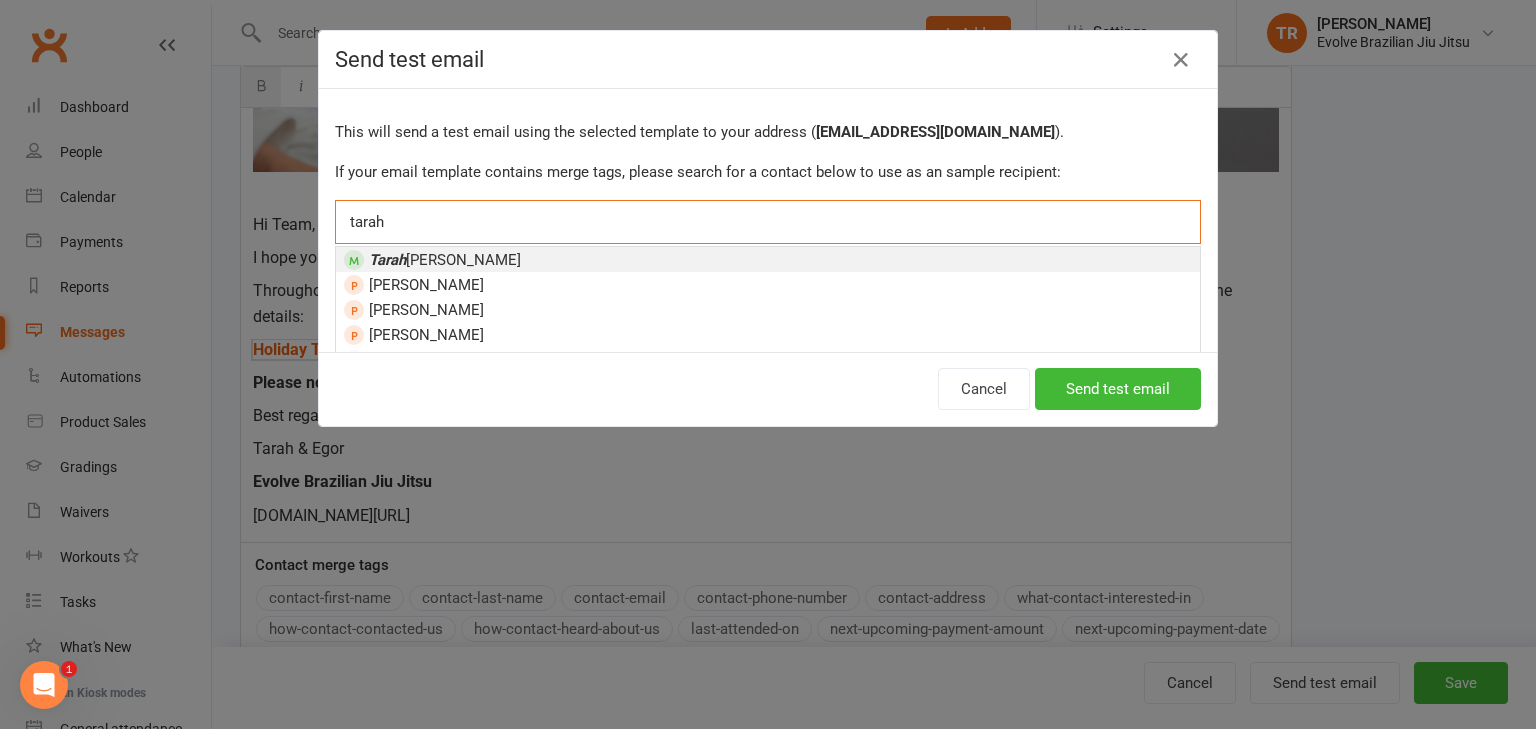 click on "Tarah" at bounding box center (387, 260) 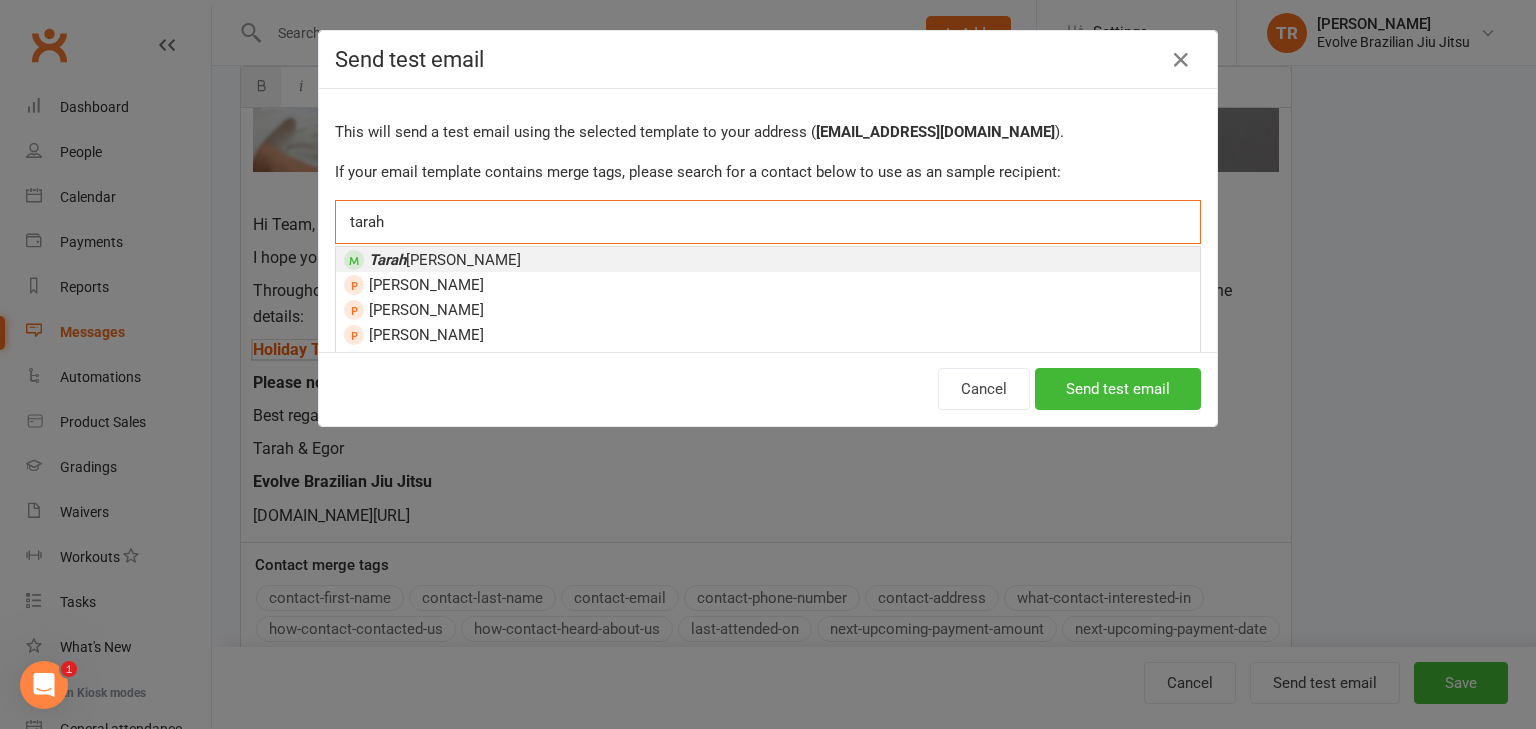 type 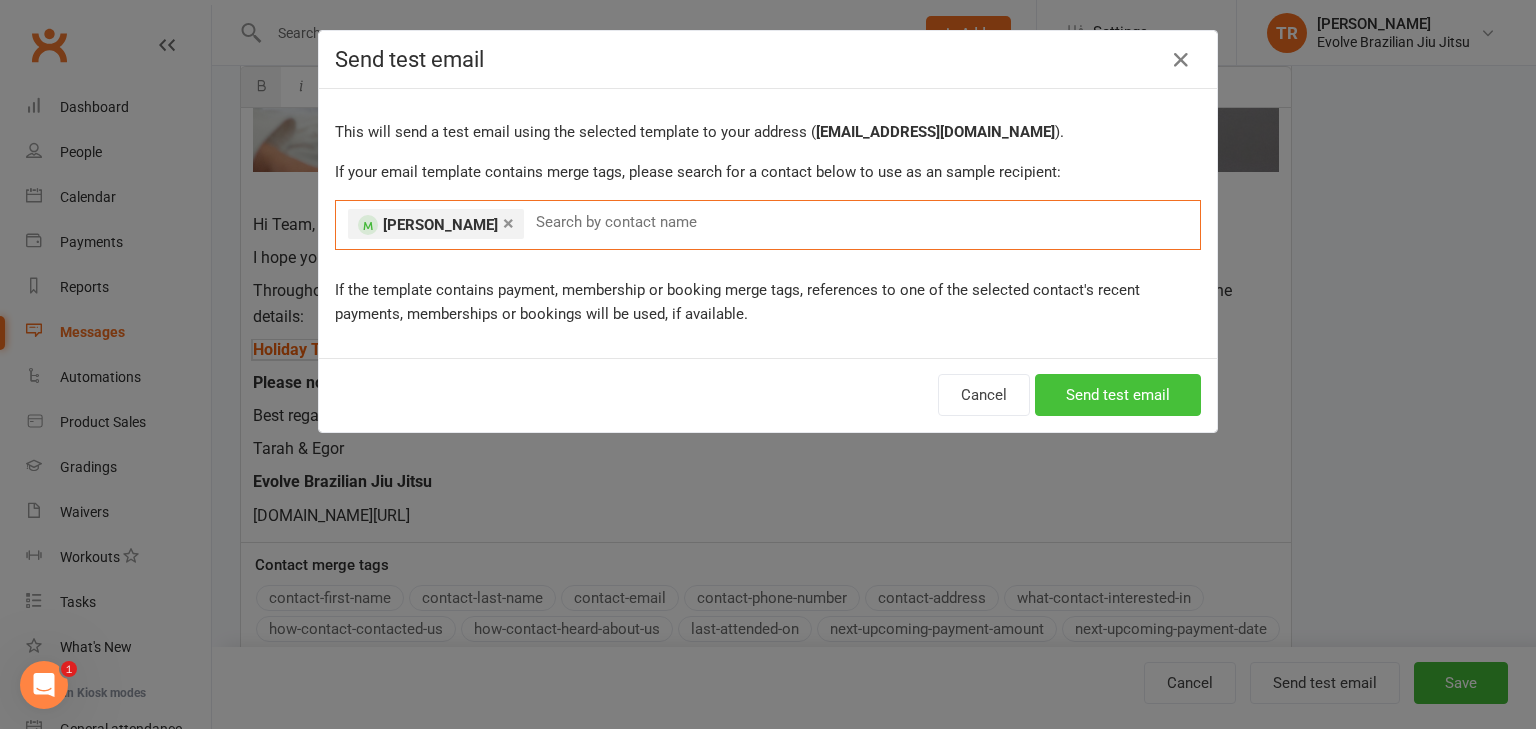 click on "Send test email" at bounding box center (1118, 395) 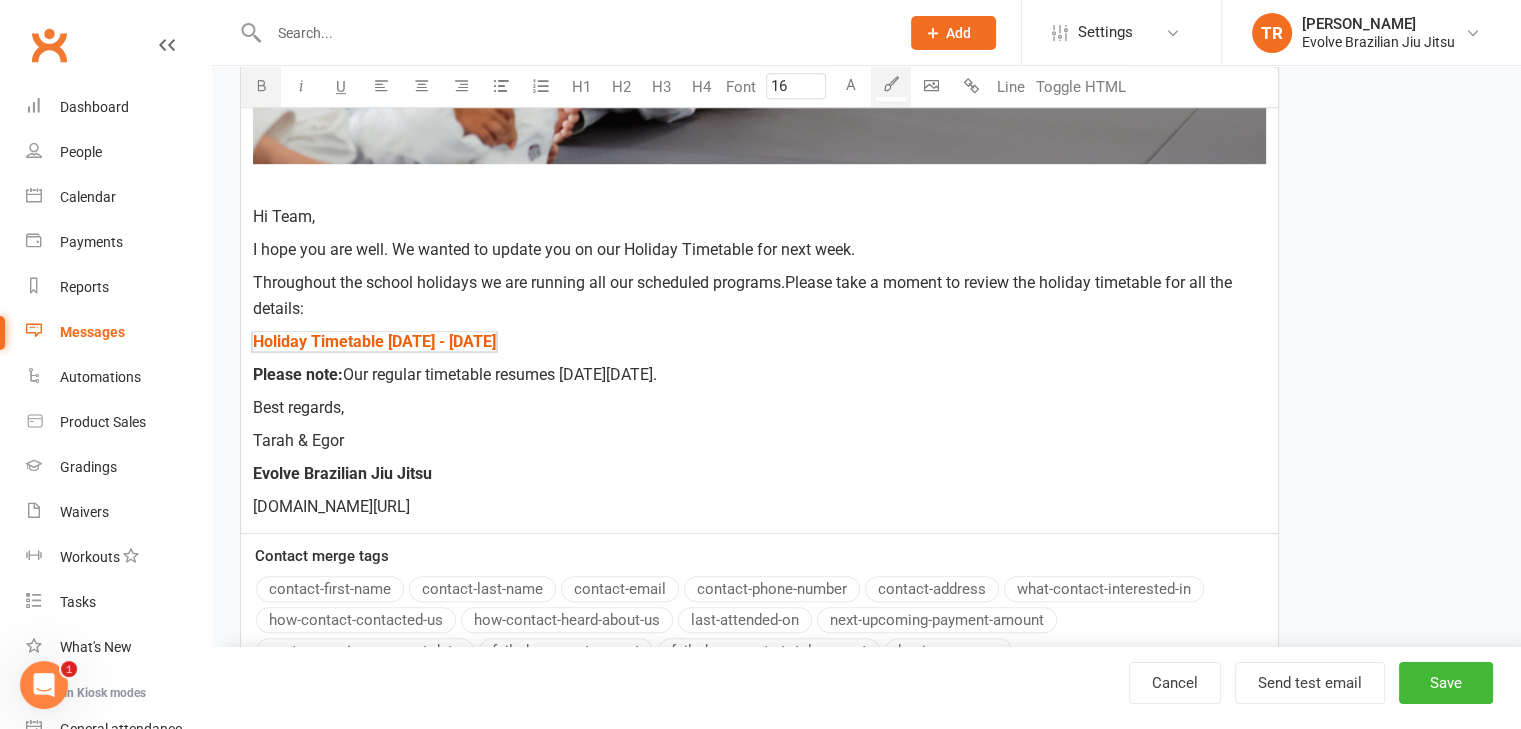 click on "﻿ $   Holiday Timetable [DATE] - [DATE] $   ﻿" at bounding box center (759, 342) 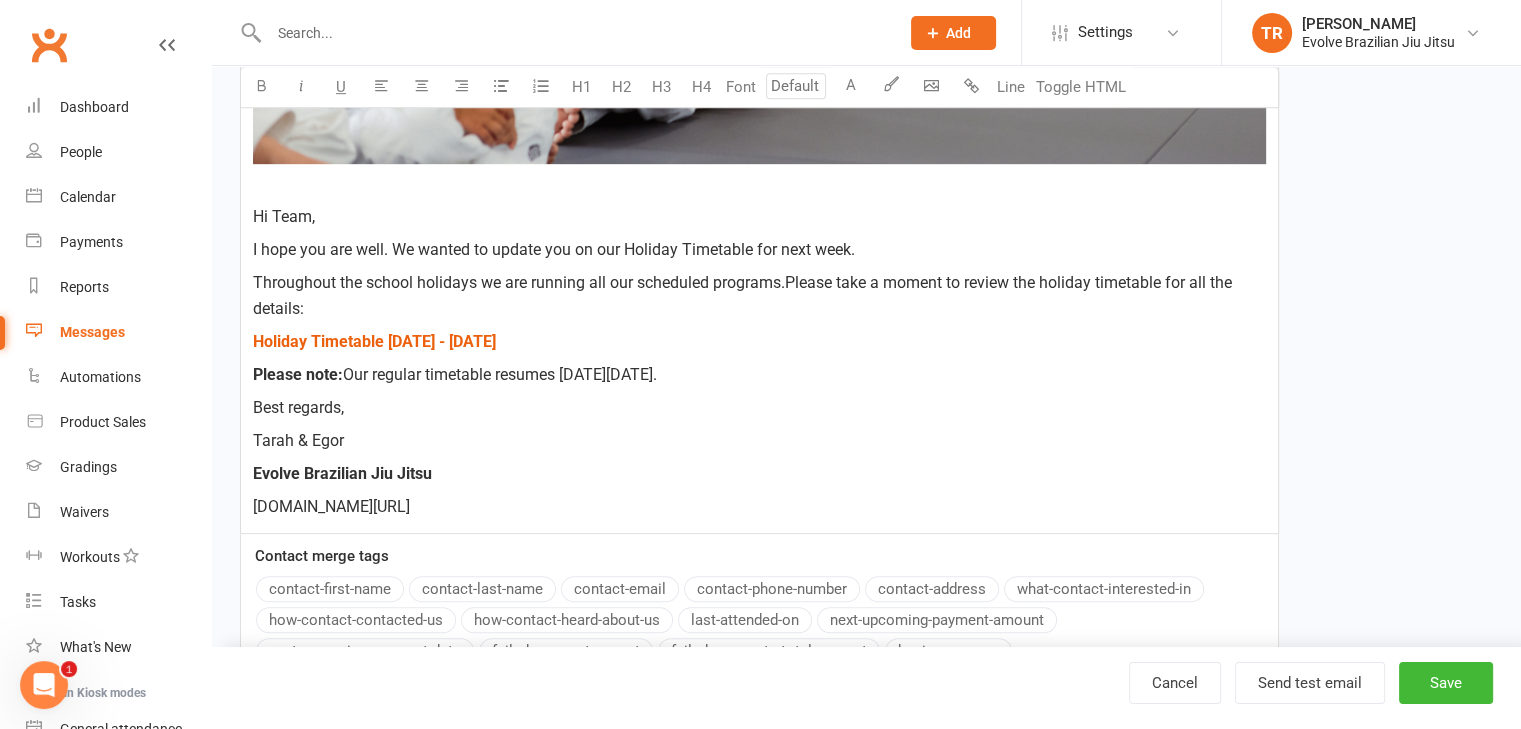 type on "16" 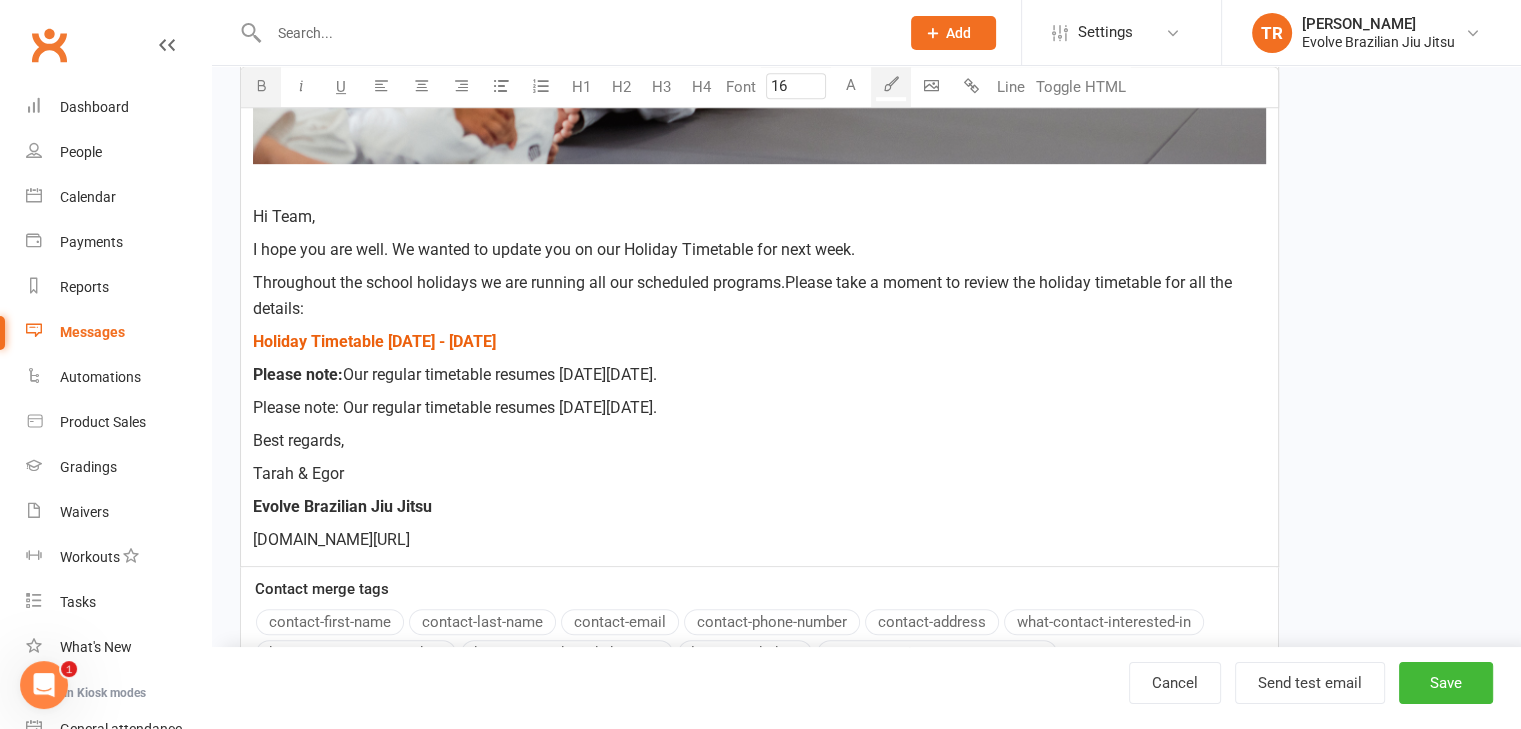drag, startPoint x: 720, startPoint y: 372, endPoint x: 295, endPoint y: 354, distance: 425.381 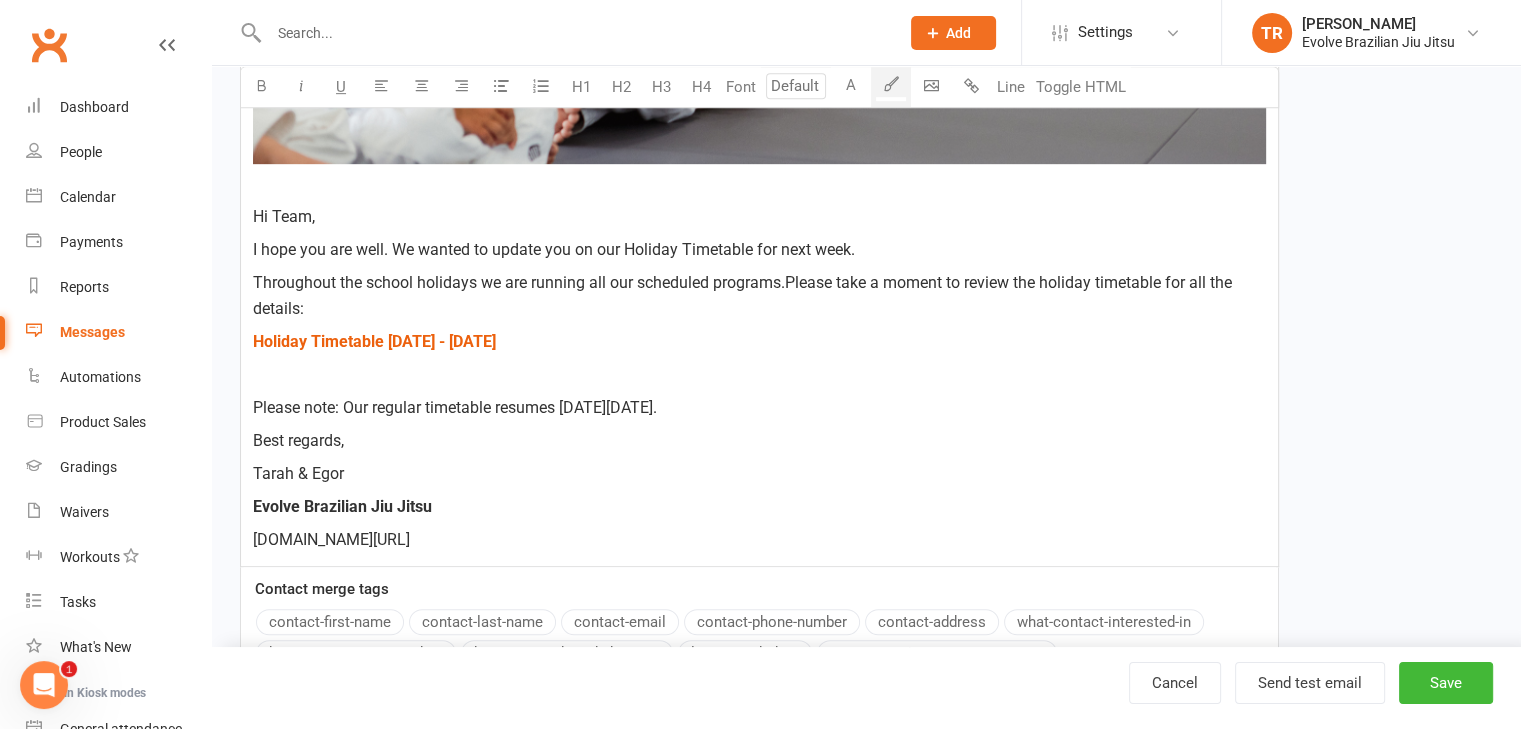 type on "16" 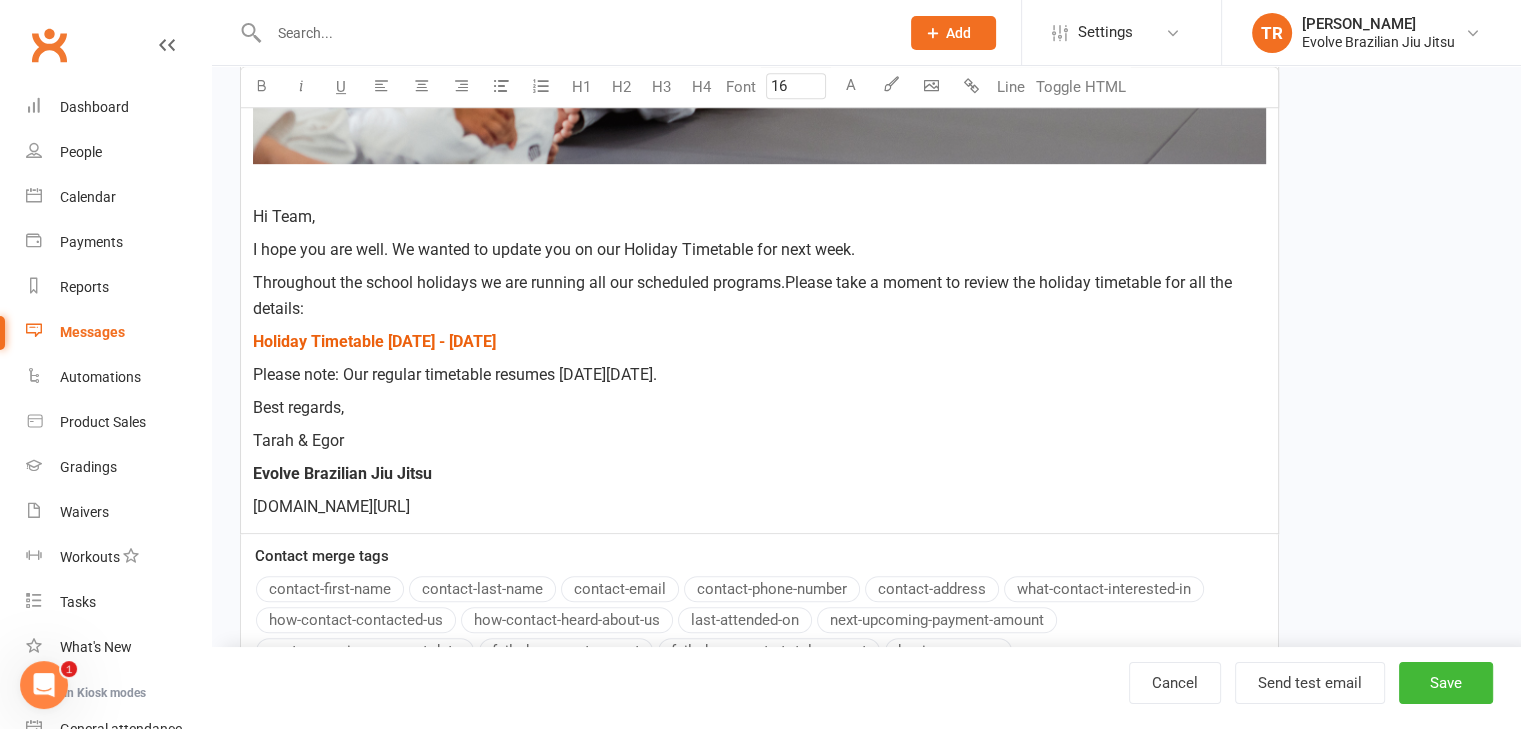 click on "Evolve Brazilian Jiu Jitsu" at bounding box center [759, 474] 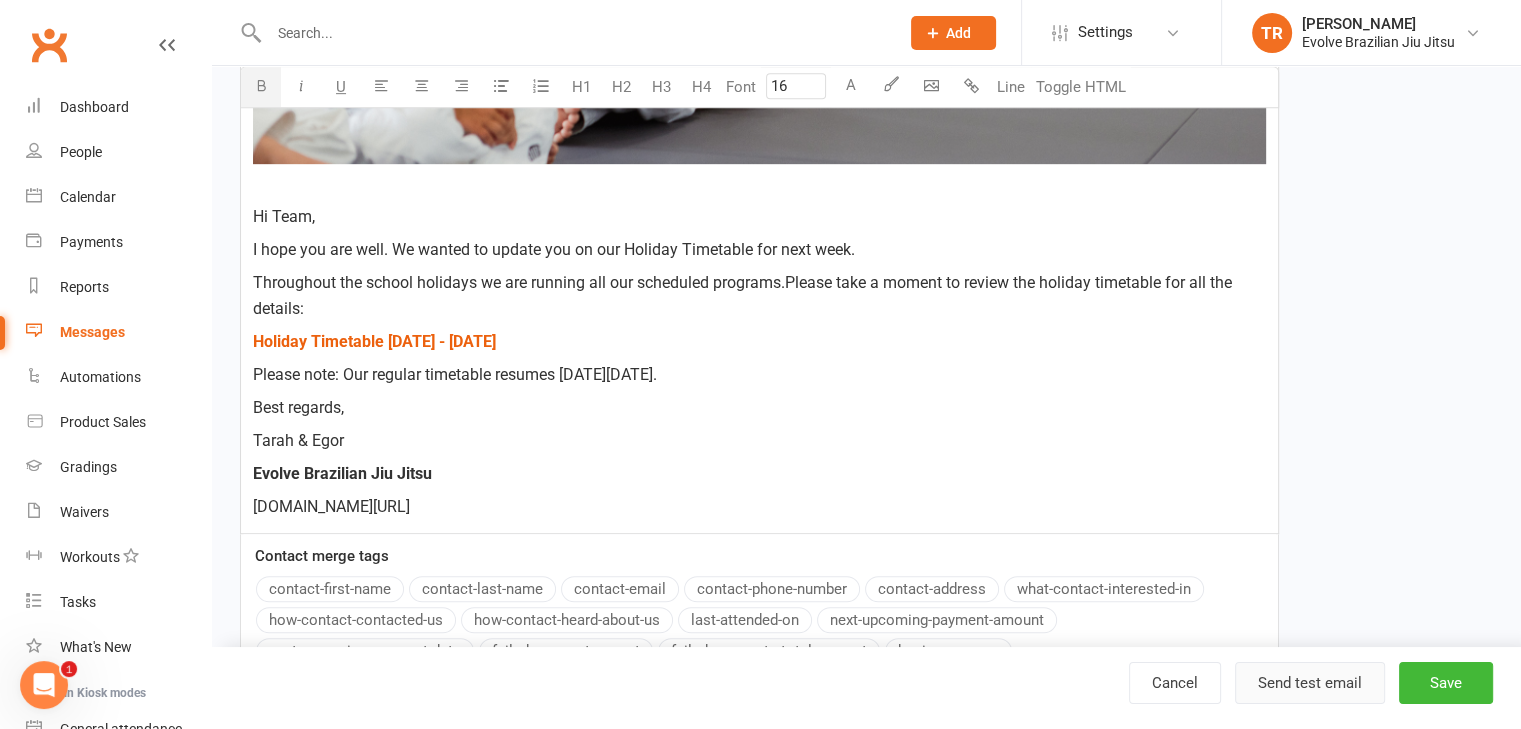 click on "Send test email" at bounding box center [1310, 683] 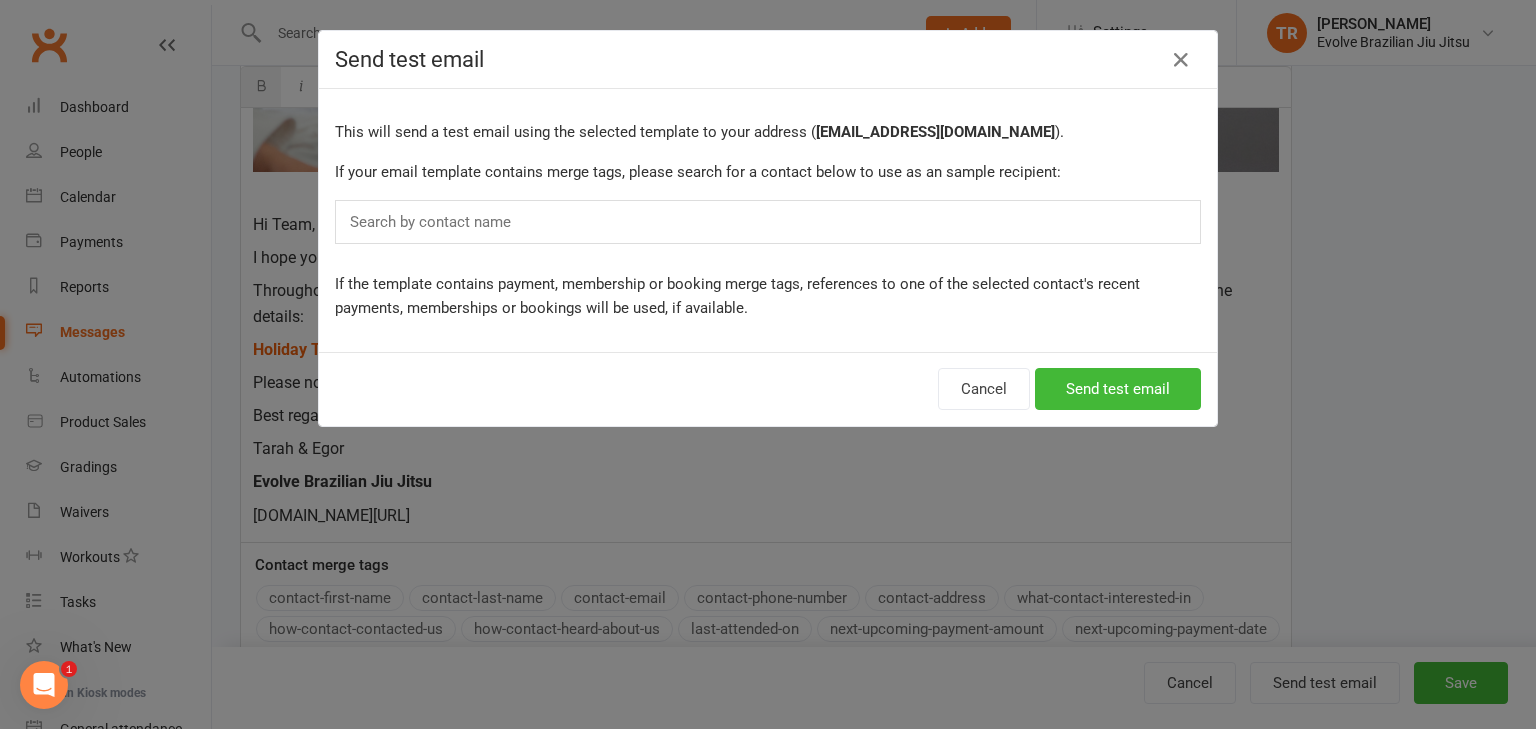 click on "Search by contact name" at bounding box center (768, 222) 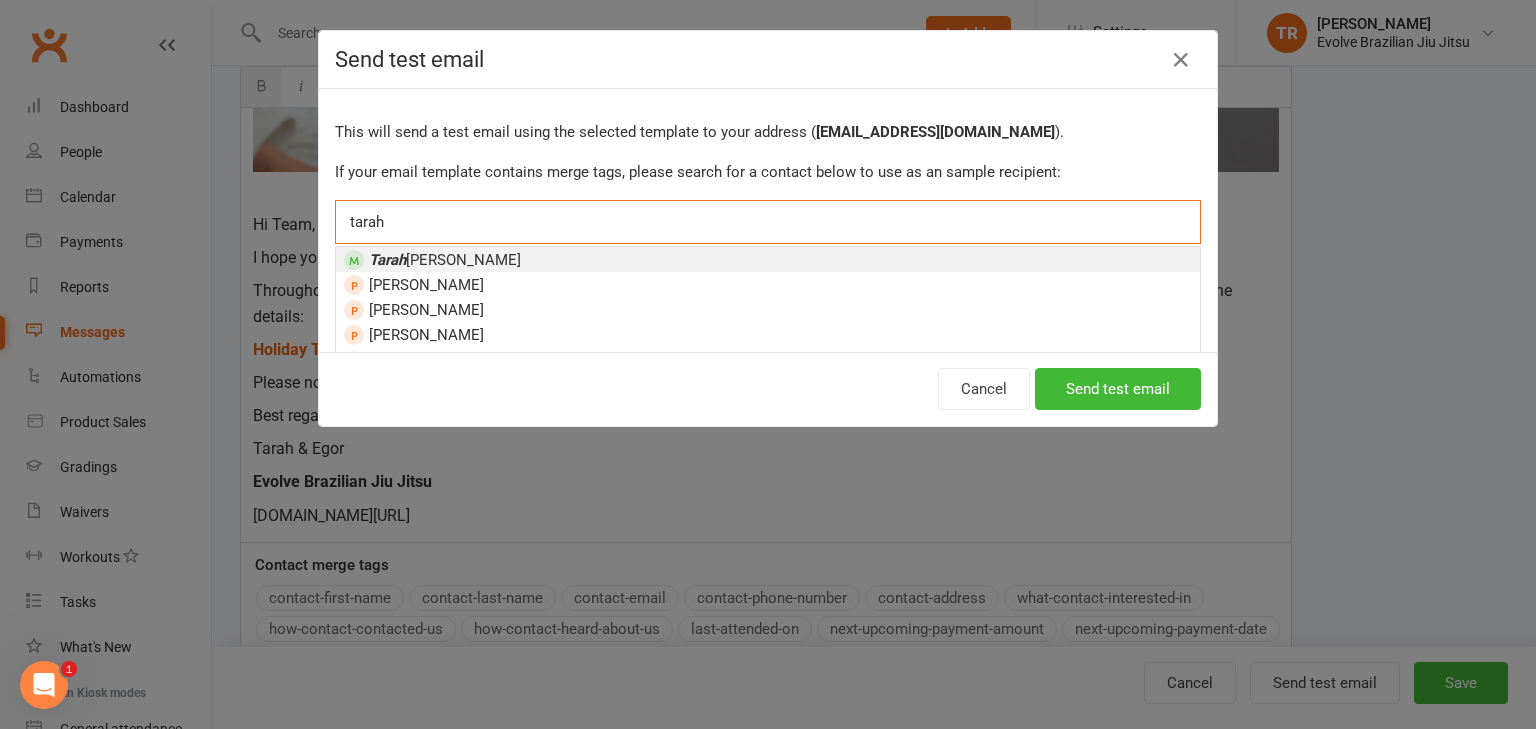 type on "tarah" 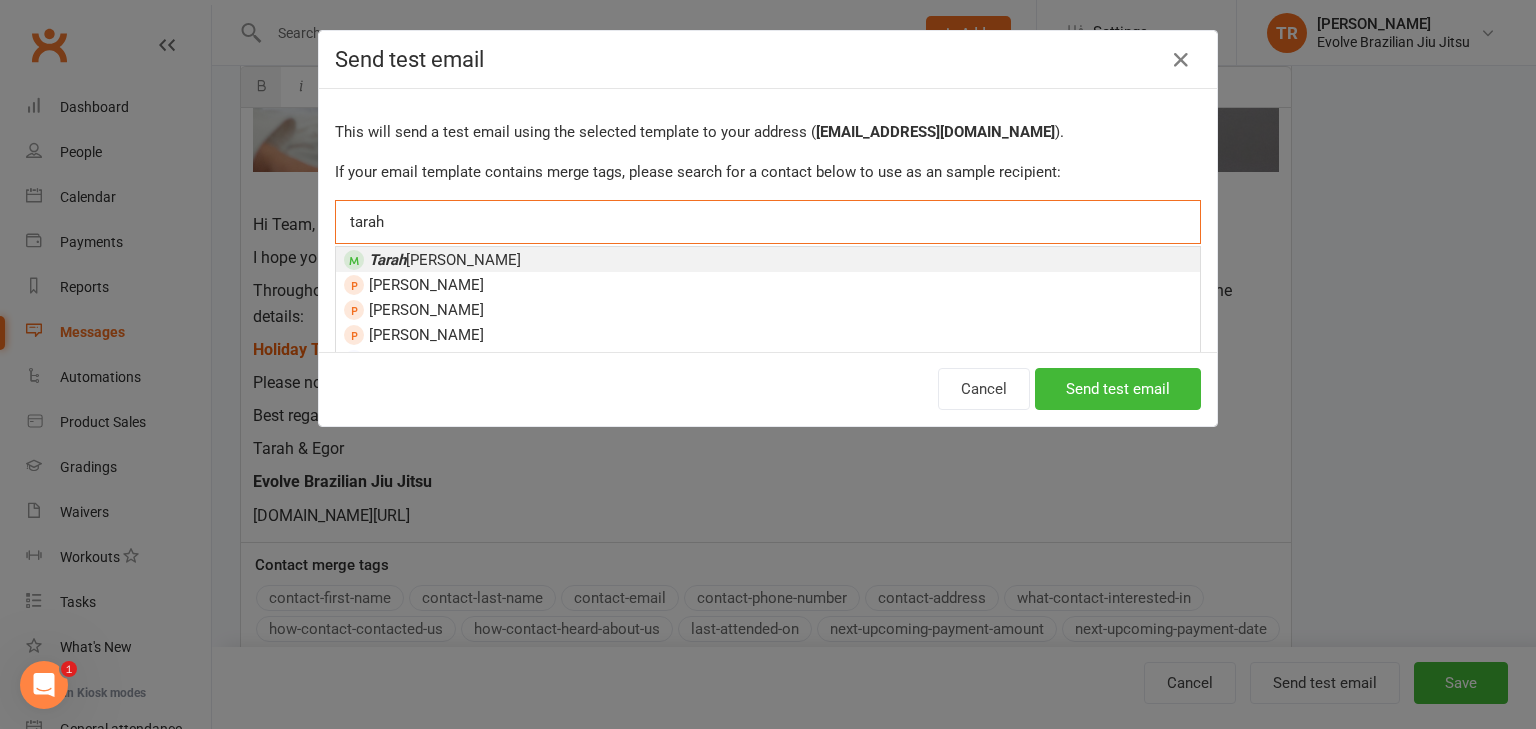click on "[PERSON_NAME]" at bounding box center [445, 260] 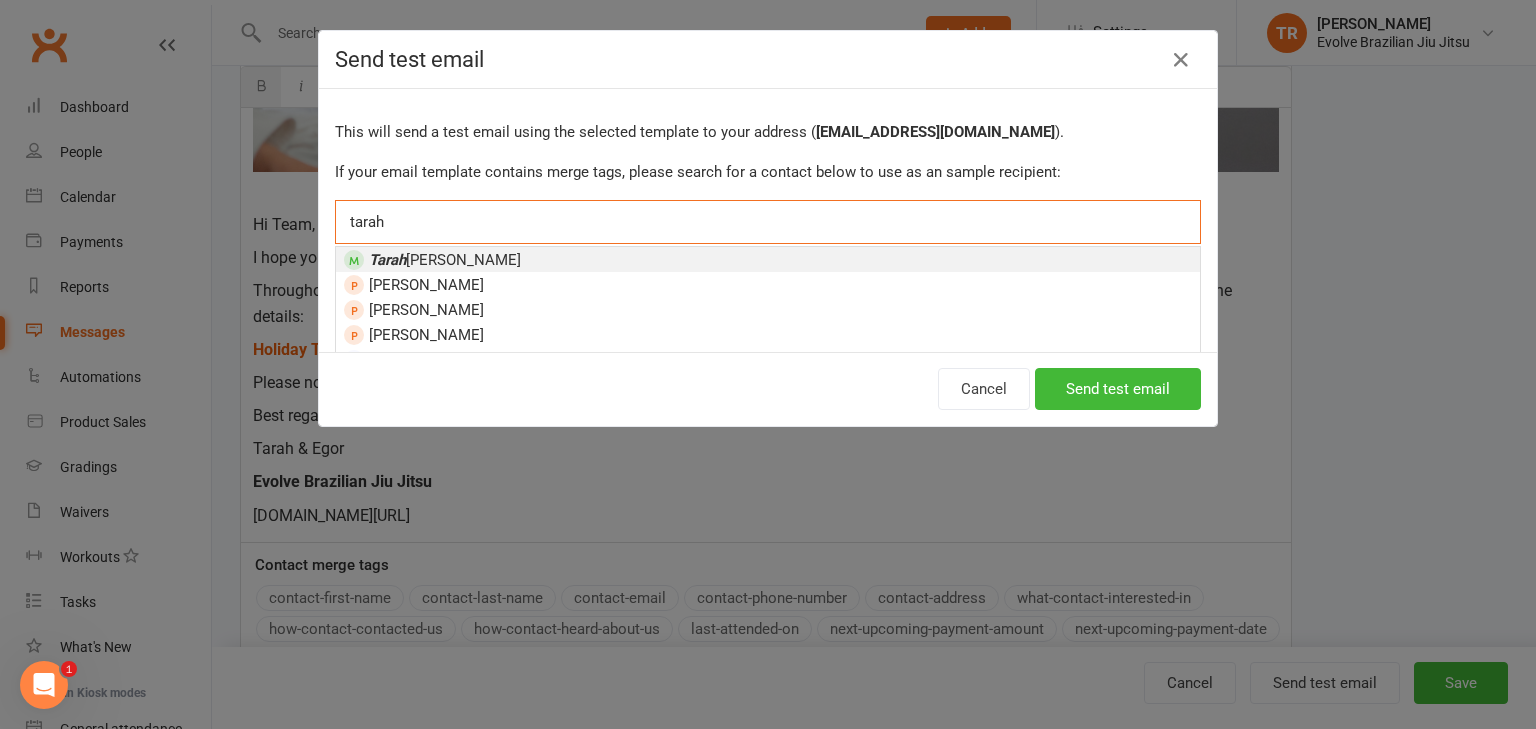 type 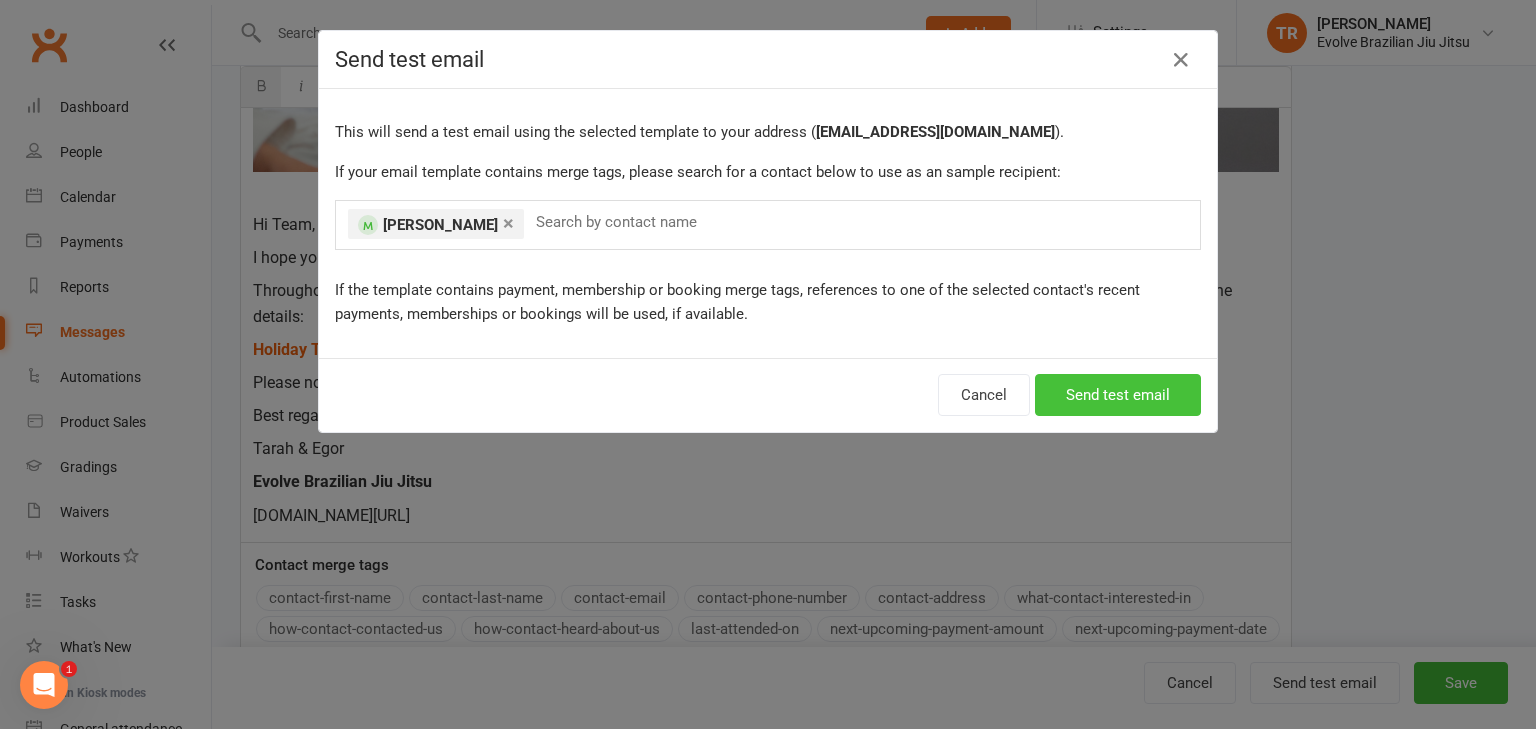click on "Send test email" at bounding box center [1118, 395] 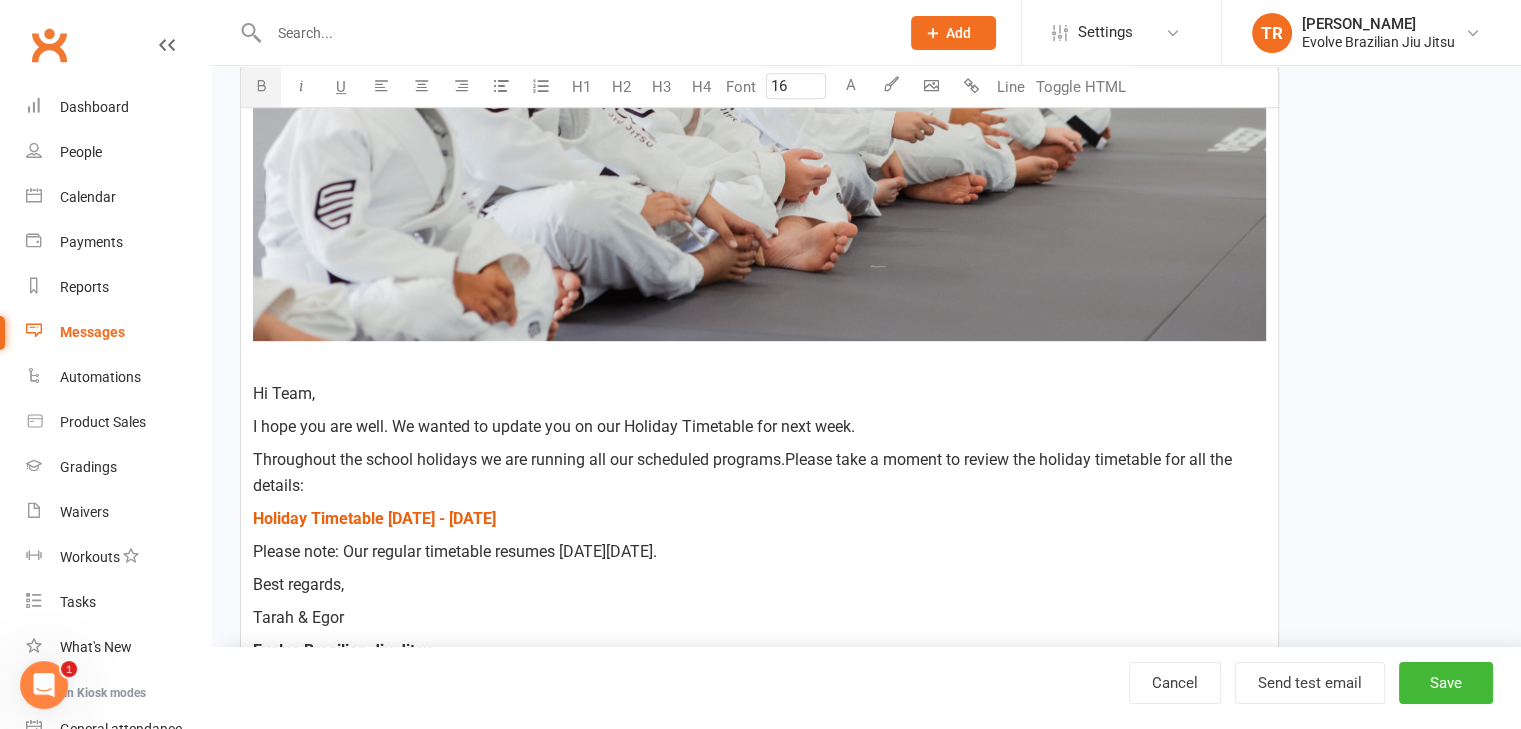 scroll, scrollTop: 1186, scrollLeft: 0, axis: vertical 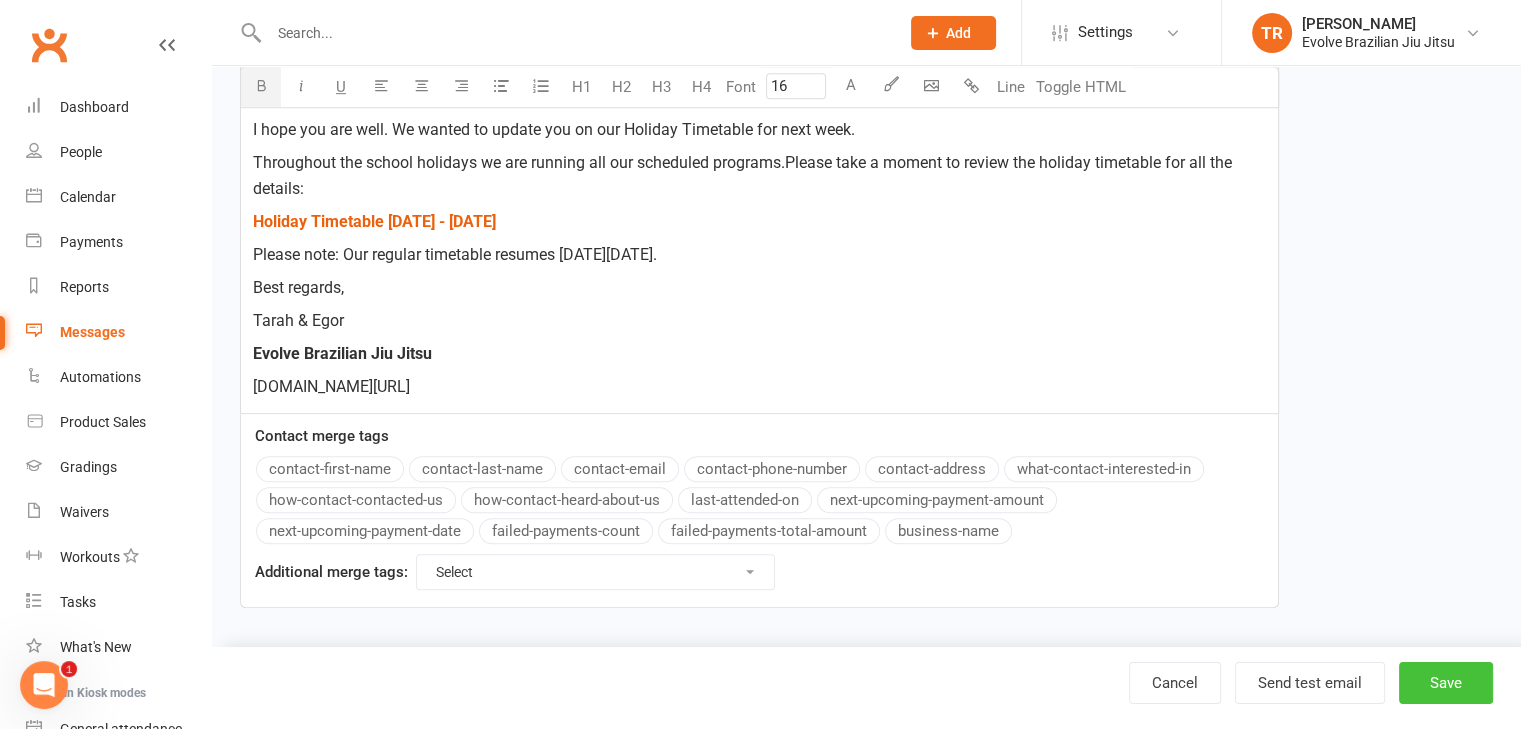 click on "Save" at bounding box center (1446, 683) 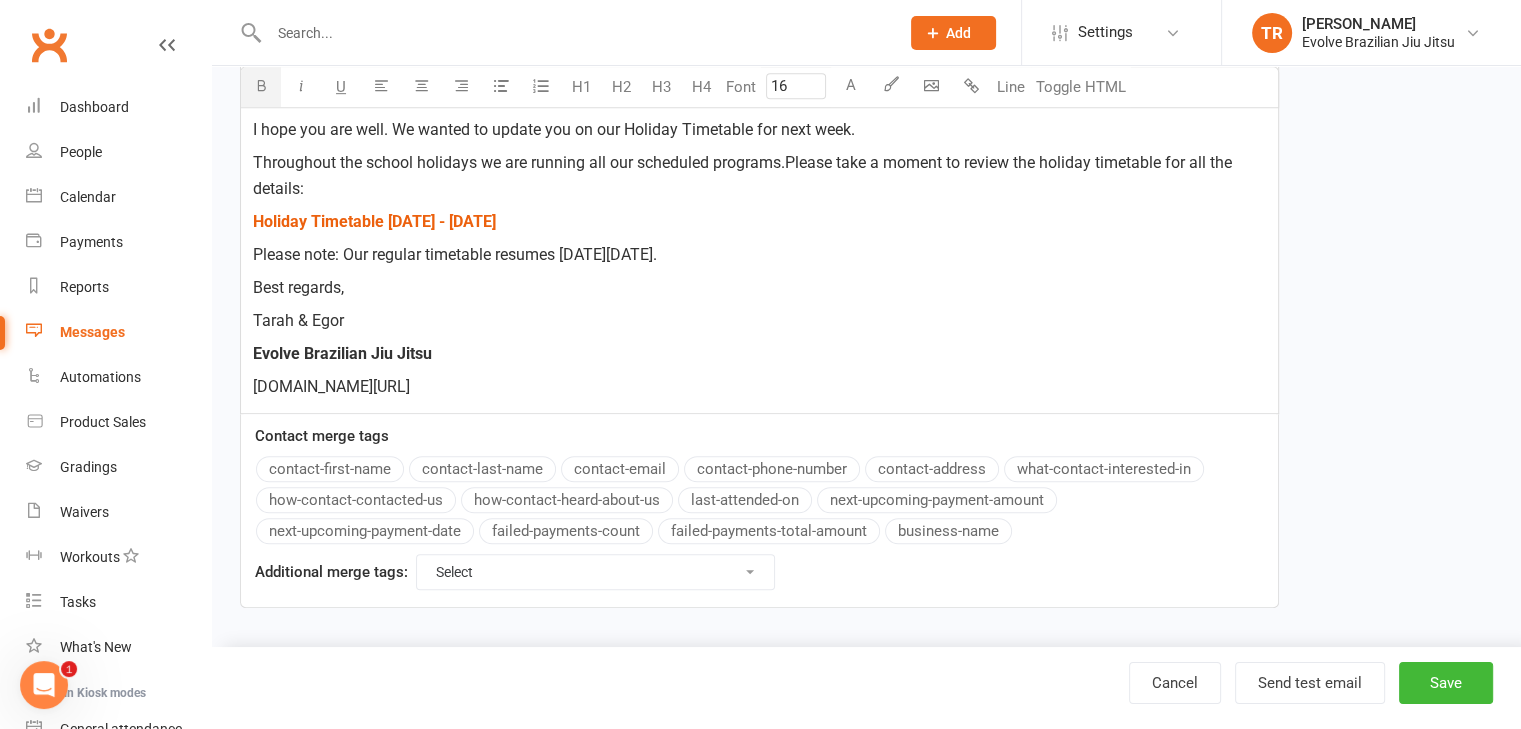 select on "grid" 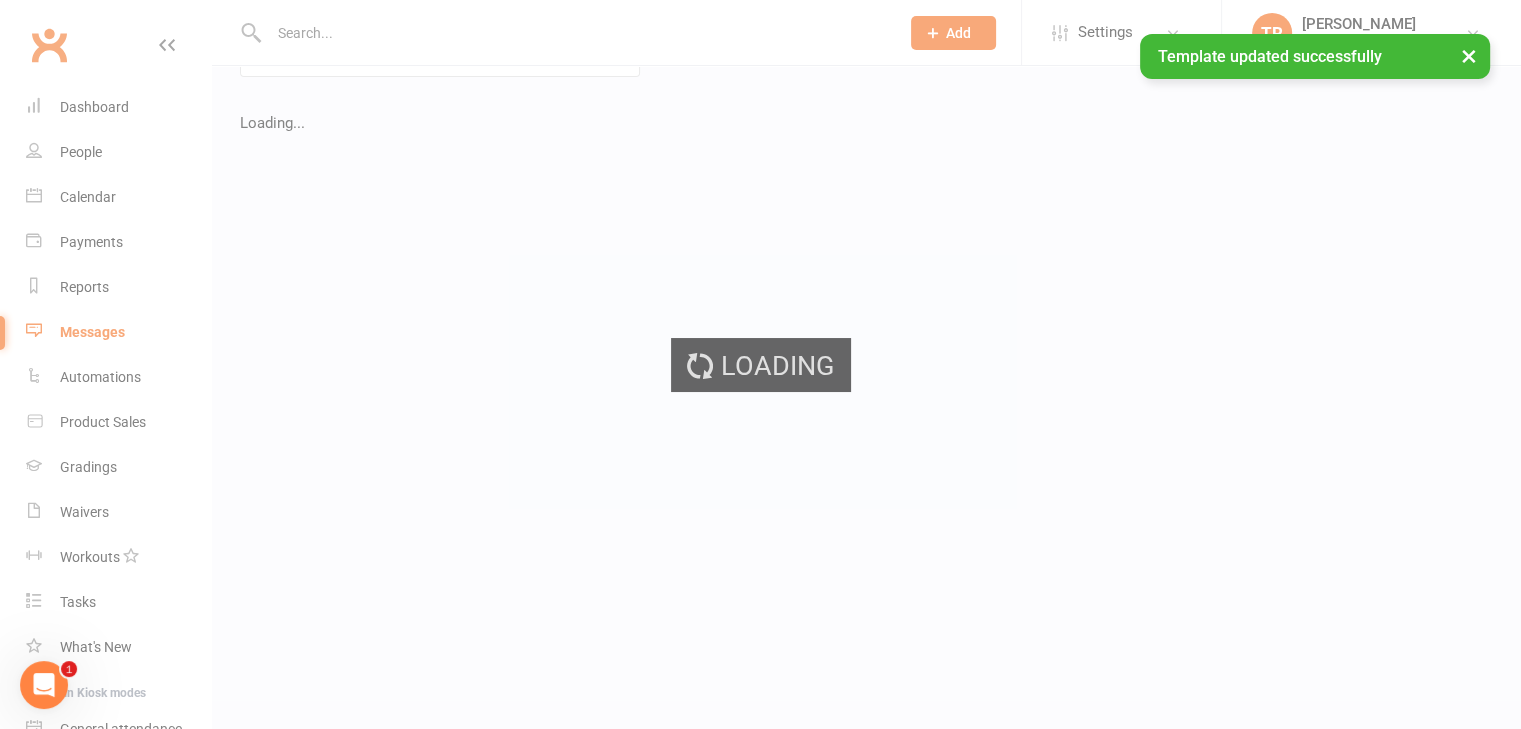scroll, scrollTop: 0, scrollLeft: 0, axis: both 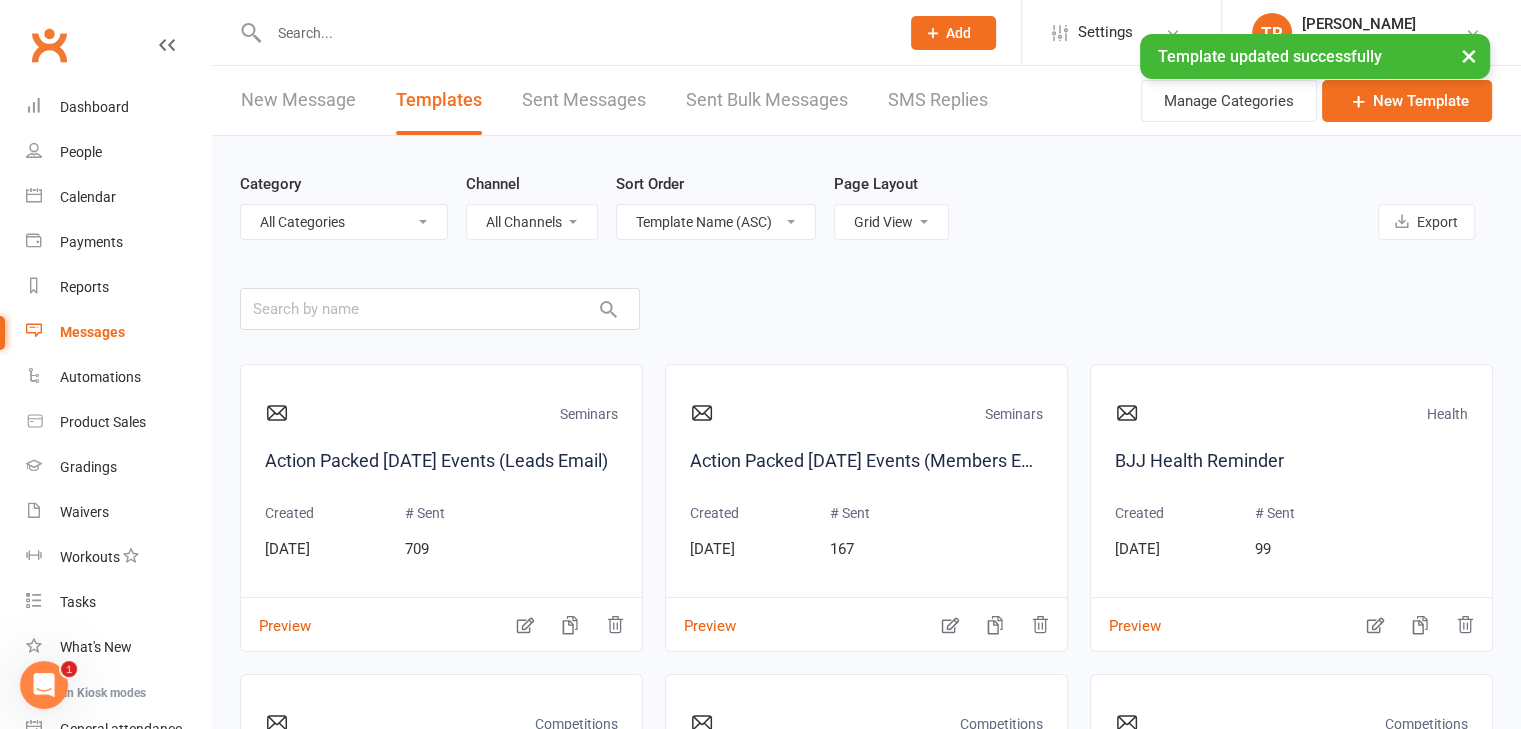 click on "New Message" at bounding box center [298, 100] 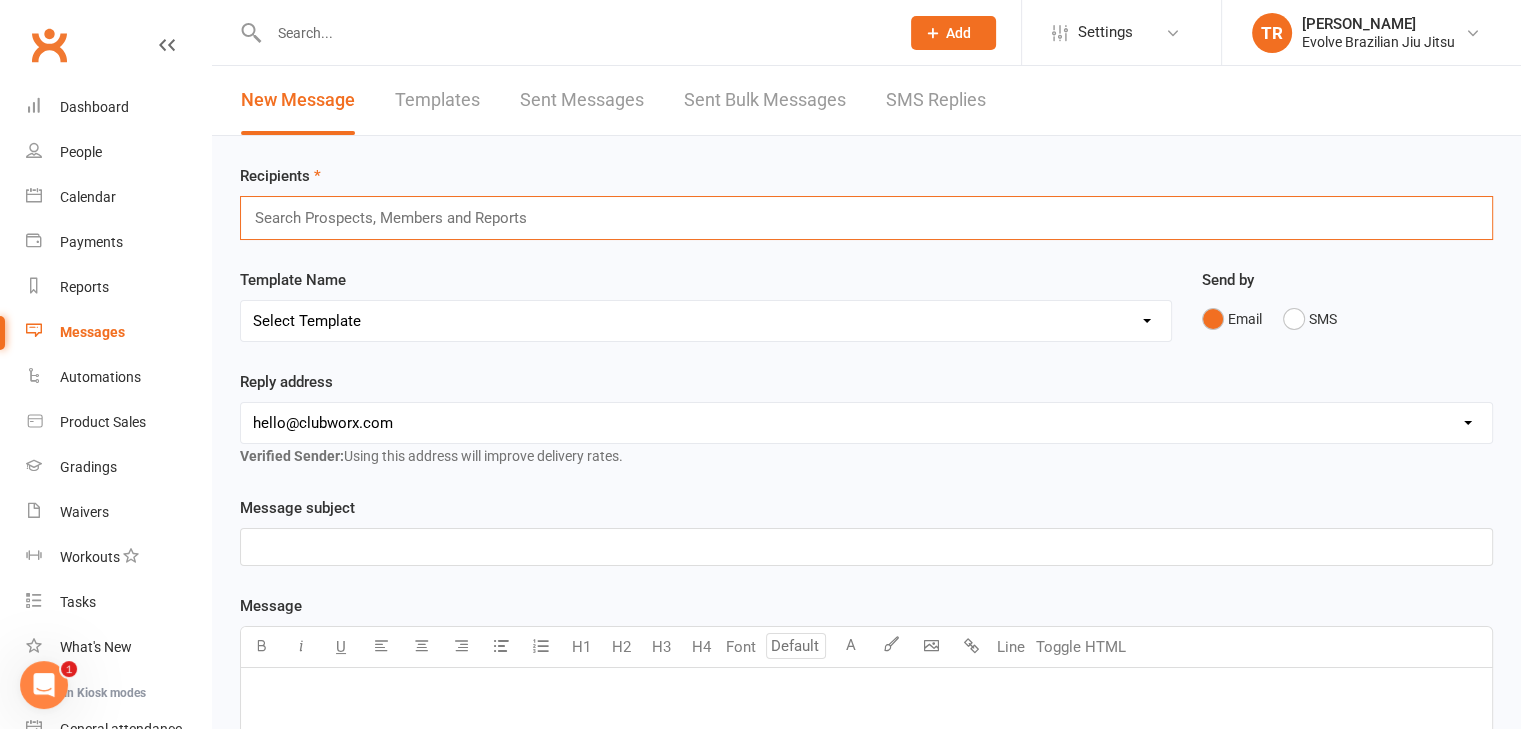 click at bounding box center [399, 218] 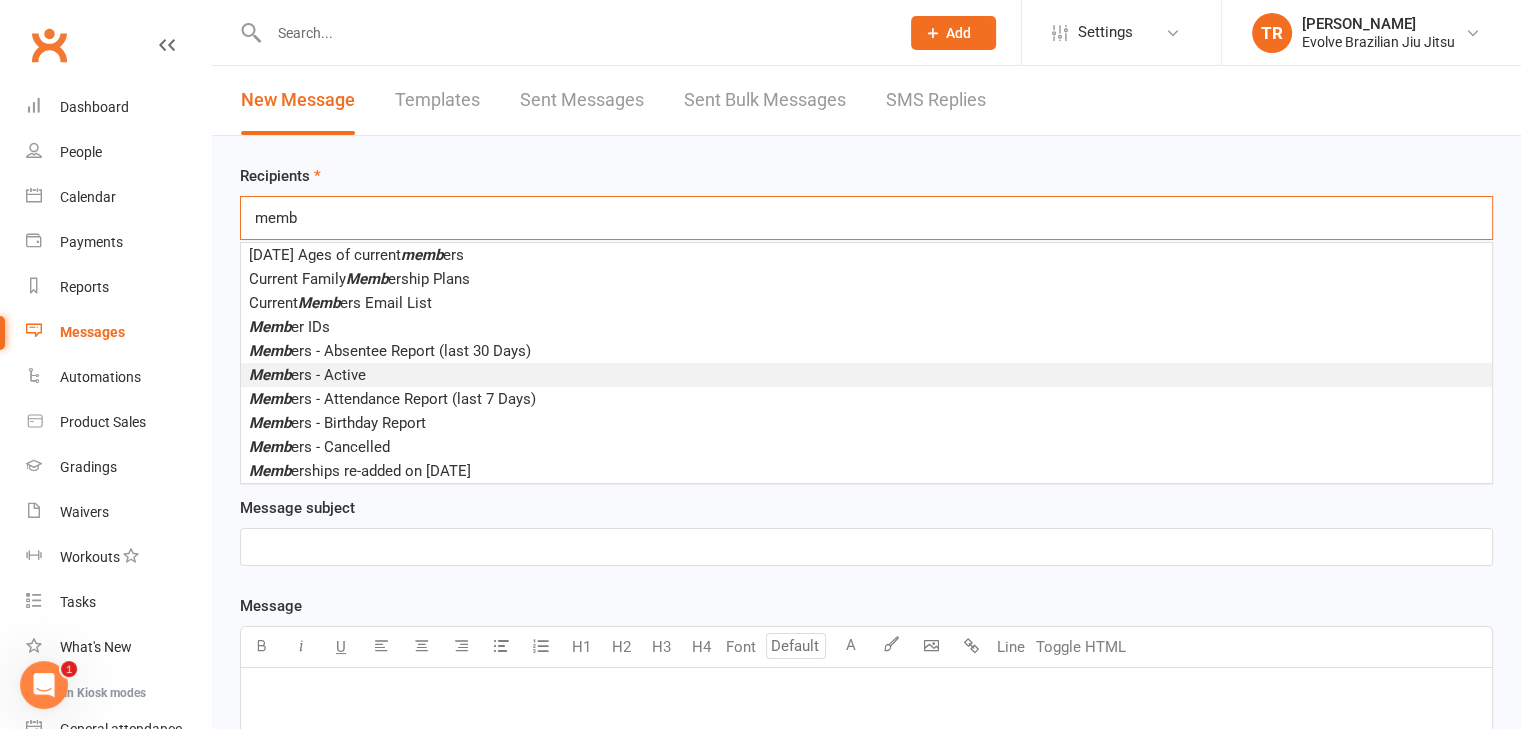 type on "memb" 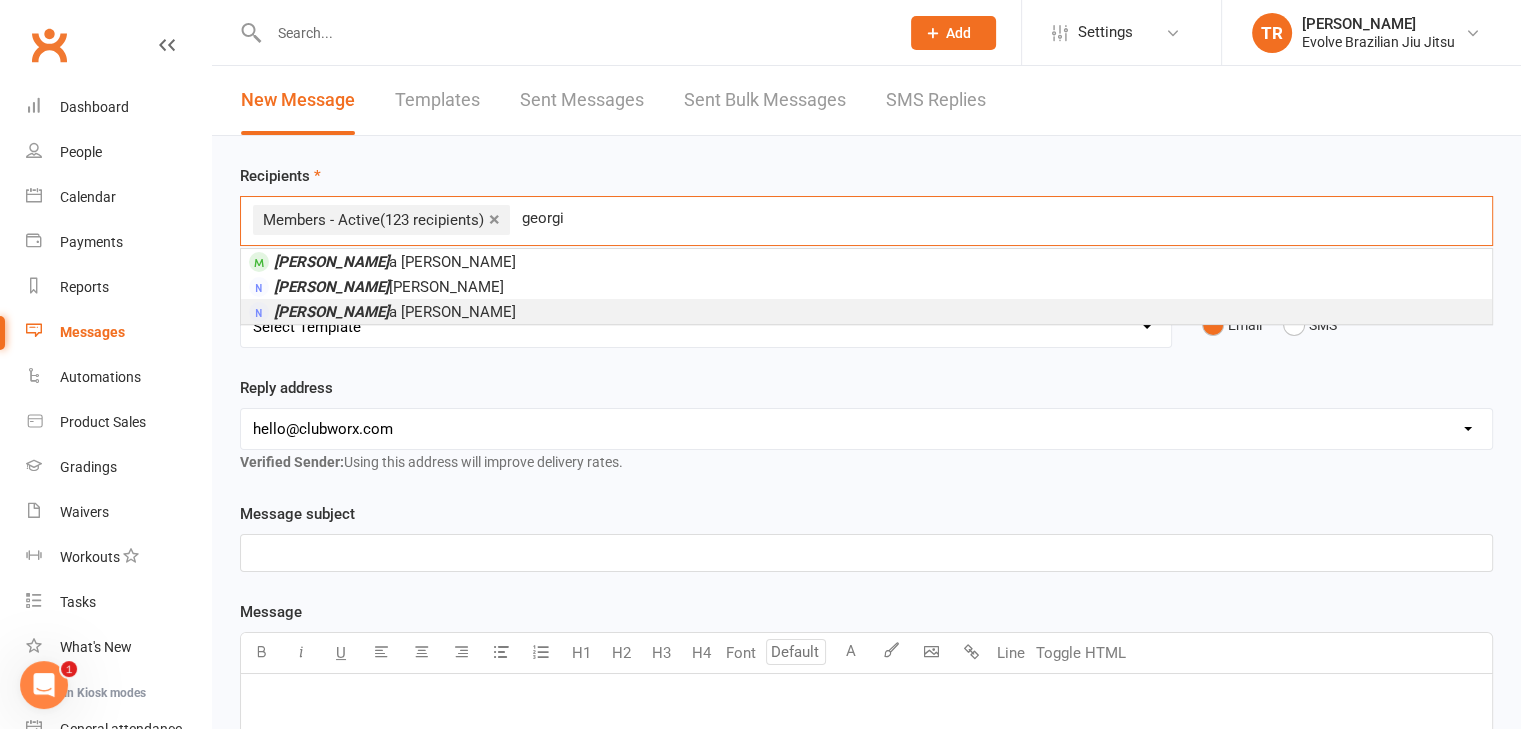 type on "georgi" 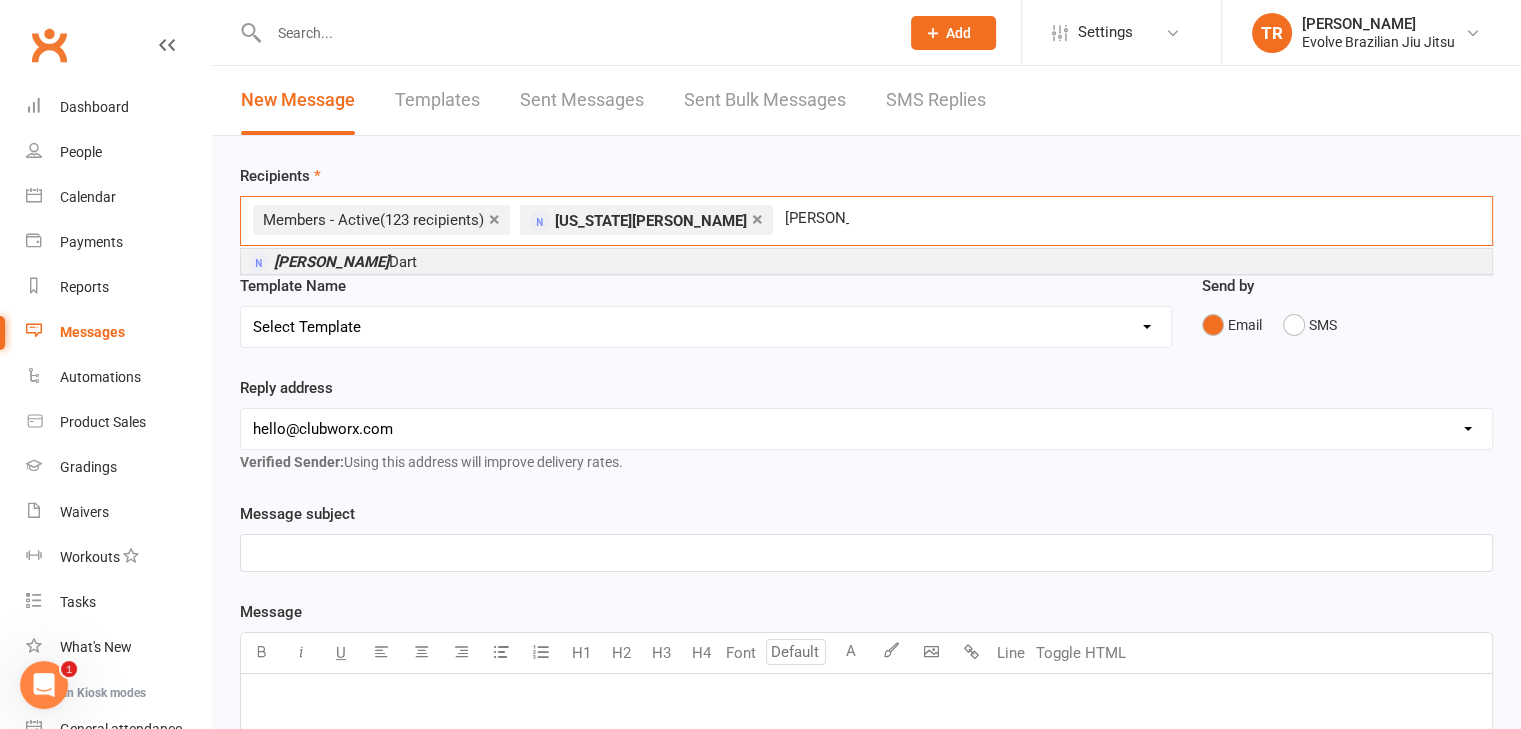 type on "[PERSON_NAME]" 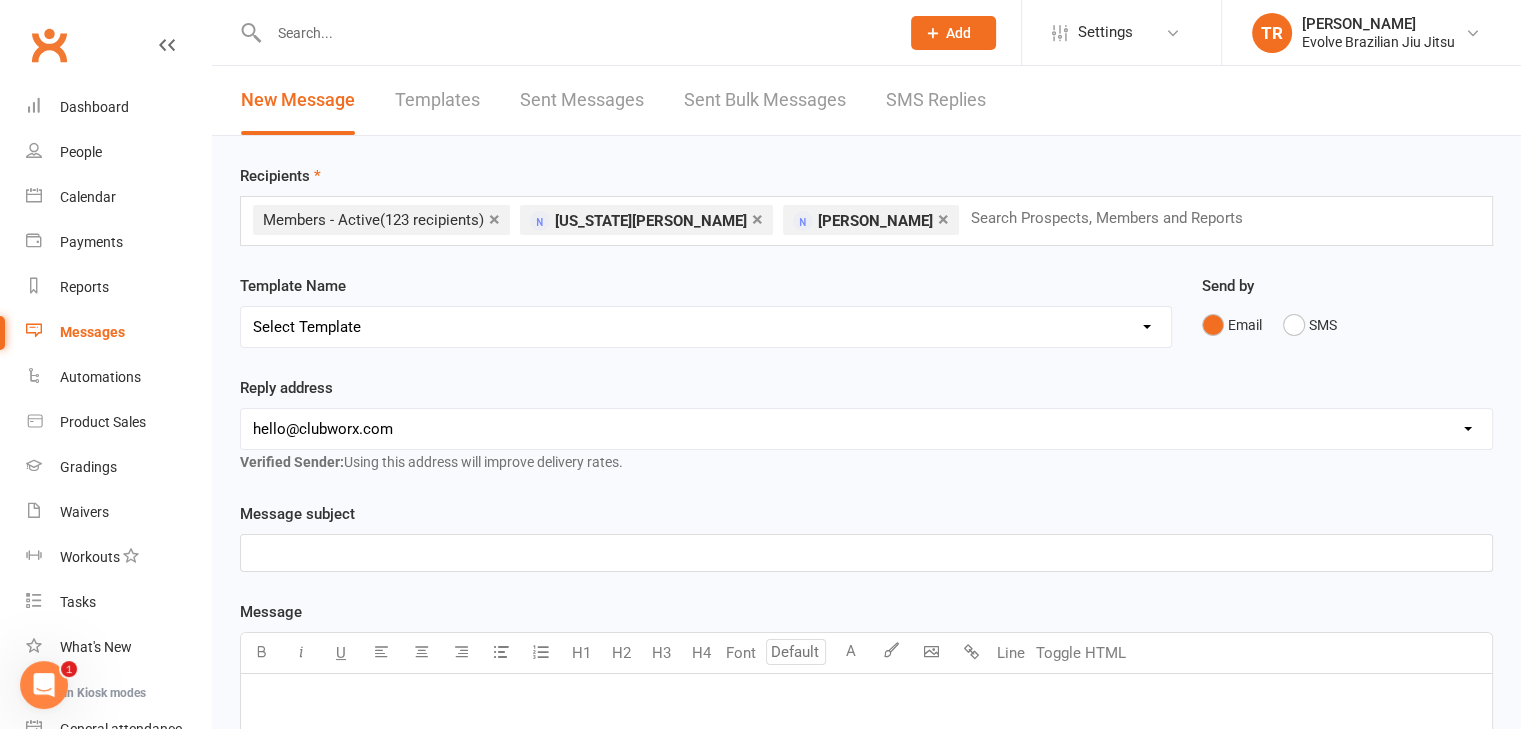 click on "Select Template [Email] Evolve BJJ come back to training & update payment details [Email] Youth Strength & Fitness Program ~ [DATE] [Email] Update payment details & sign waivers [Email] Public Holiday Closure - [DATE] [Email] Summer Timetable 2024 [Email] Summer Timetable Starting [DATE] [Email] Evolve BJJ Team Brazilian BBQ Invite [Email] Evolve BJJ Team Christmas Party 2024 [Email] Reminder Team Pizza Night [DATE] 5pm! [Email] Team Brazilian BBQ Email [DATE] [Email] Team Get Together The Local [PERSON_NAME] Beach  [Email] Team Pizza Night invitation! [Email] Action Packed [DATE] Events (Leads Email) [Email] Action Packed [DATE] Events (Members Email) [Email] One Year Anniversary Seminar [PERSON_NAME] [PERSON_NAME] [Email] Referral Program Email to Members [Email] Referral Program: Member who referred someone [Email] NBN News Feature on [DATE] [Email] Evolve BJJ Uniform Policy [Email] Evolve Brazilian Jiu Jitsu Timetable [Email] [GEOGRAPHIC_DATA] Open Team Victory 2025" at bounding box center [706, 327] 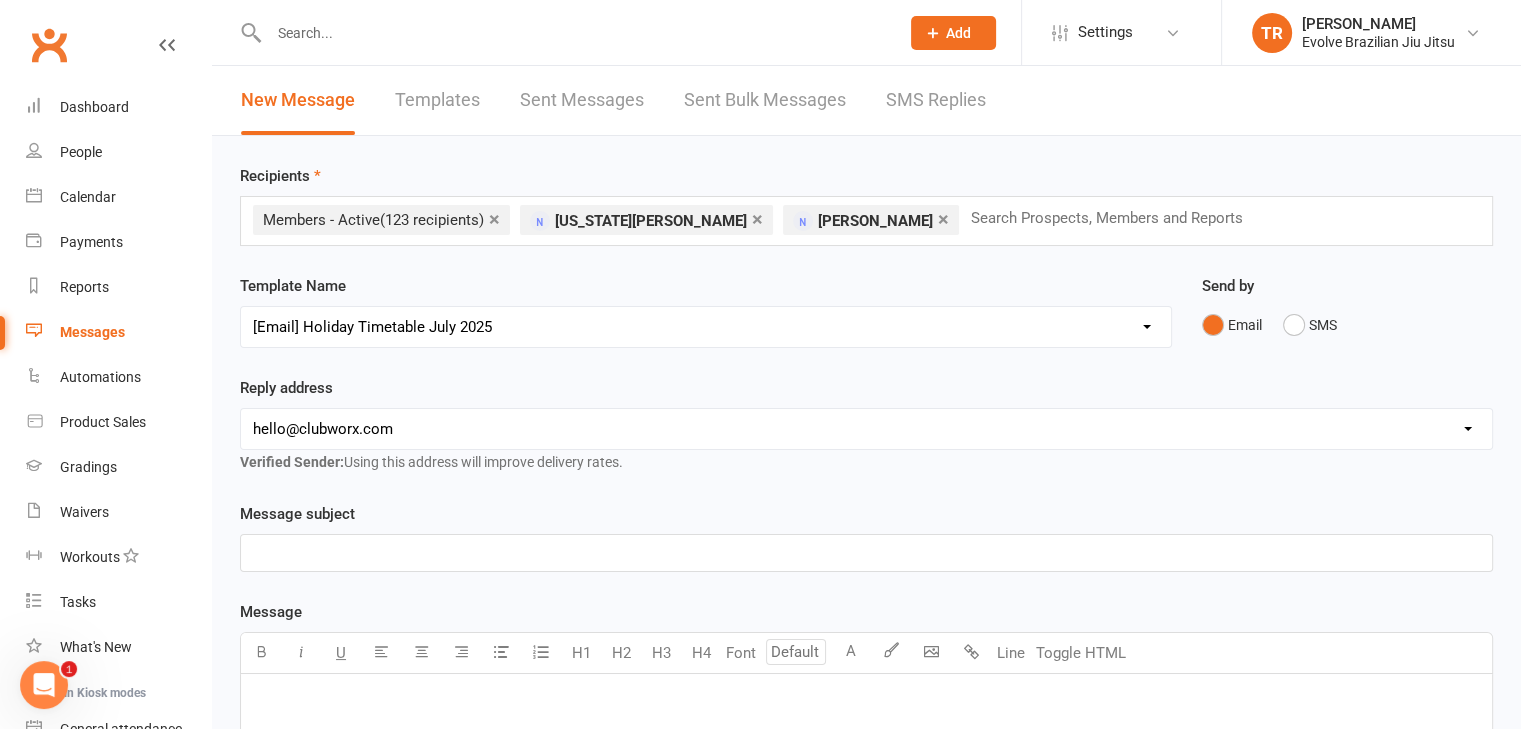 click on "Select Template [Email] Evolve BJJ come back to training & update payment details [Email] Youth Strength & Fitness Program ~ [DATE] [Email] Update payment details & sign waivers [Email] Public Holiday Closure - [DATE] [Email] Summer Timetable 2024 [Email] Summer Timetable Starting [DATE] [Email] Evolve BJJ Team Brazilian BBQ Invite [Email] Evolve BJJ Team Christmas Party 2024 [Email] Reminder Team Pizza Night [DATE] 5pm! [Email] Team Brazilian BBQ Email [DATE] [Email] Team Get Together The Local [PERSON_NAME] Beach  [Email] Team Pizza Night invitation! [Email] Action Packed [DATE] Events (Leads Email) [Email] Action Packed [DATE] Events (Members Email) [Email] One Year Anniversary Seminar [PERSON_NAME] [PERSON_NAME] [Email] Referral Program Email to Members [Email] Referral Program: Member who referred someone [Email] NBN News Feature on [DATE] [Email] Evolve BJJ Uniform Policy [Email] Evolve Brazilian Jiu Jitsu Timetable [Email] [GEOGRAPHIC_DATA] Open Team Victory 2025" at bounding box center [706, 327] 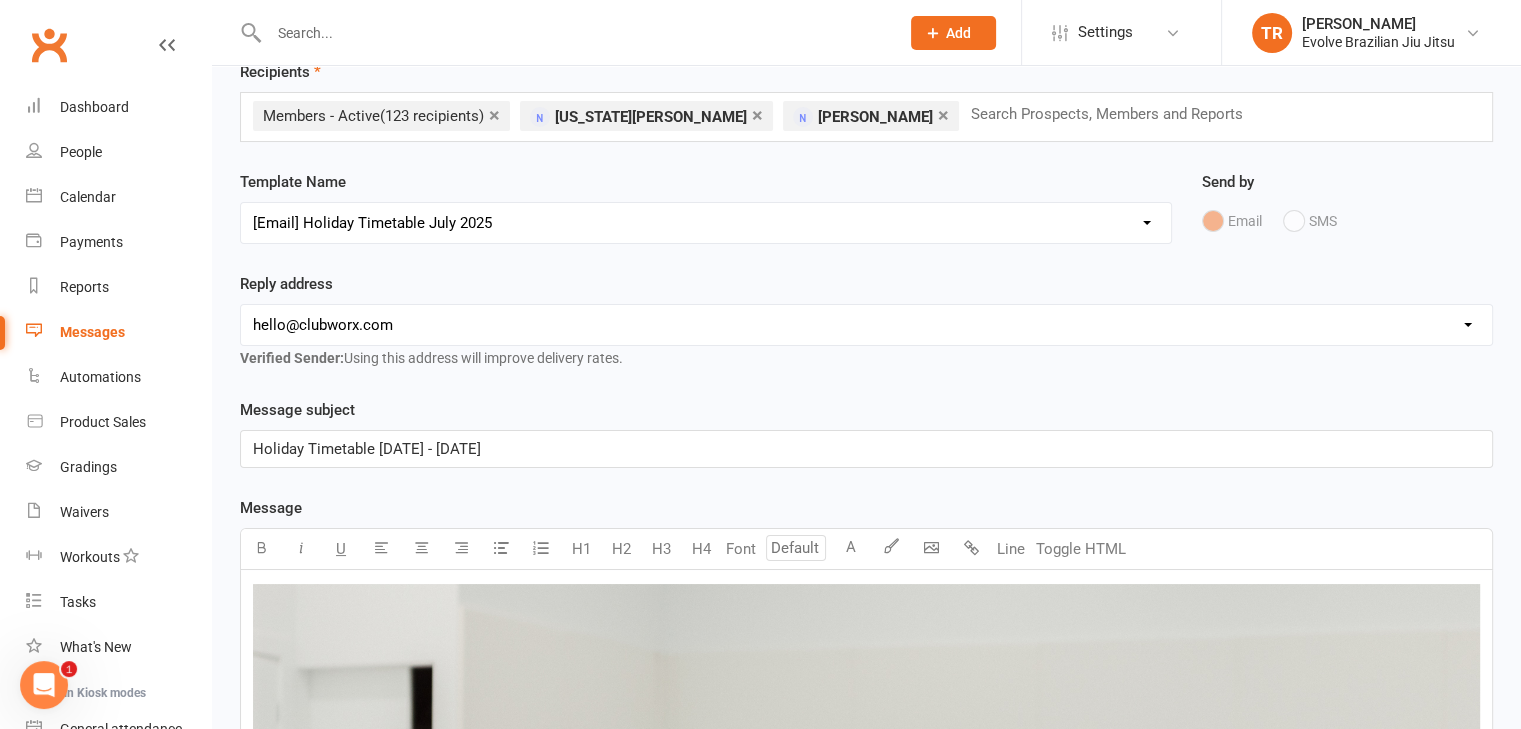 scroll, scrollTop: 119, scrollLeft: 0, axis: vertical 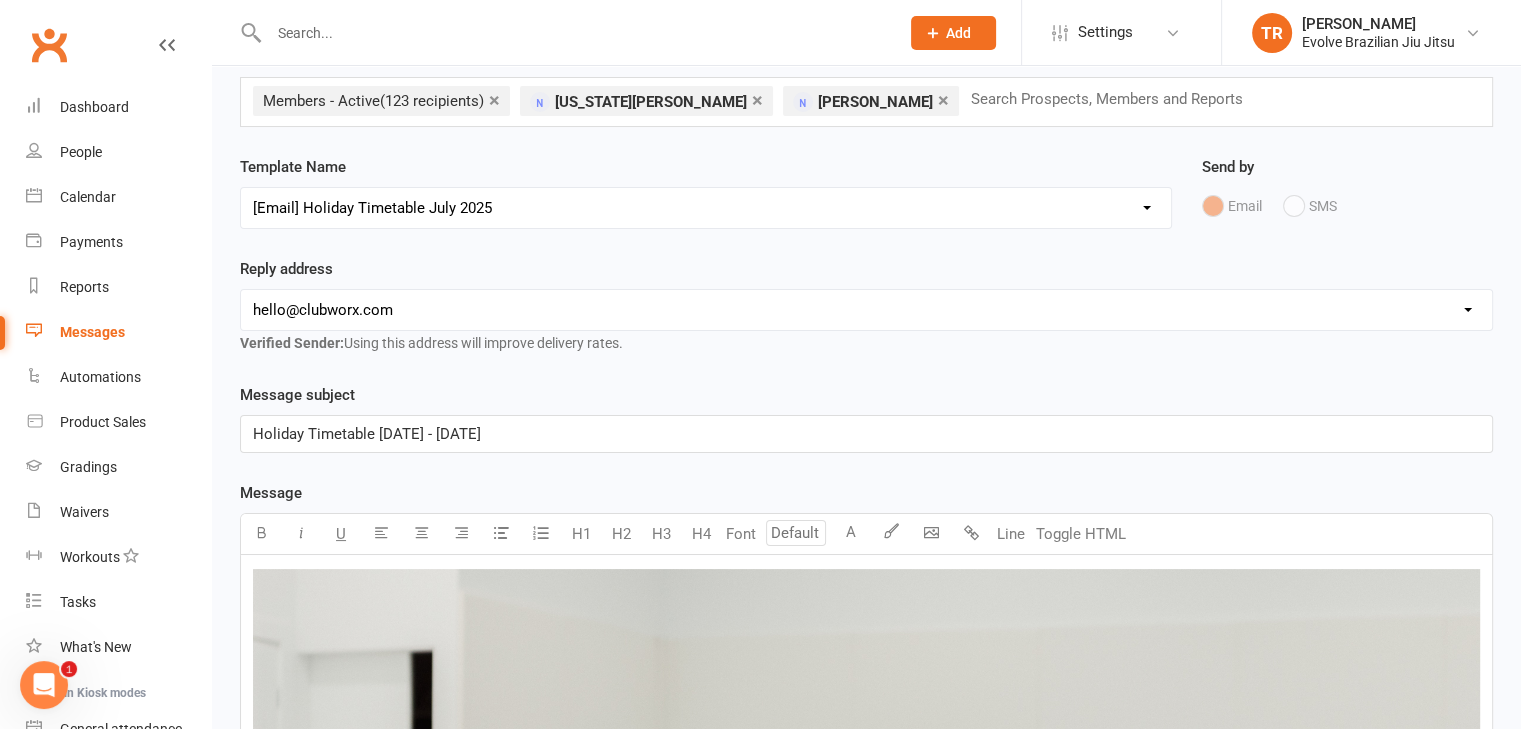 click on "[EMAIL_ADDRESS][DOMAIN_NAME] [EMAIL_ADDRESS][DOMAIN_NAME]" at bounding box center [866, 310] 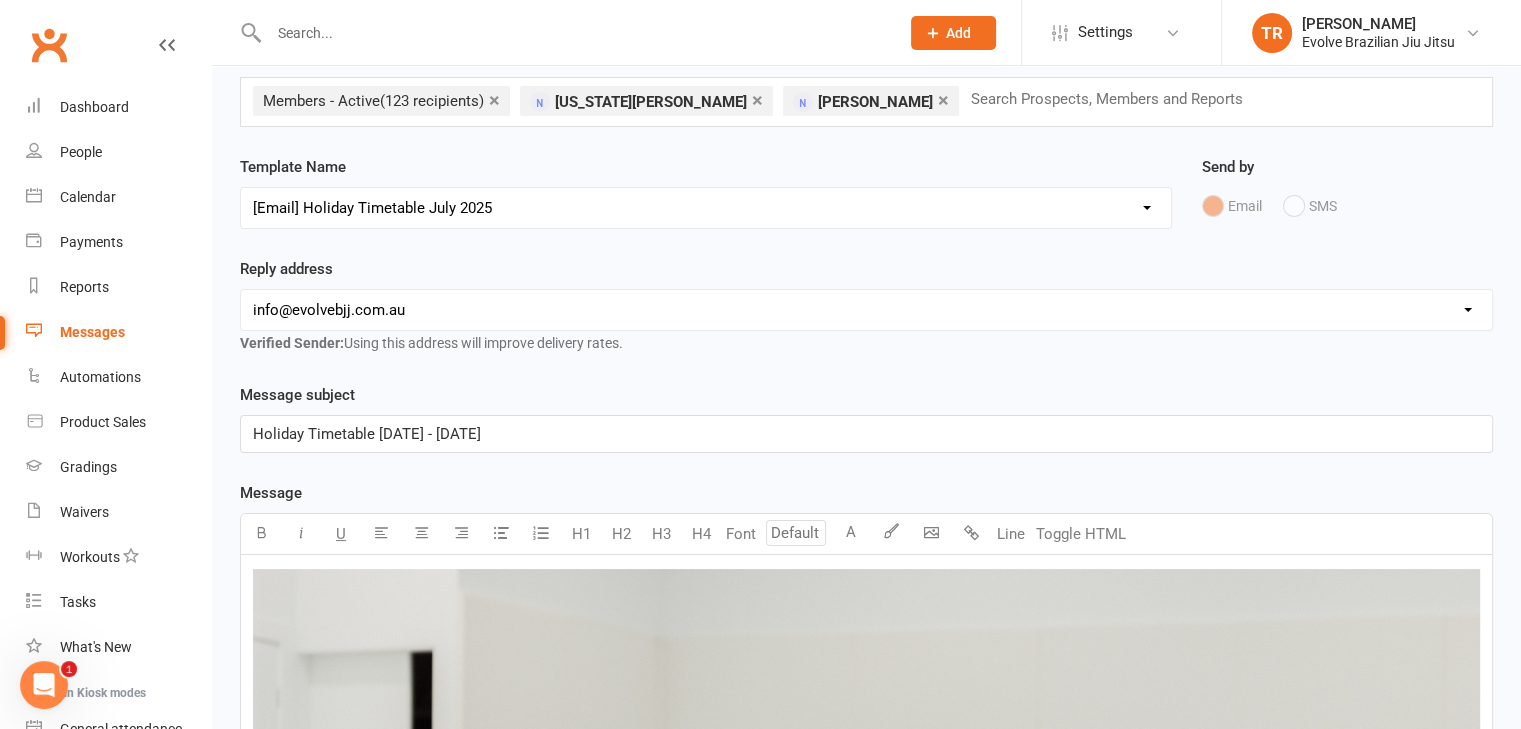 click on "[EMAIL_ADDRESS][DOMAIN_NAME] [EMAIL_ADDRESS][DOMAIN_NAME]" at bounding box center [866, 310] 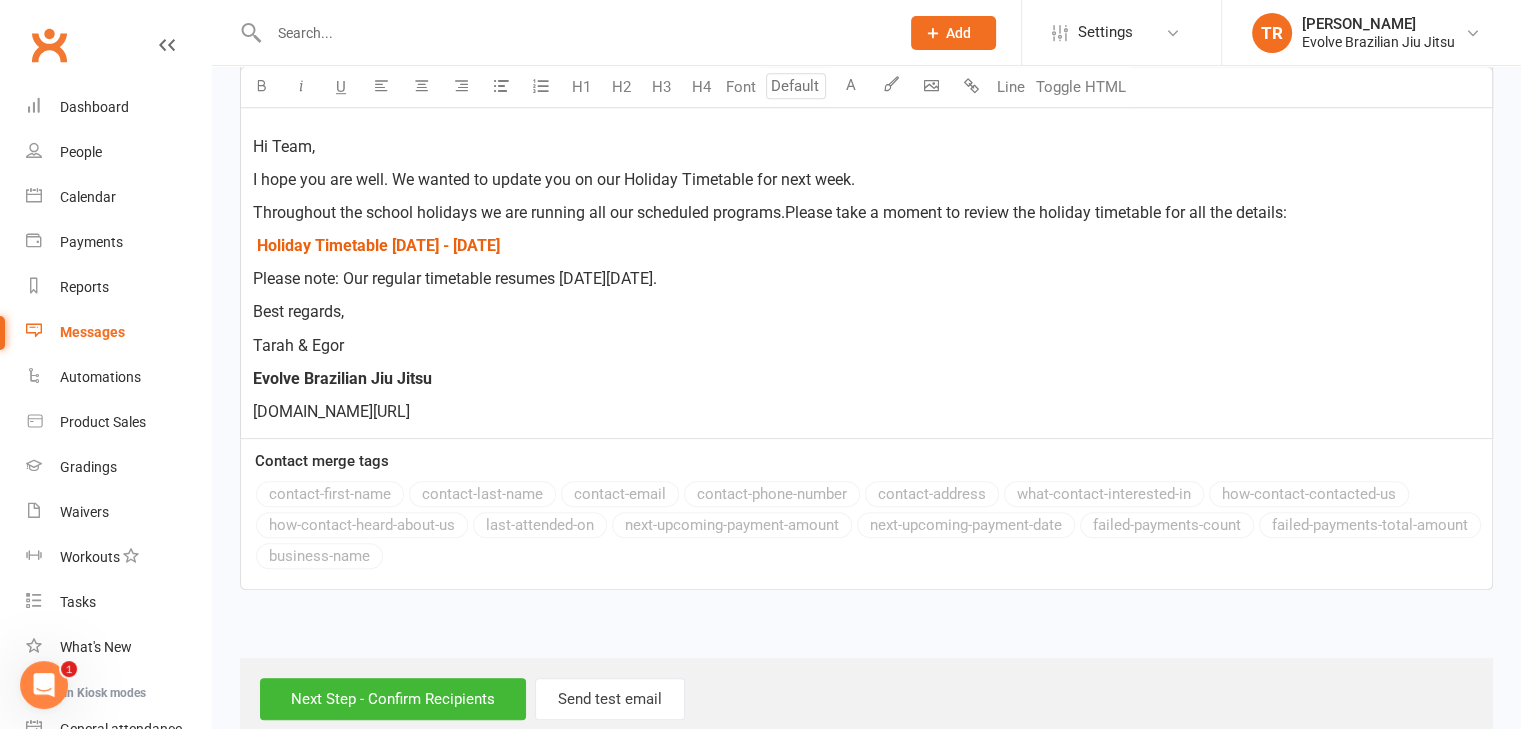 scroll, scrollTop: 1445, scrollLeft: 0, axis: vertical 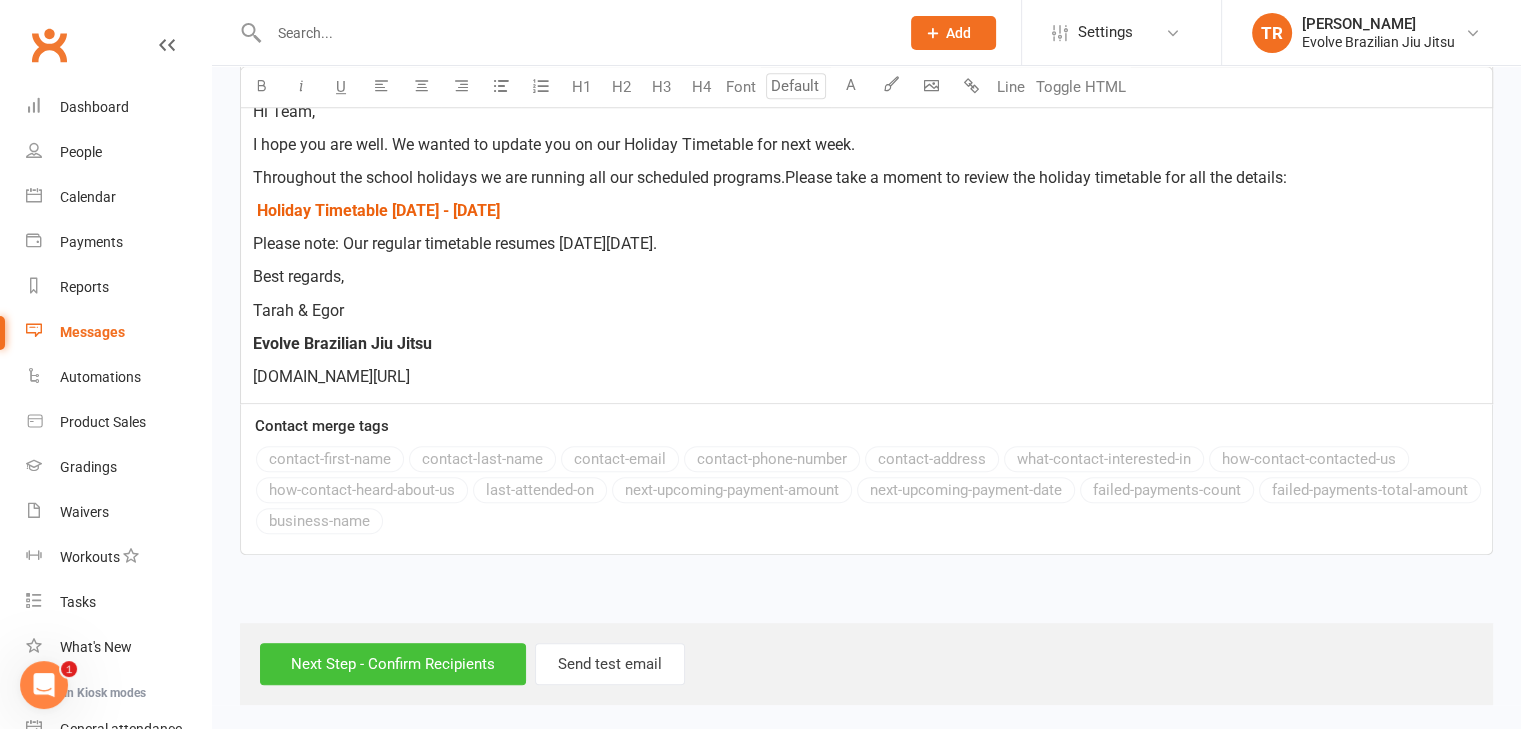 click on "Next Step - Confirm Recipients" at bounding box center (393, 664) 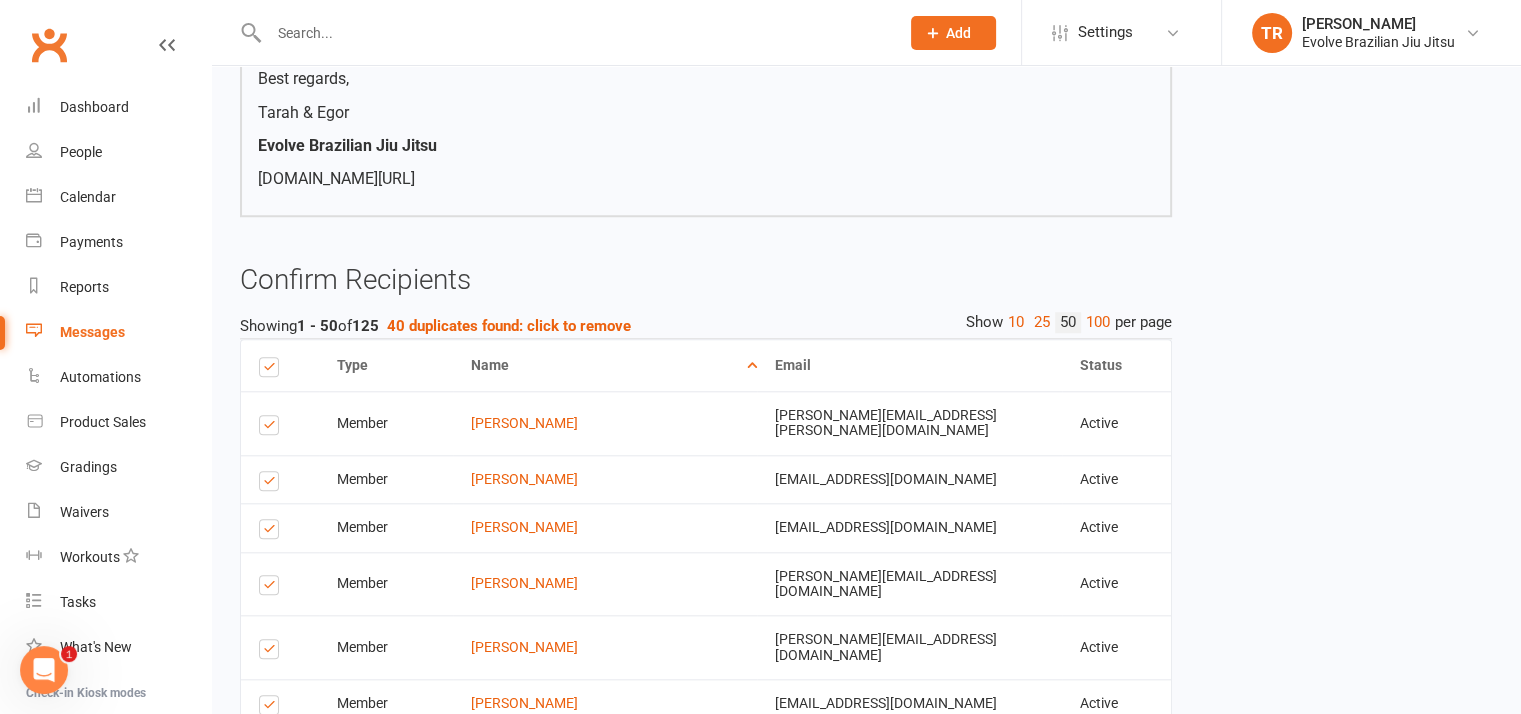 scroll, scrollTop: 1916, scrollLeft: 0, axis: vertical 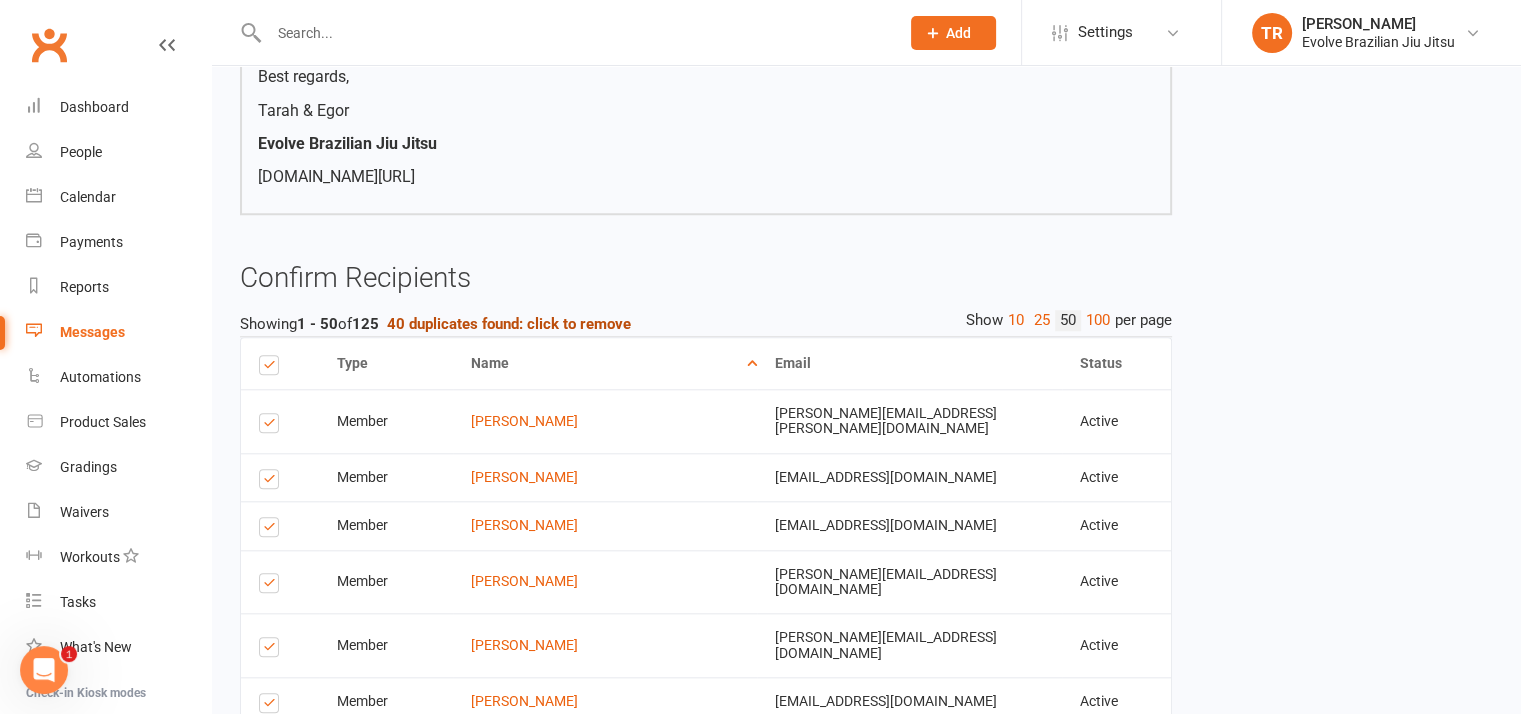 click on "40 duplicates found: click to remove" at bounding box center (509, 324) 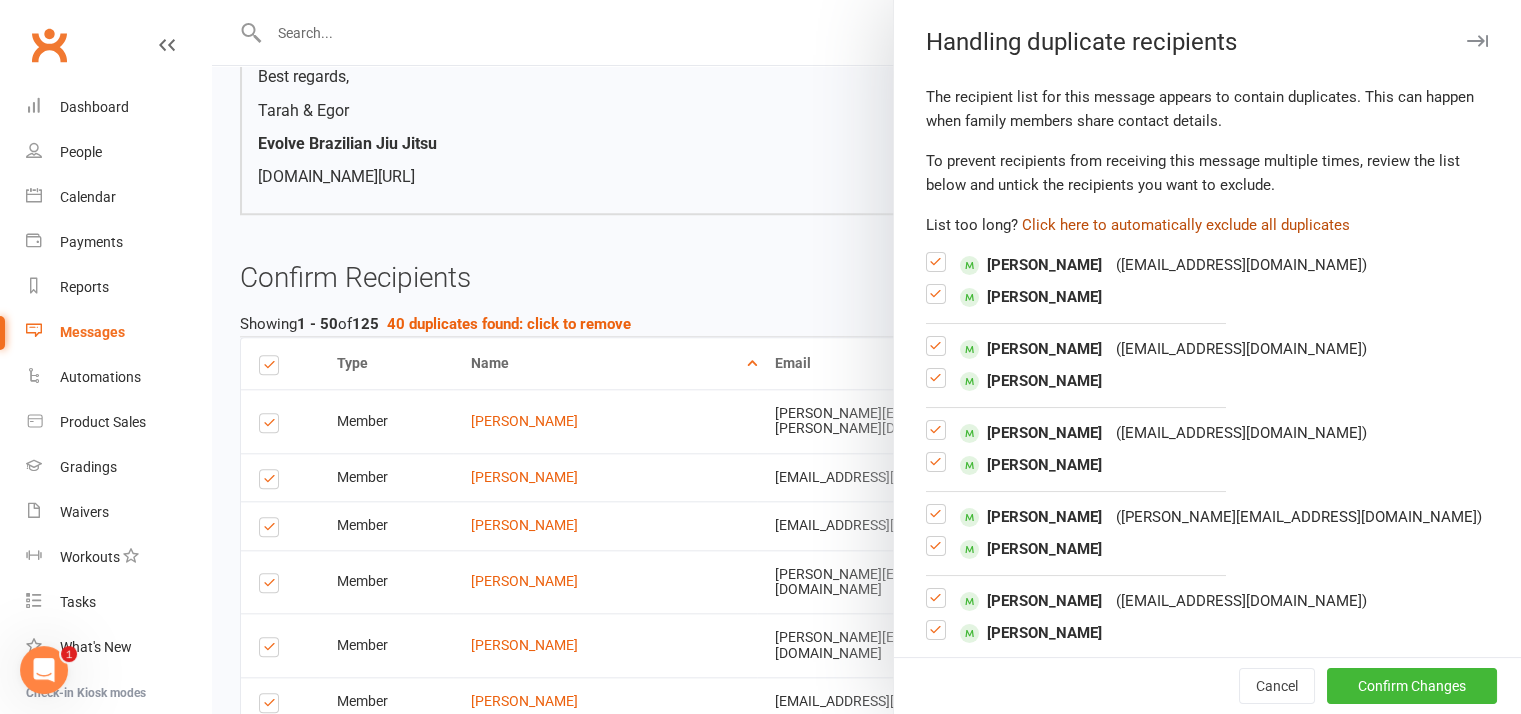 click on "Click here to automatically exclude all duplicates" at bounding box center [1186, 225] 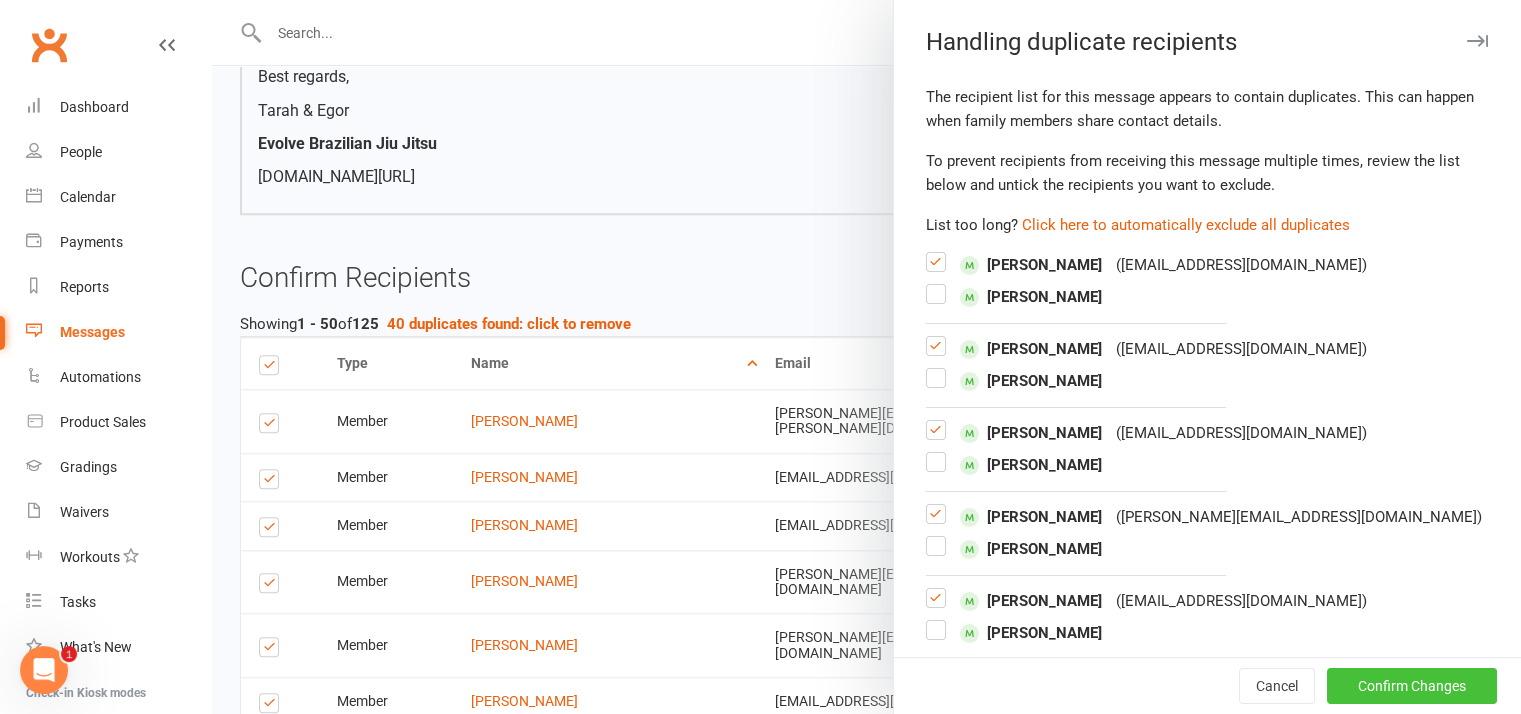 click on "Confirm Changes" at bounding box center (1412, 686) 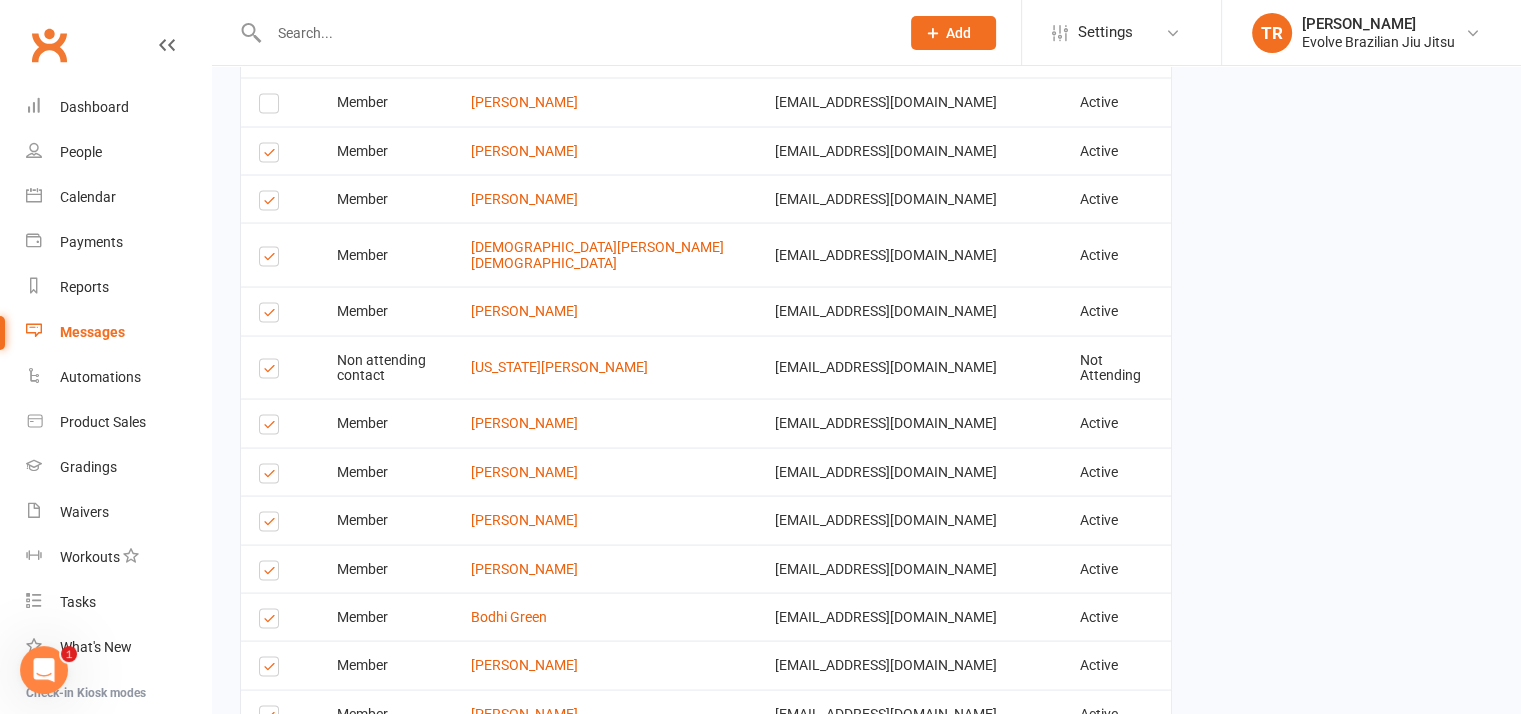 scroll, scrollTop: 4214, scrollLeft: 0, axis: vertical 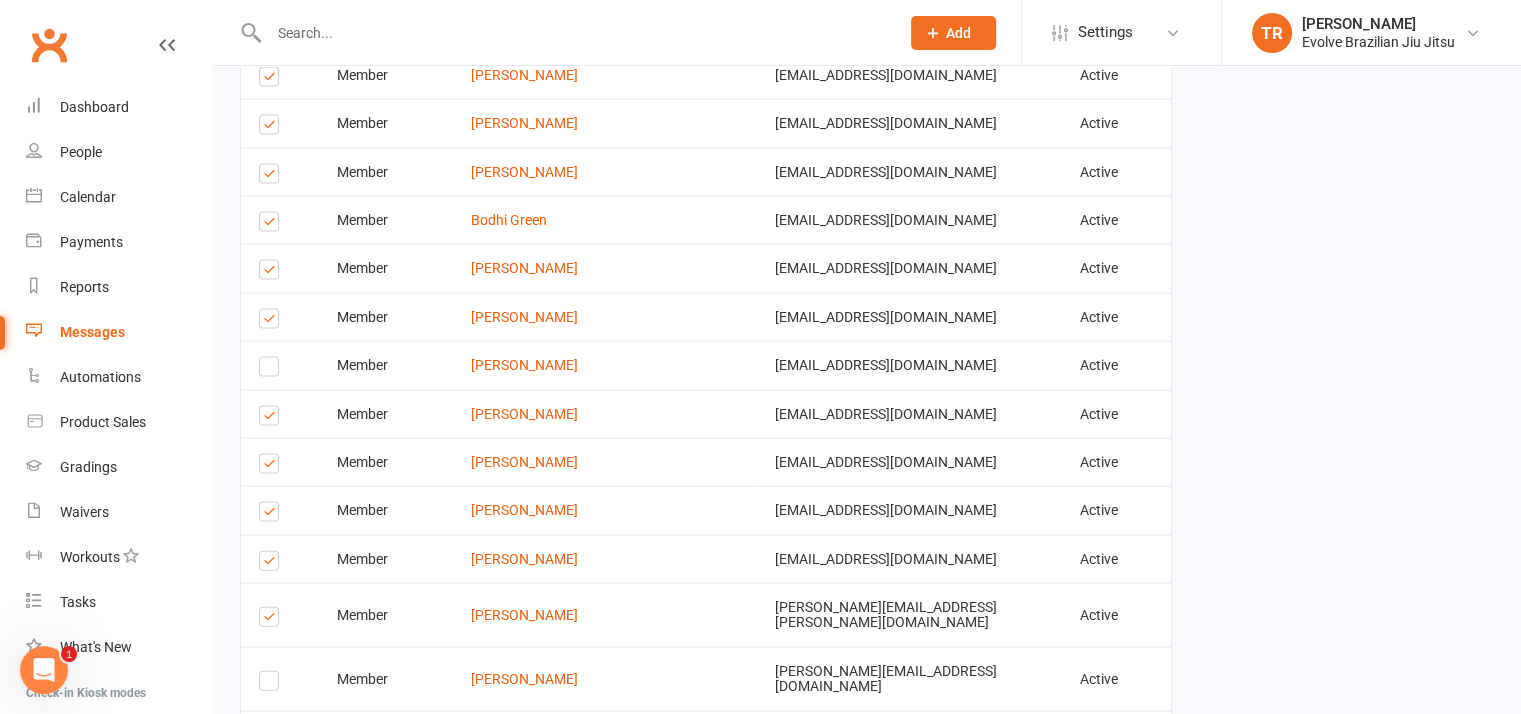 click on "2" at bounding box center (1053, 747) 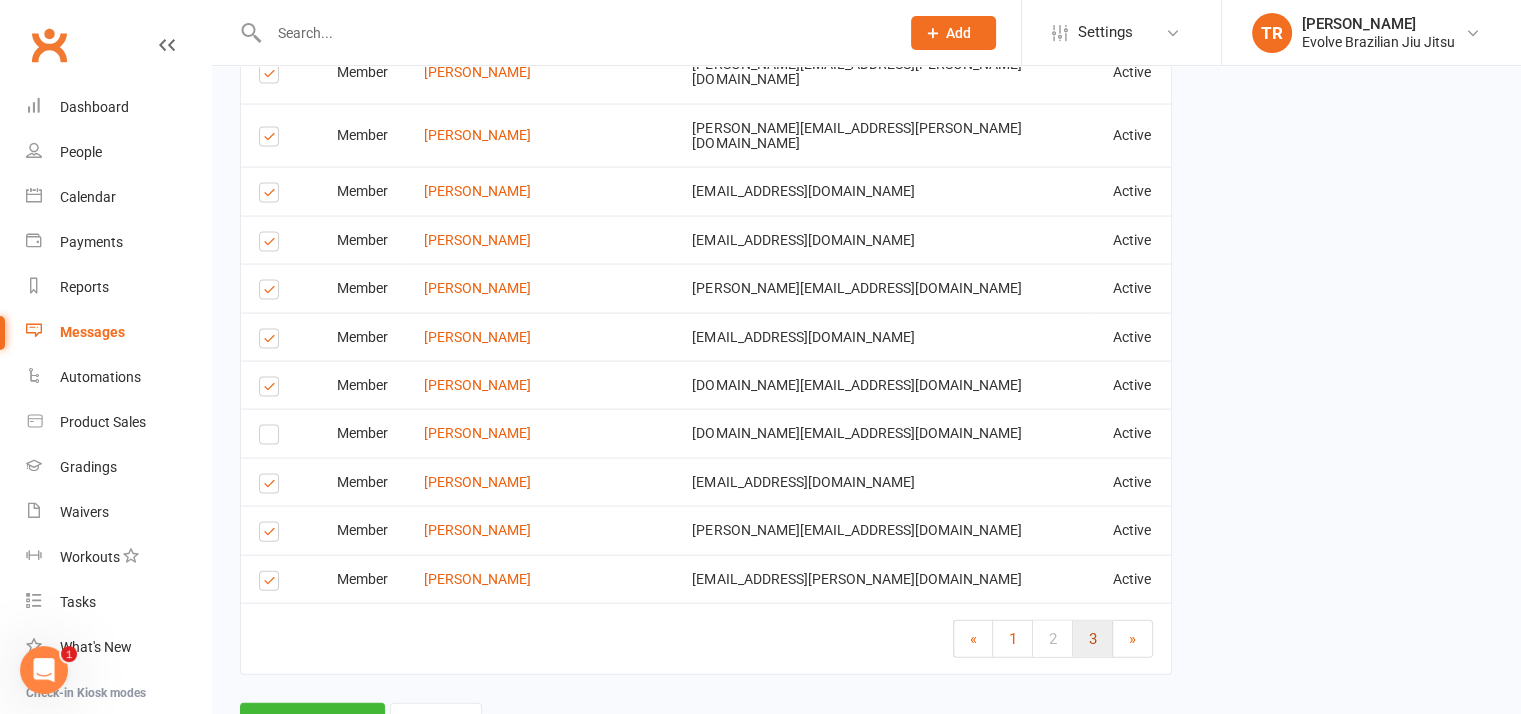 click on "3" at bounding box center [1093, 639] 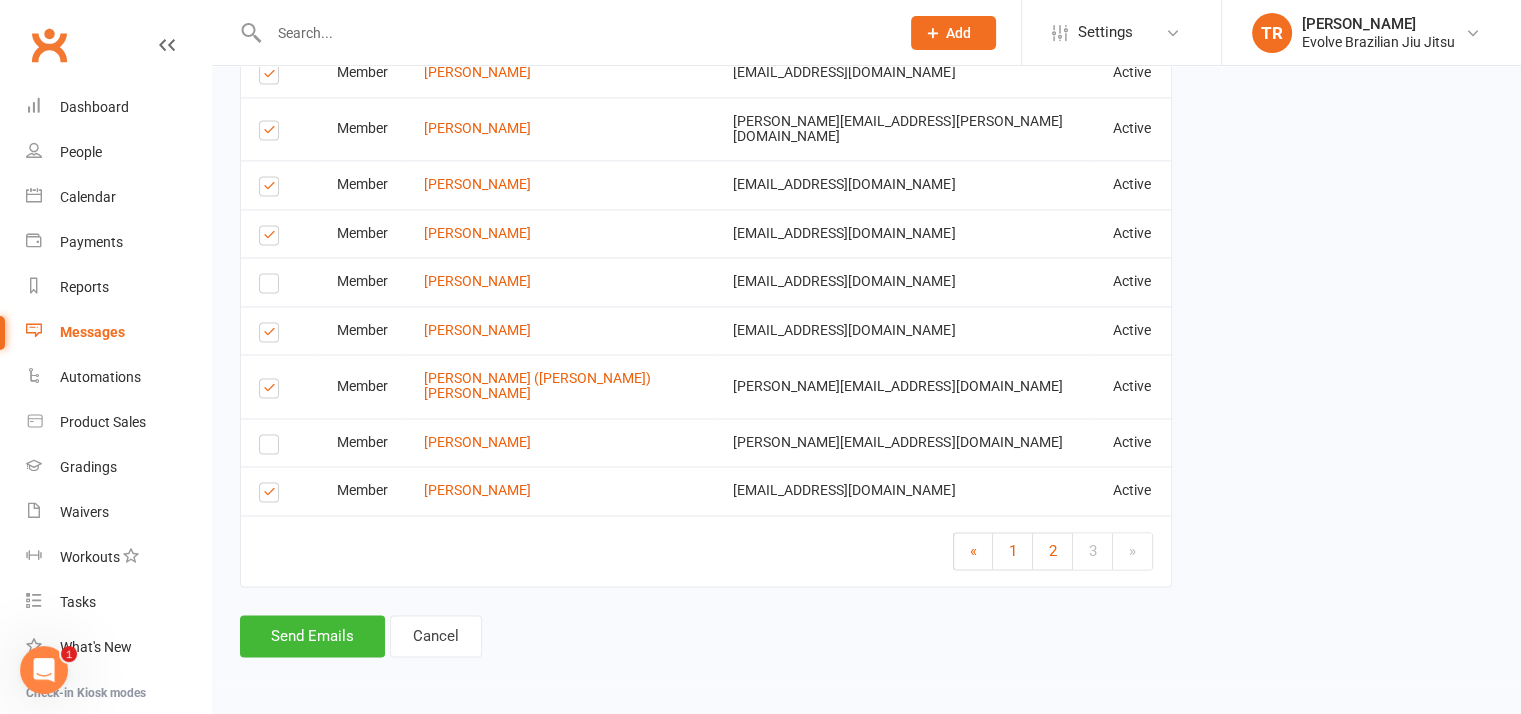 scroll, scrollTop: 3008, scrollLeft: 0, axis: vertical 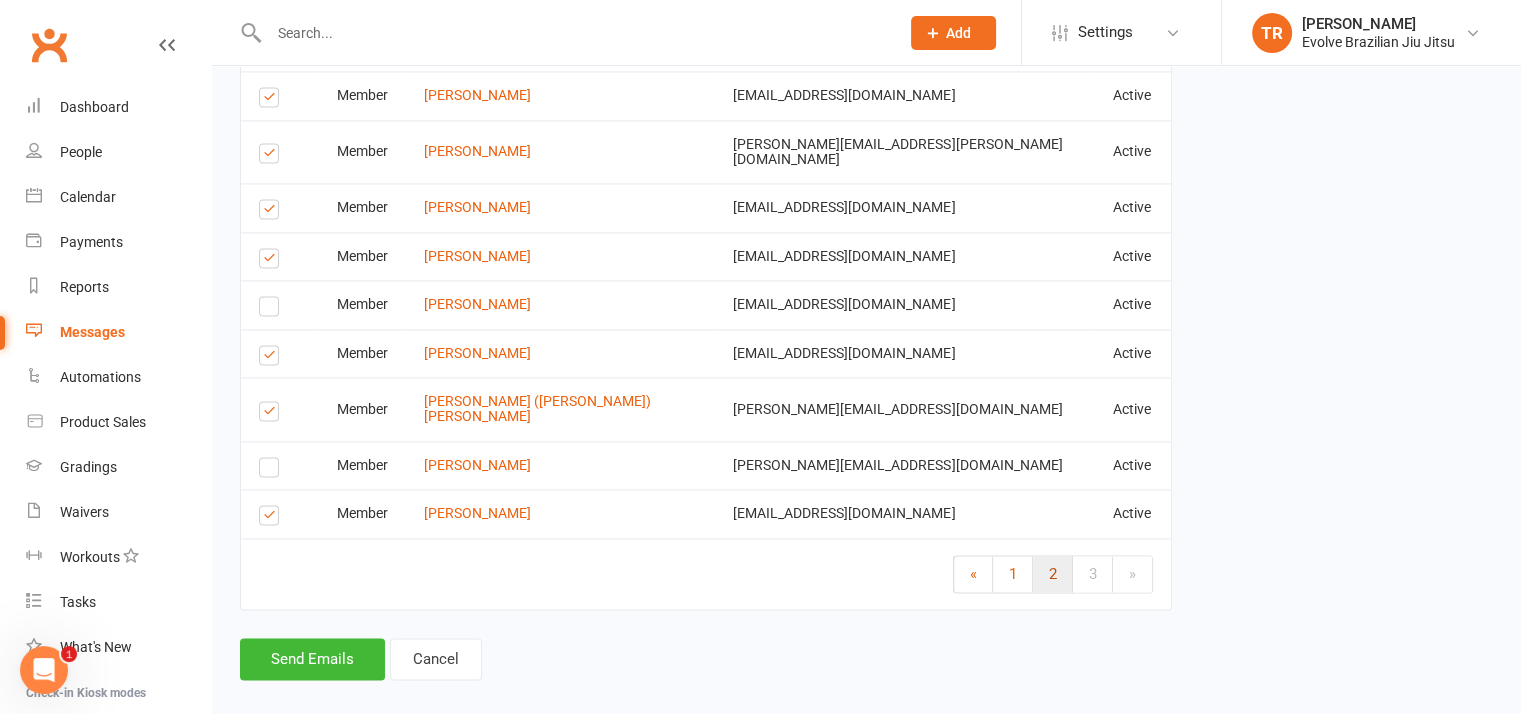 click on "2" at bounding box center [1053, 574] 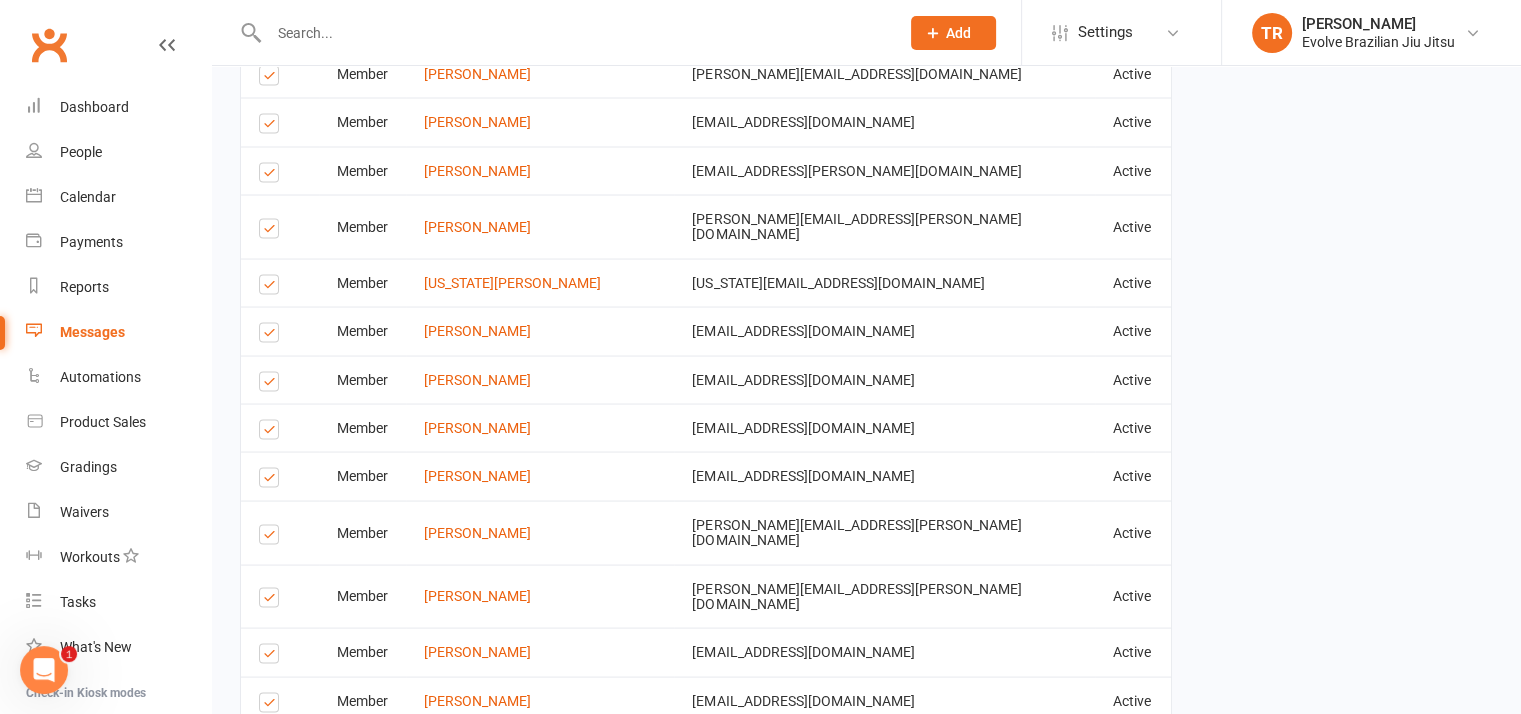 scroll, scrollTop: 4214, scrollLeft: 0, axis: vertical 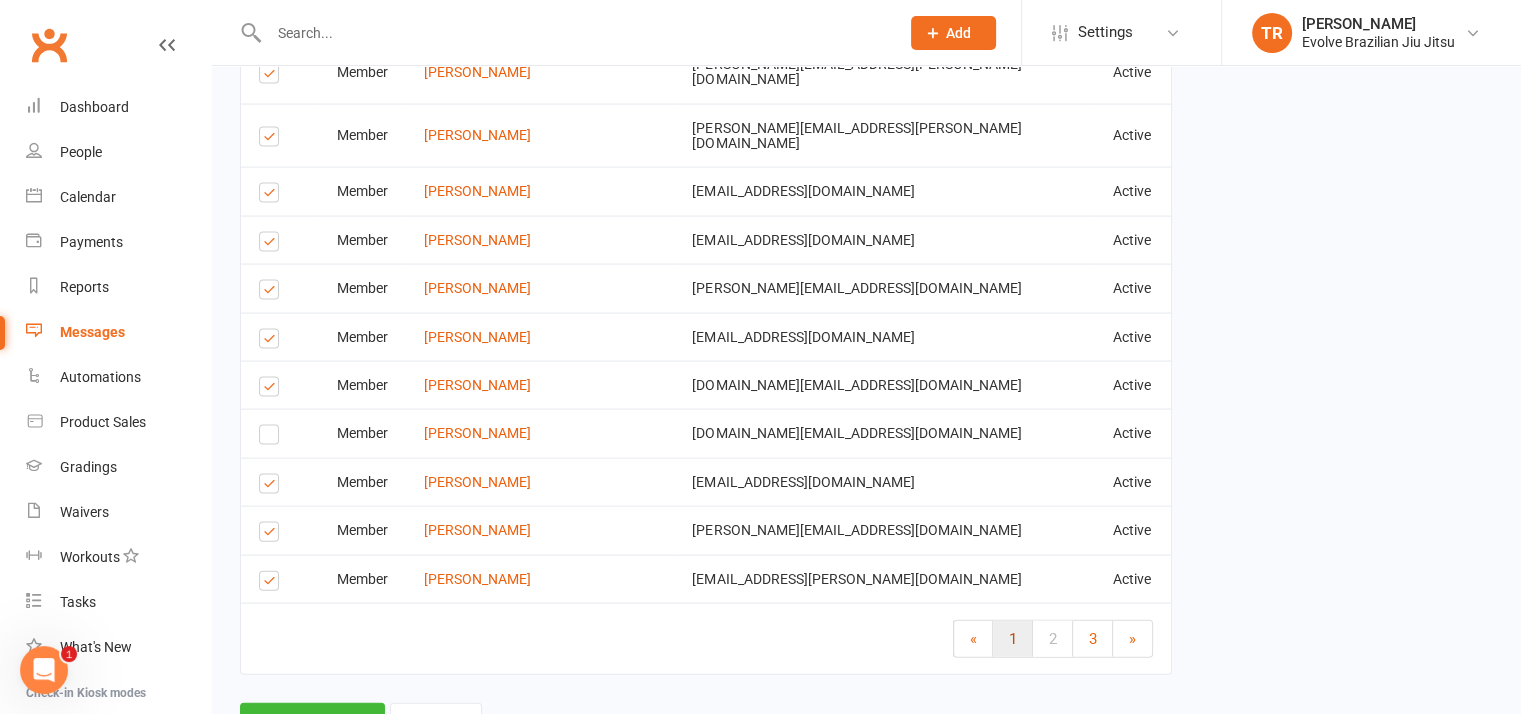 click on "1" at bounding box center (1013, 639) 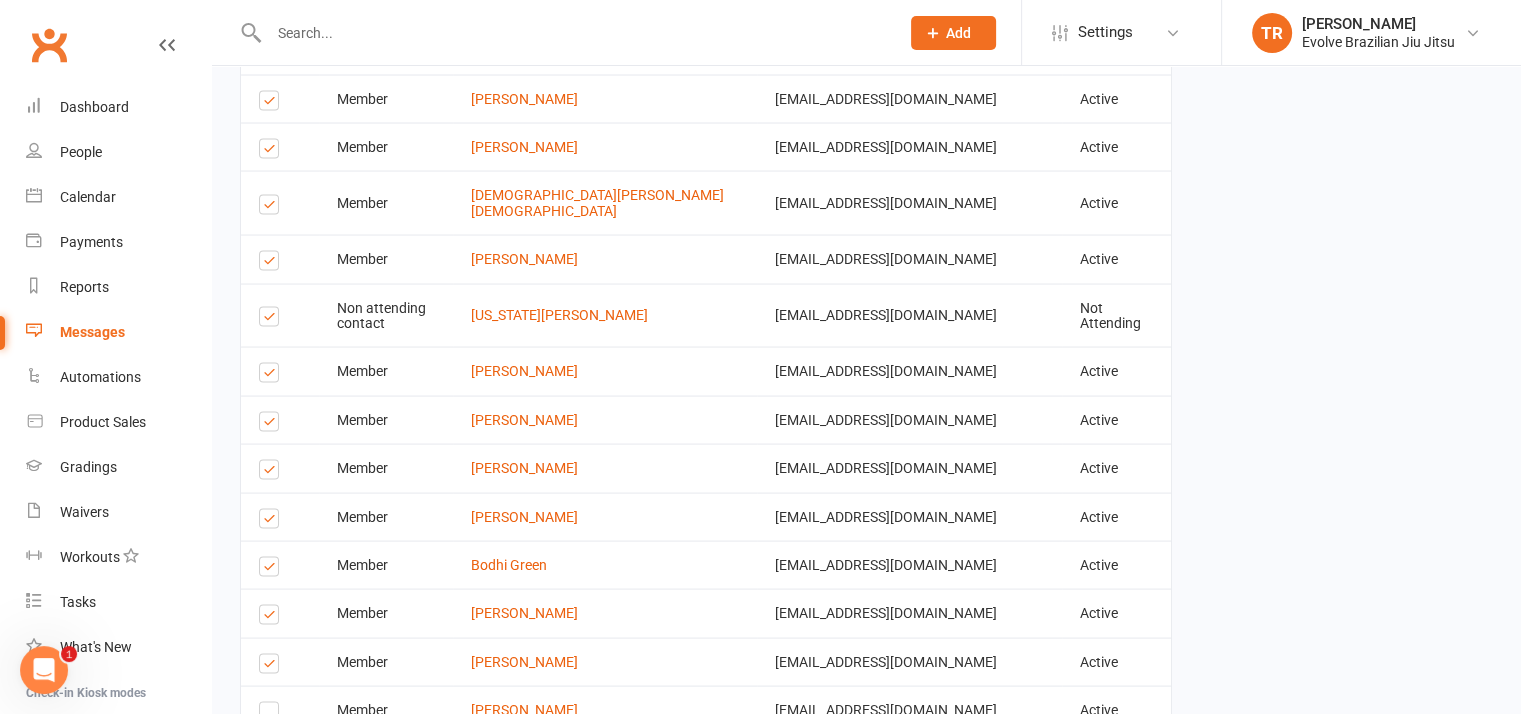 scroll, scrollTop: 4214, scrollLeft: 0, axis: vertical 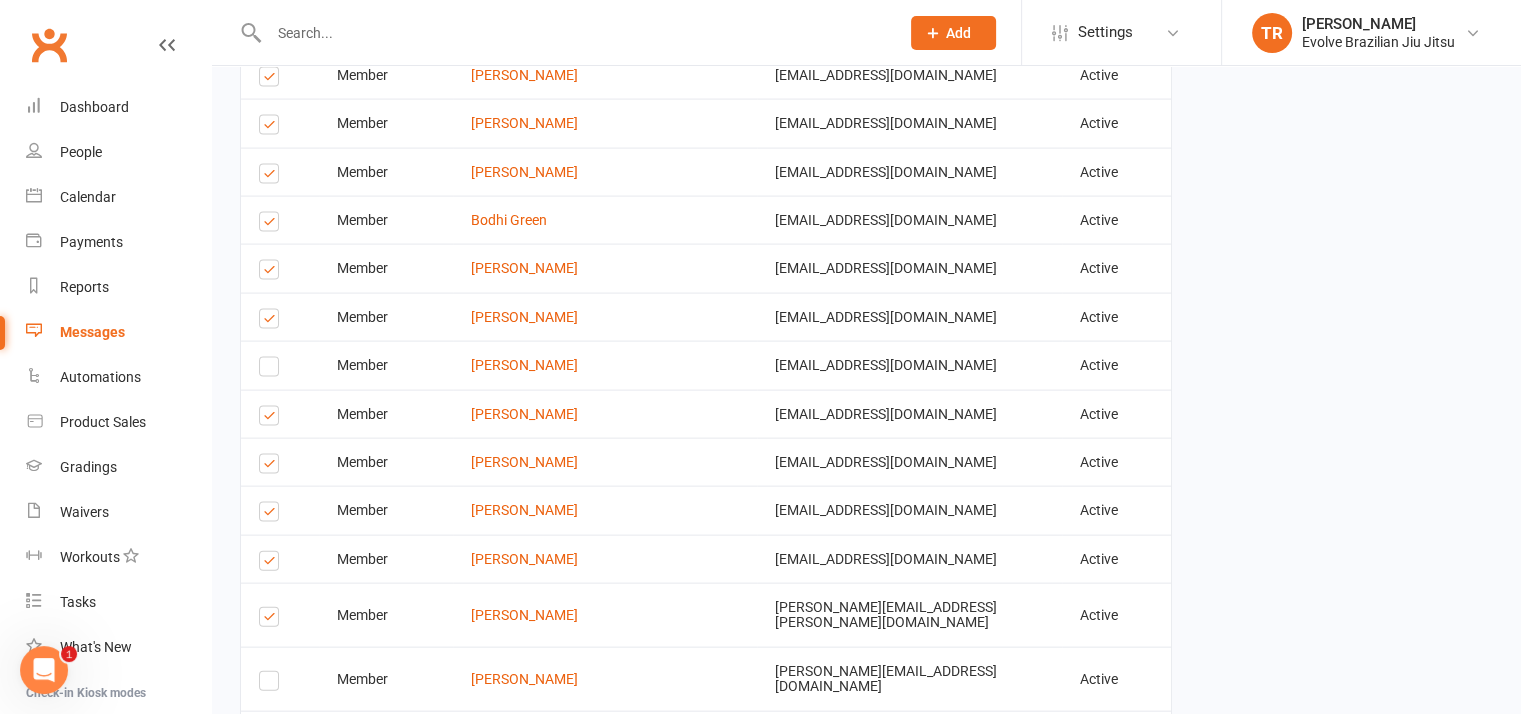 click on "Send Emails" at bounding box center (312, 832) 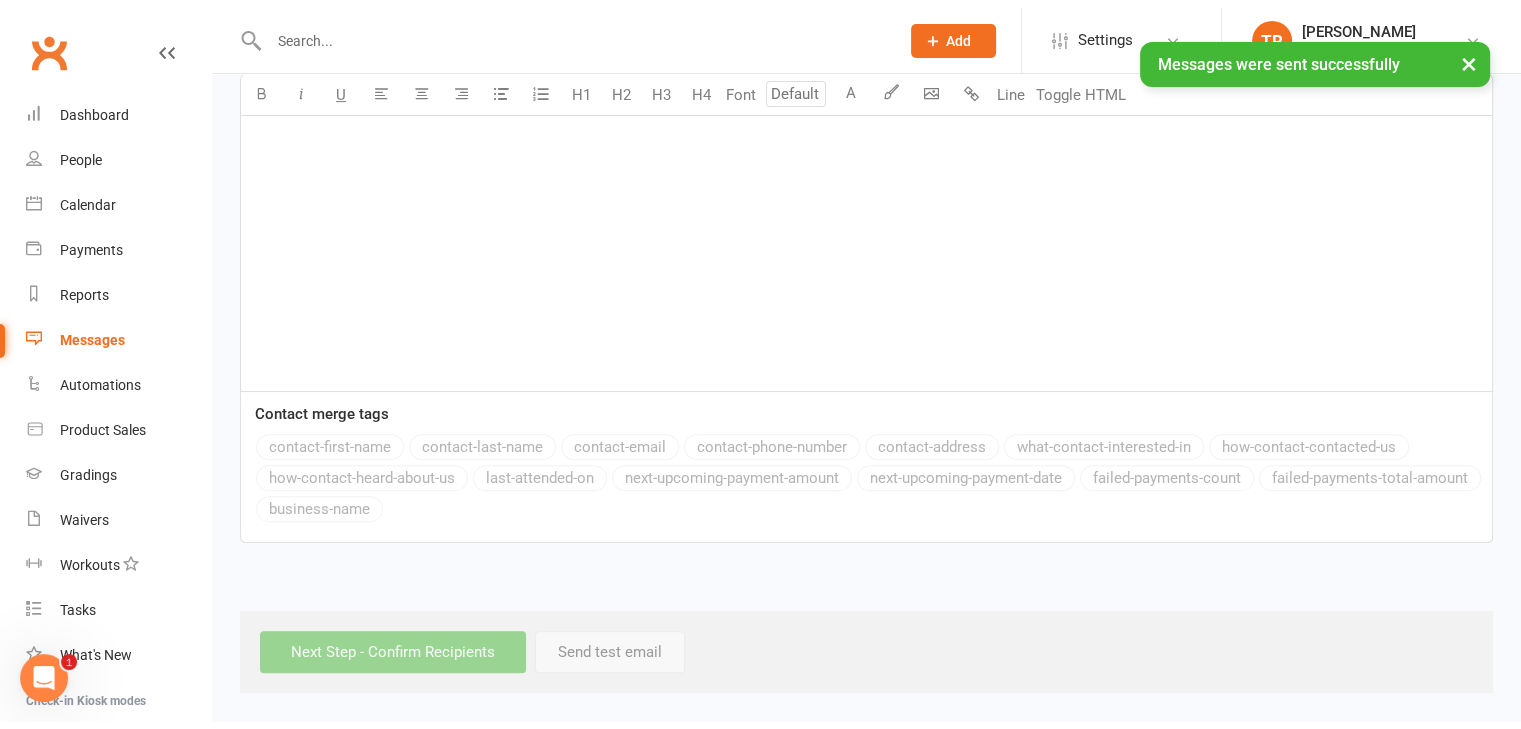 scroll, scrollTop: 0, scrollLeft: 0, axis: both 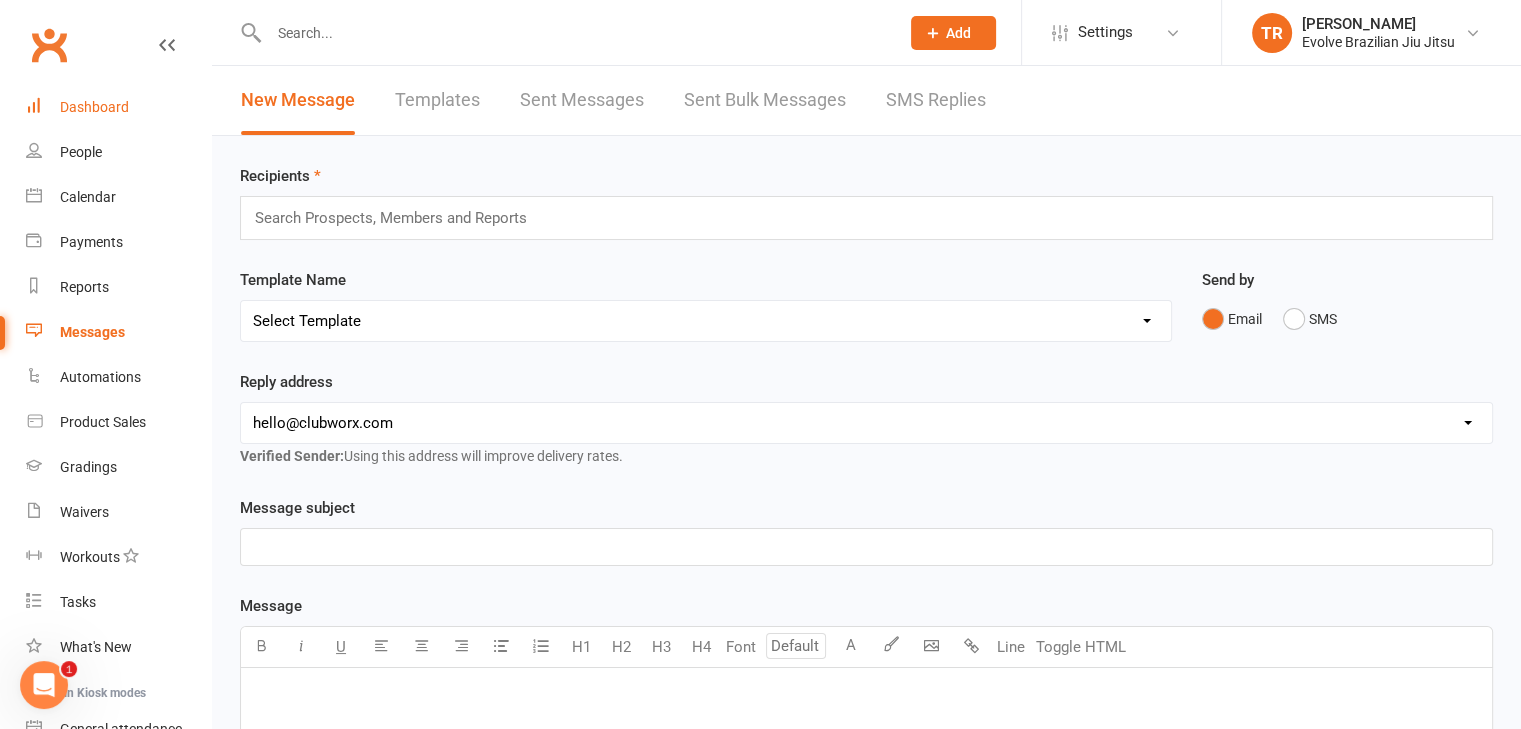 click on "Dashboard" at bounding box center [118, 107] 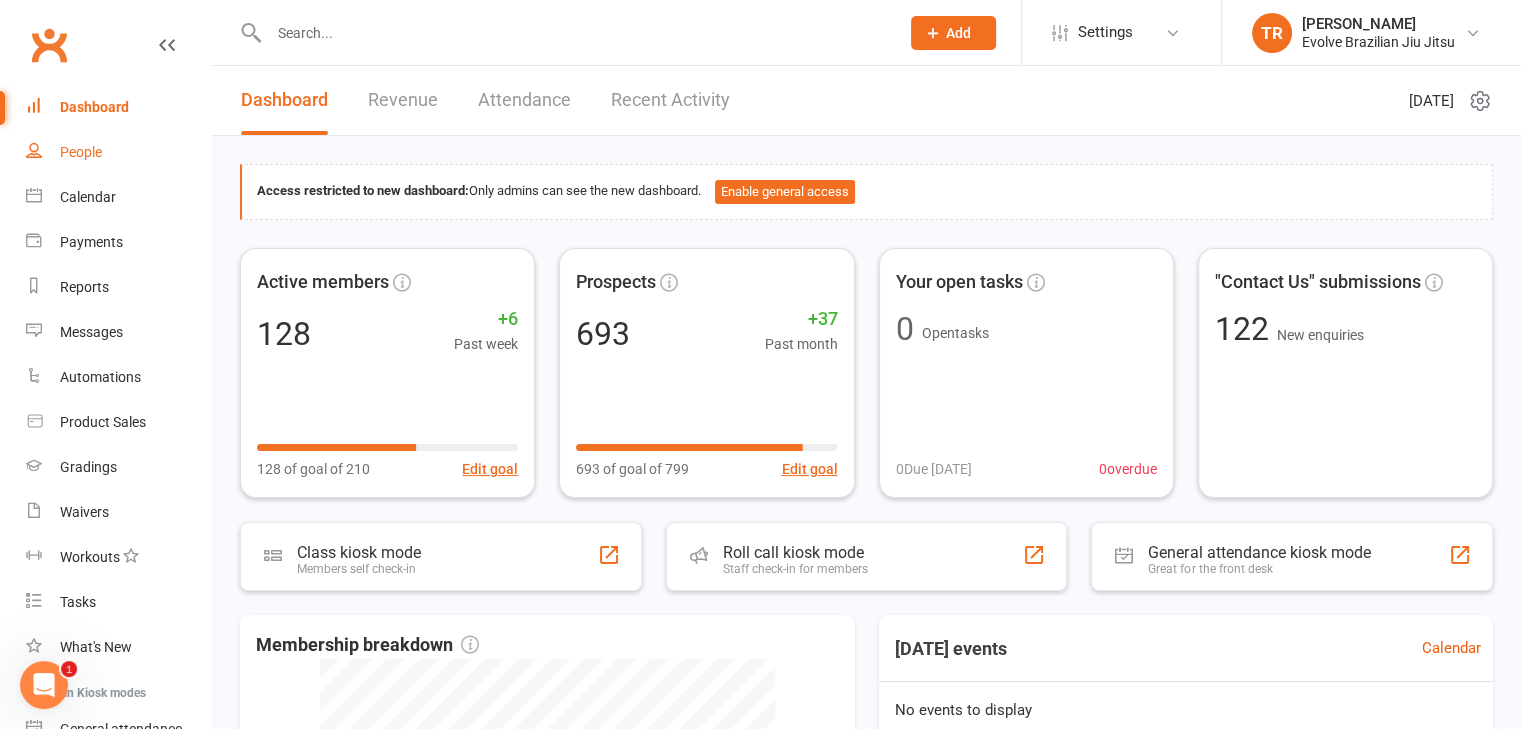 click on "People" at bounding box center [118, 152] 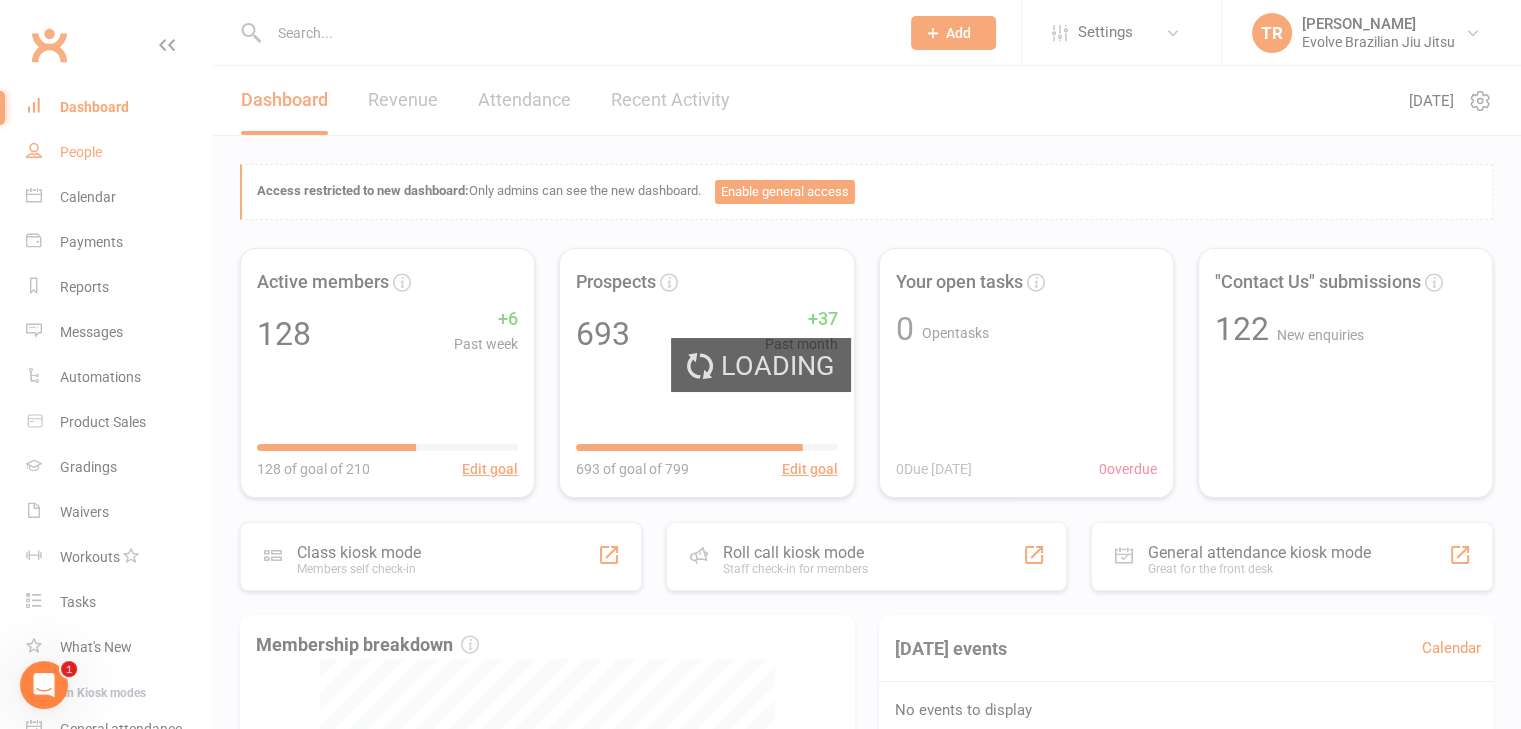 select on "100" 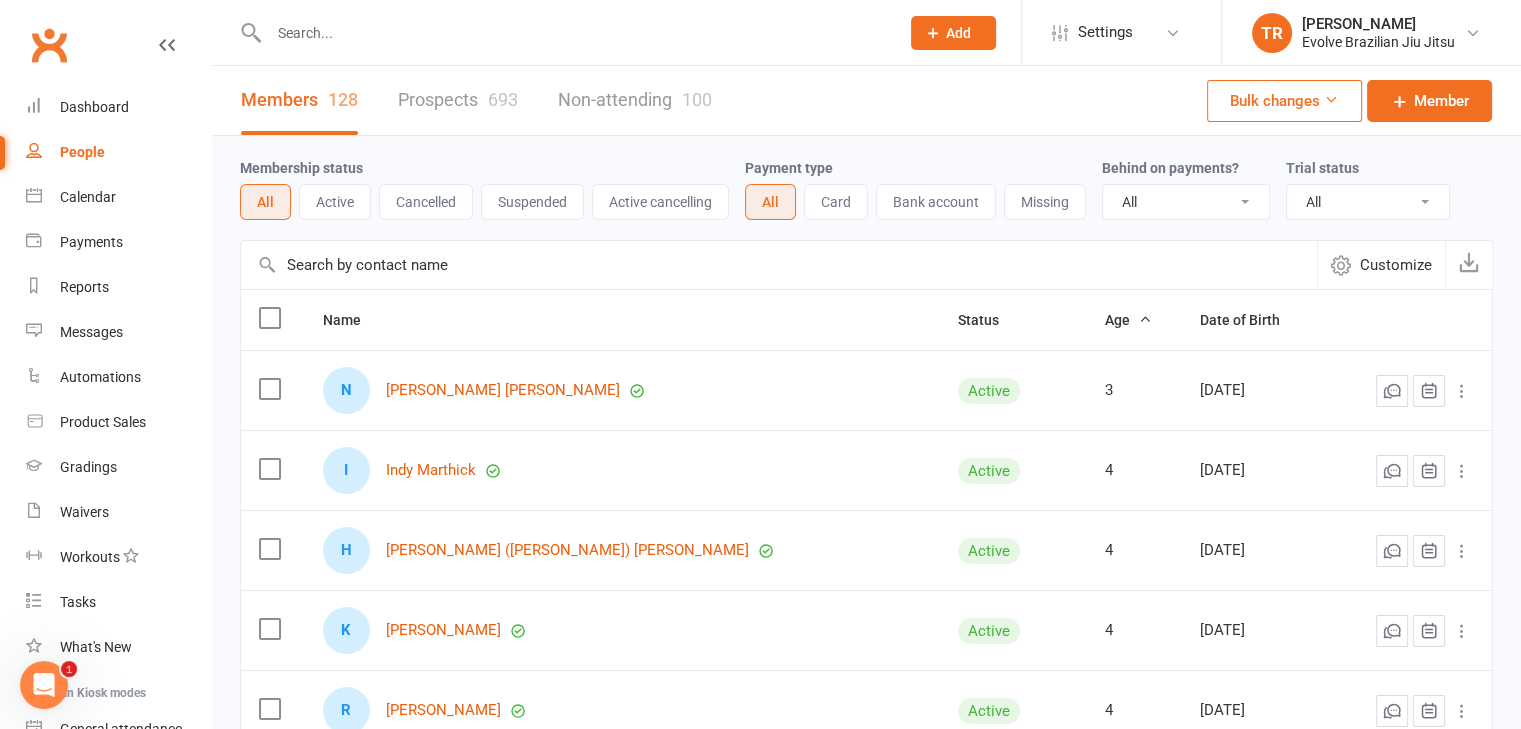 click on "Prospects 693" at bounding box center (458, 100) 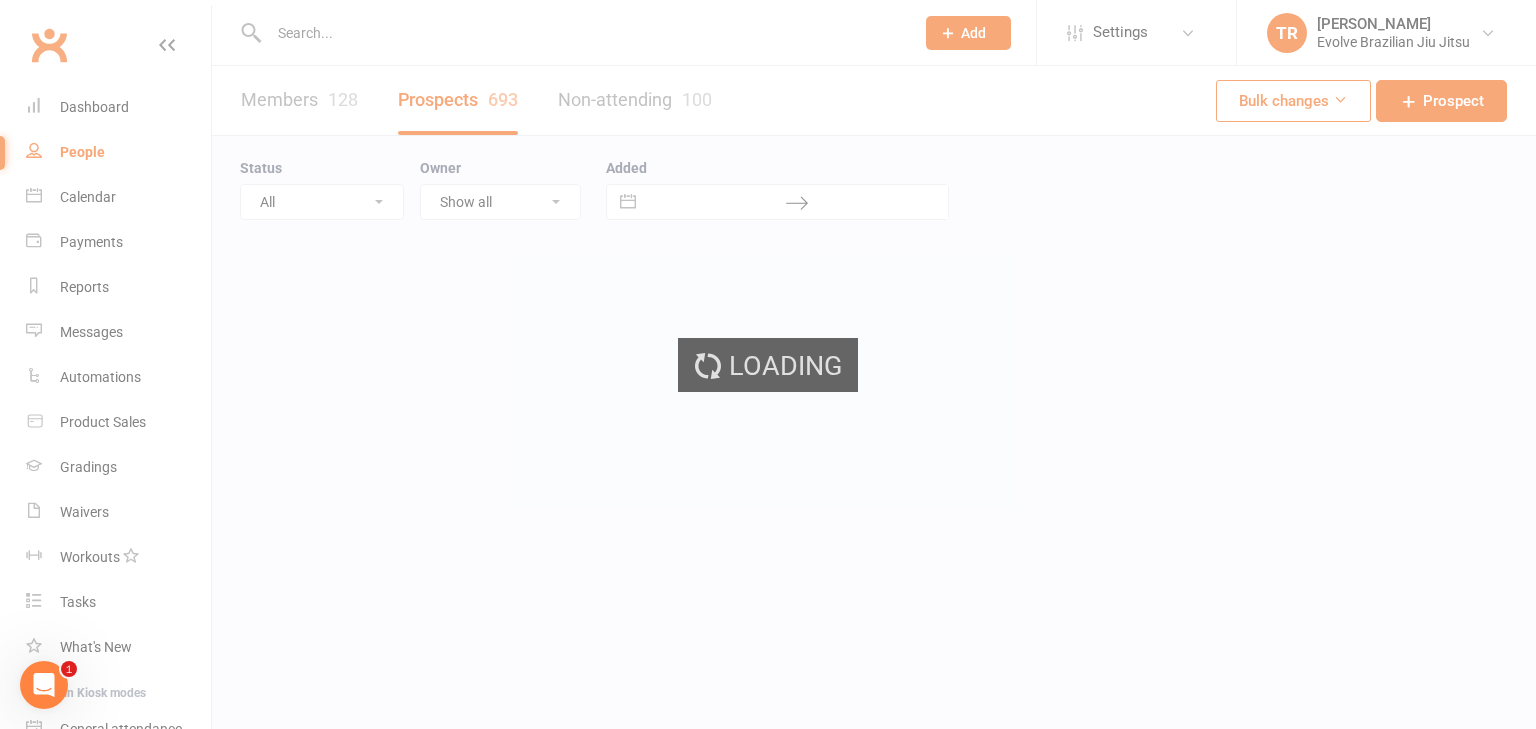 select on "100" 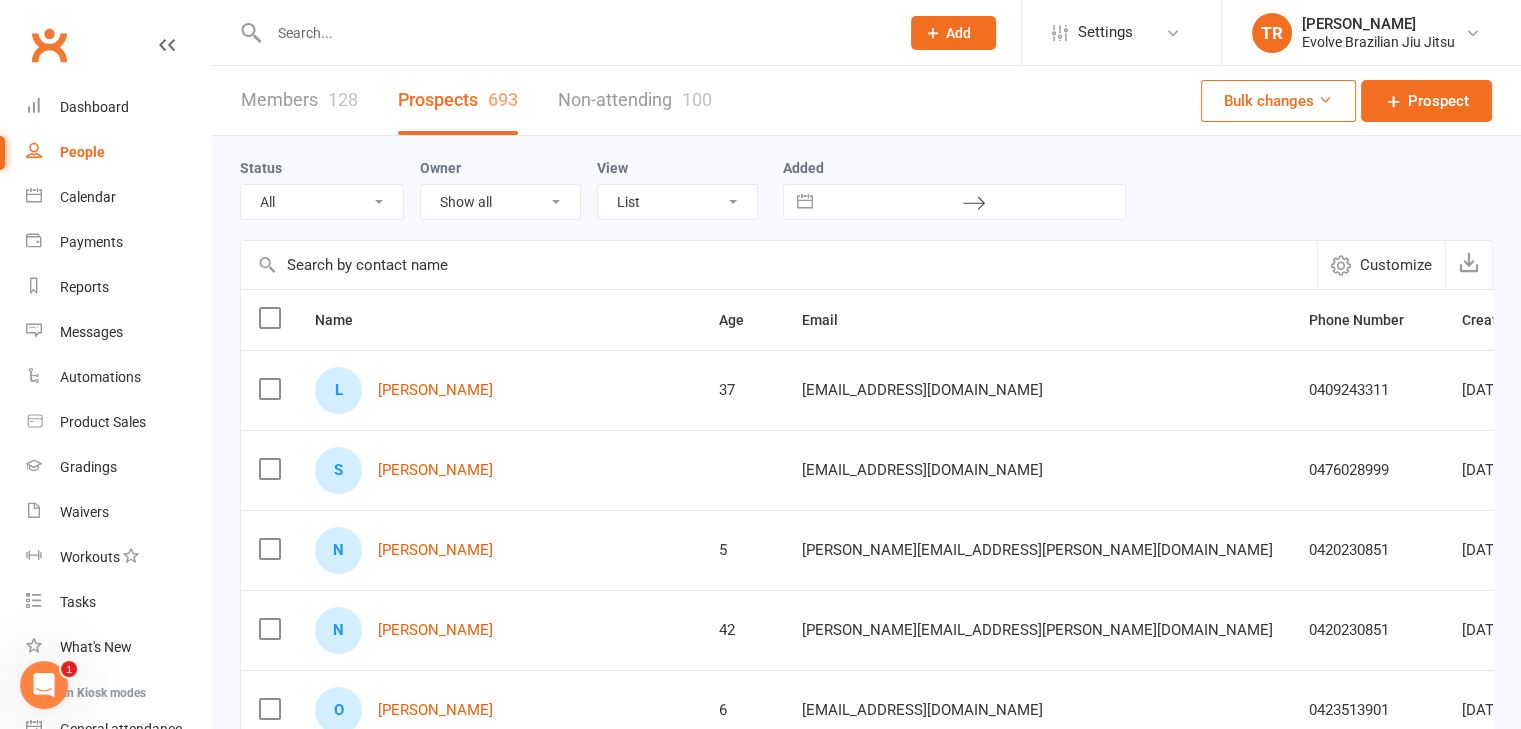 click on "Members 128" at bounding box center [299, 100] 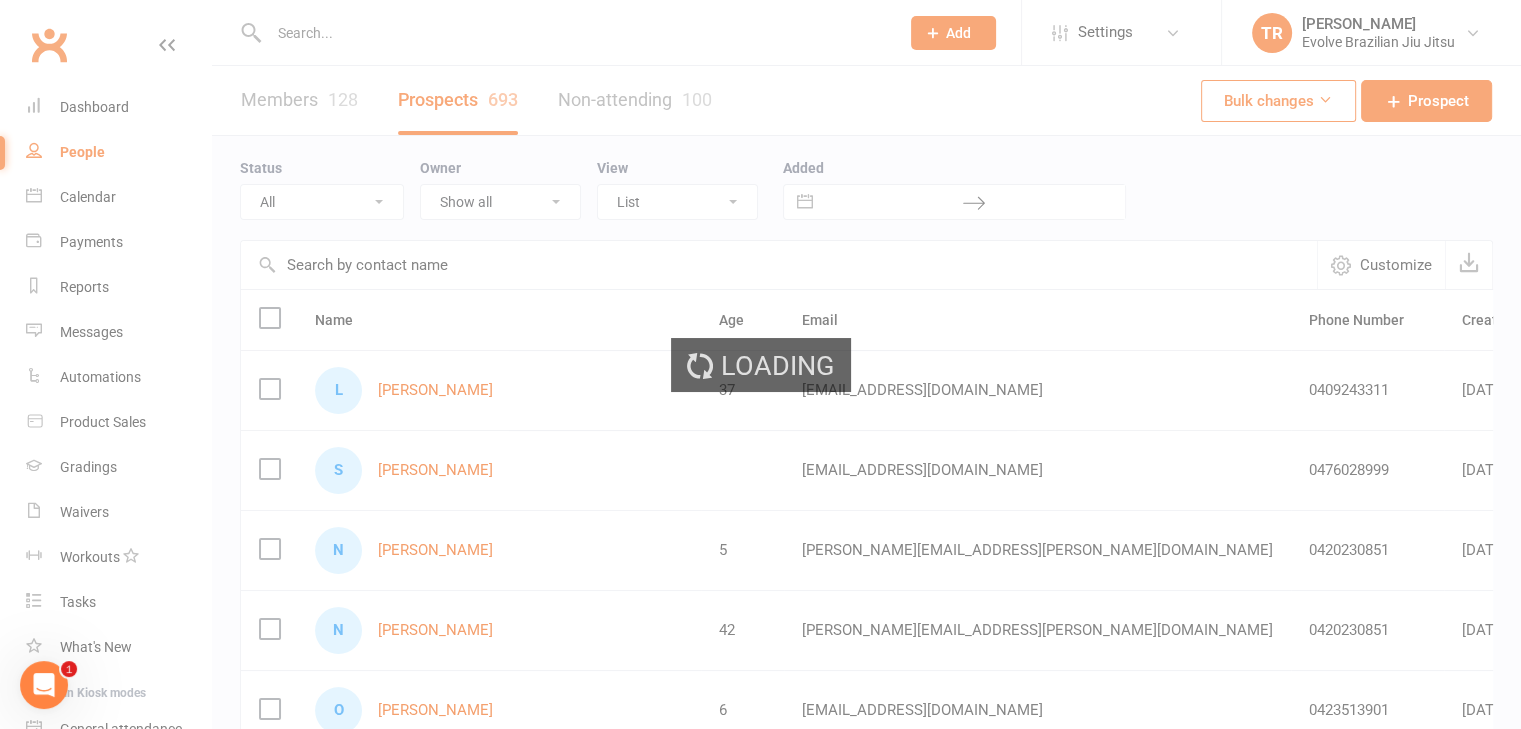 select on "100" 